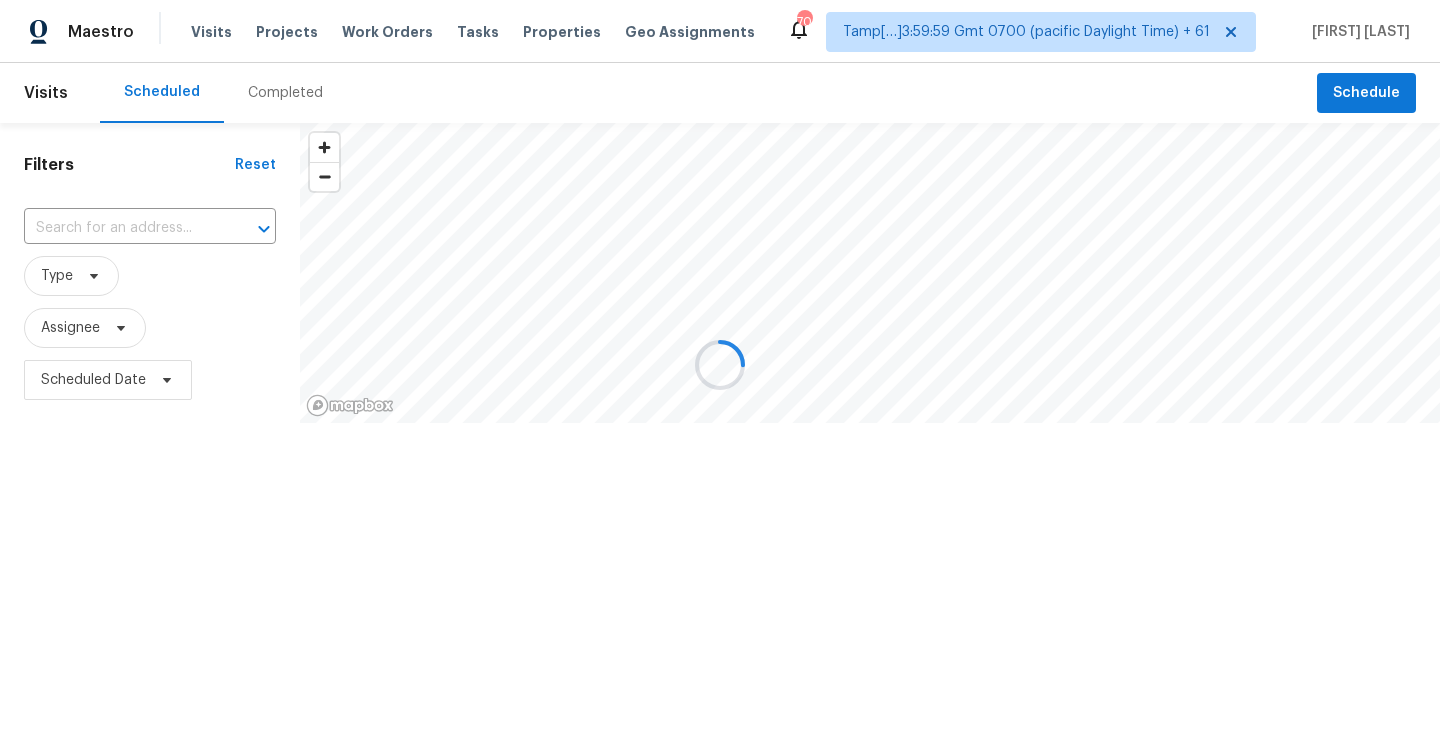 scroll, scrollTop: 0, scrollLeft: 0, axis: both 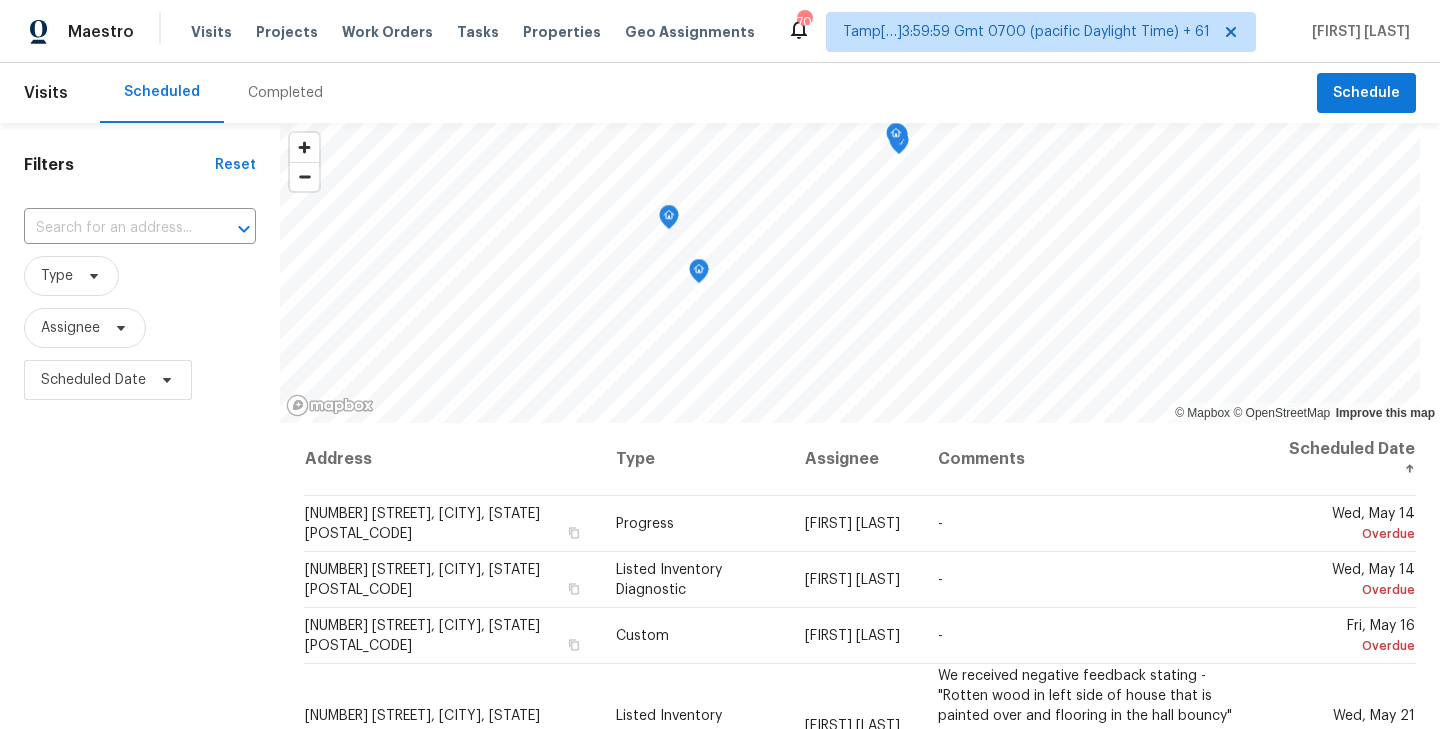 click on "Completed" at bounding box center (285, 93) 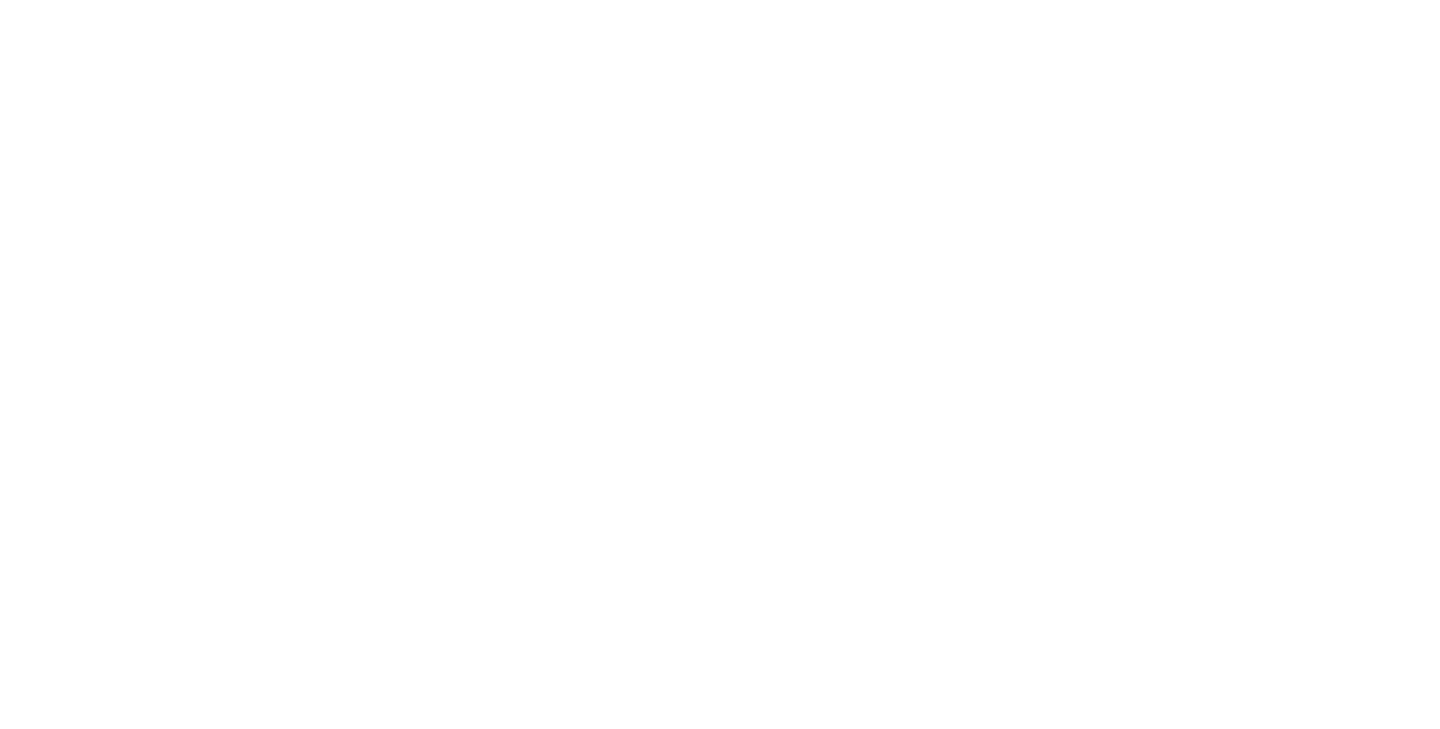 scroll, scrollTop: 0, scrollLeft: 0, axis: both 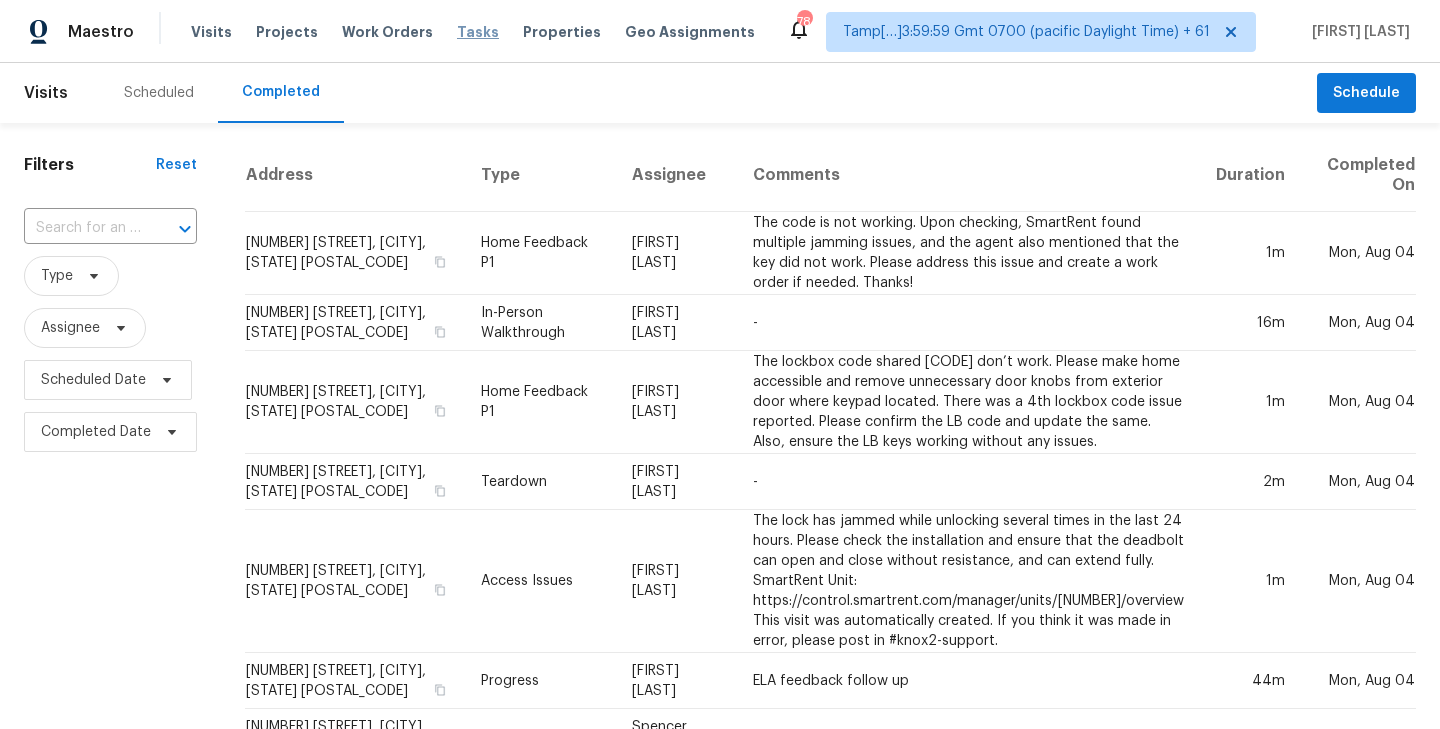 click on "Tasks" at bounding box center [478, 32] 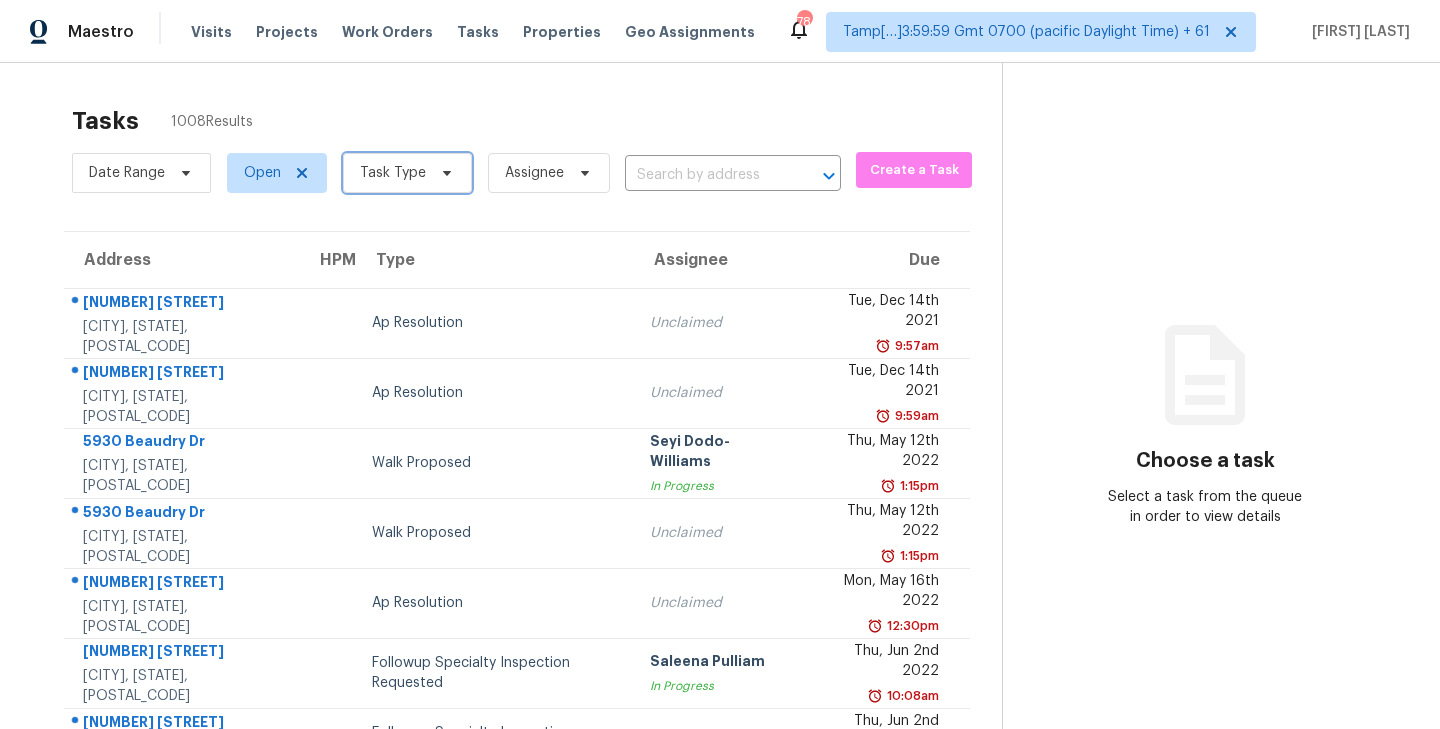 click 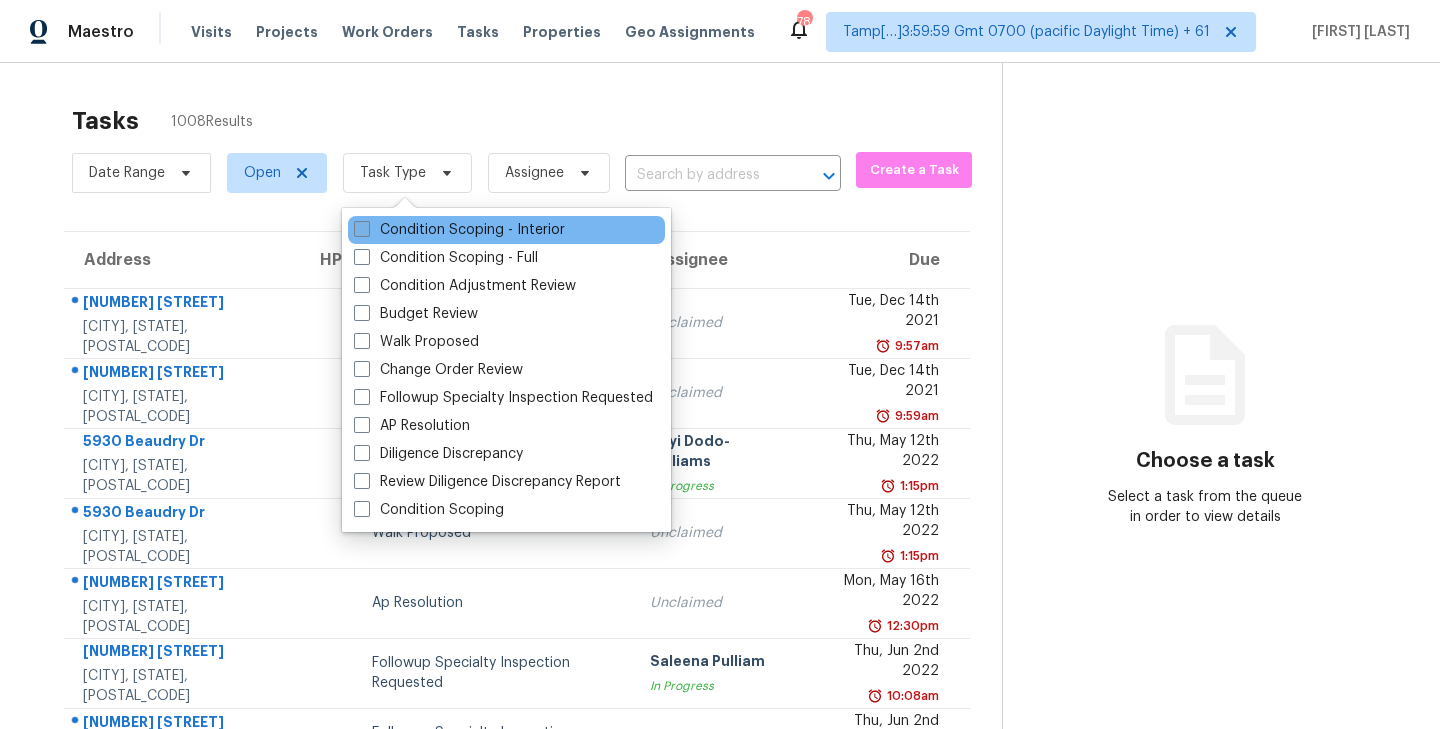 click at bounding box center (362, 229) 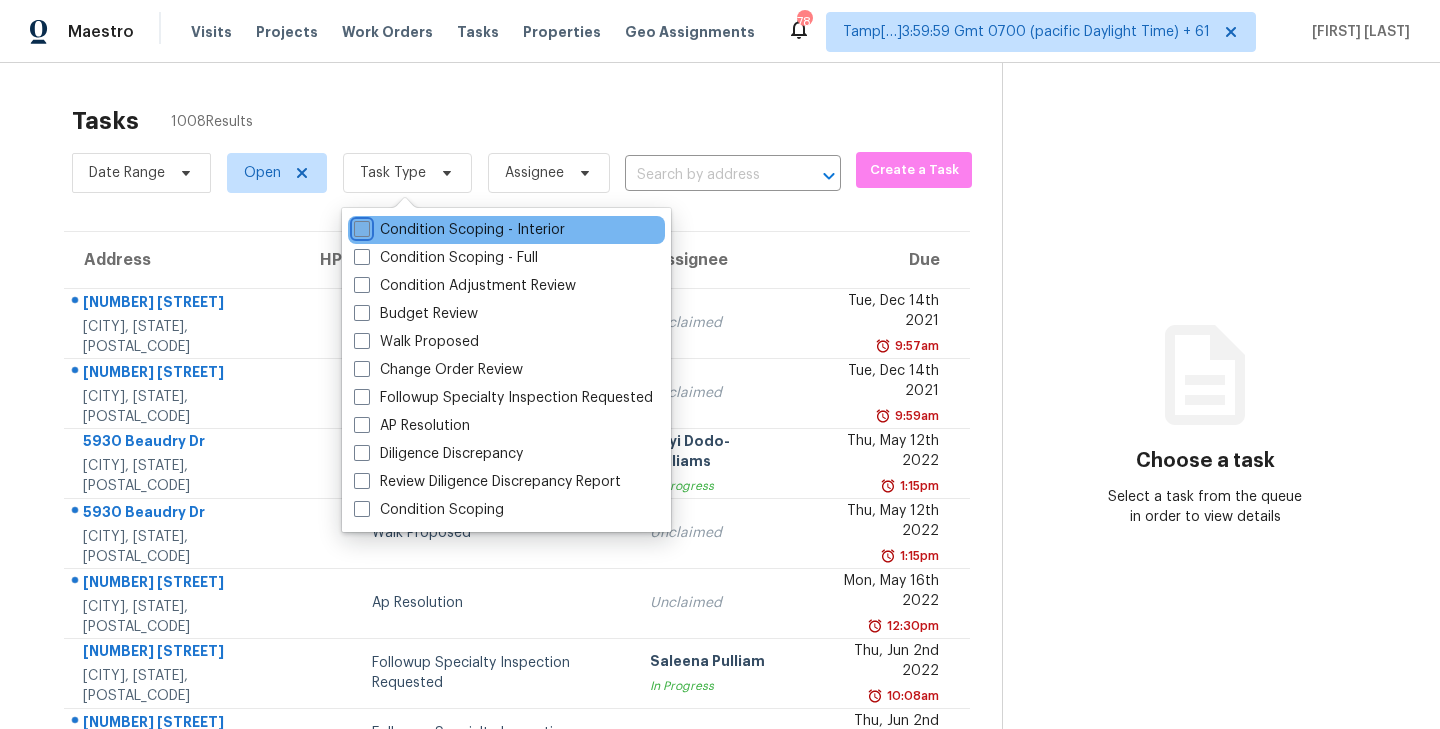 click on "Condition Scoping - Interior" at bounding box center [360, 226] 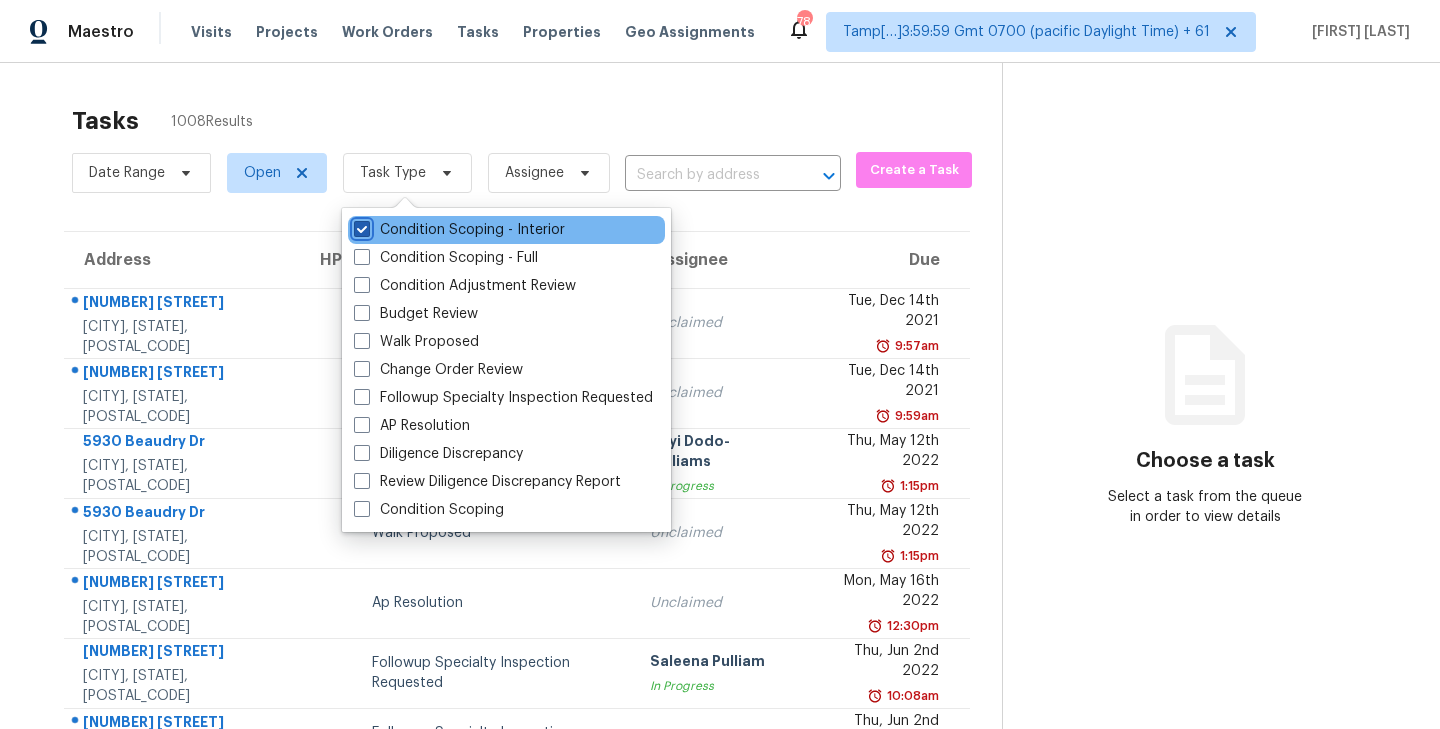 checkbox on "true" 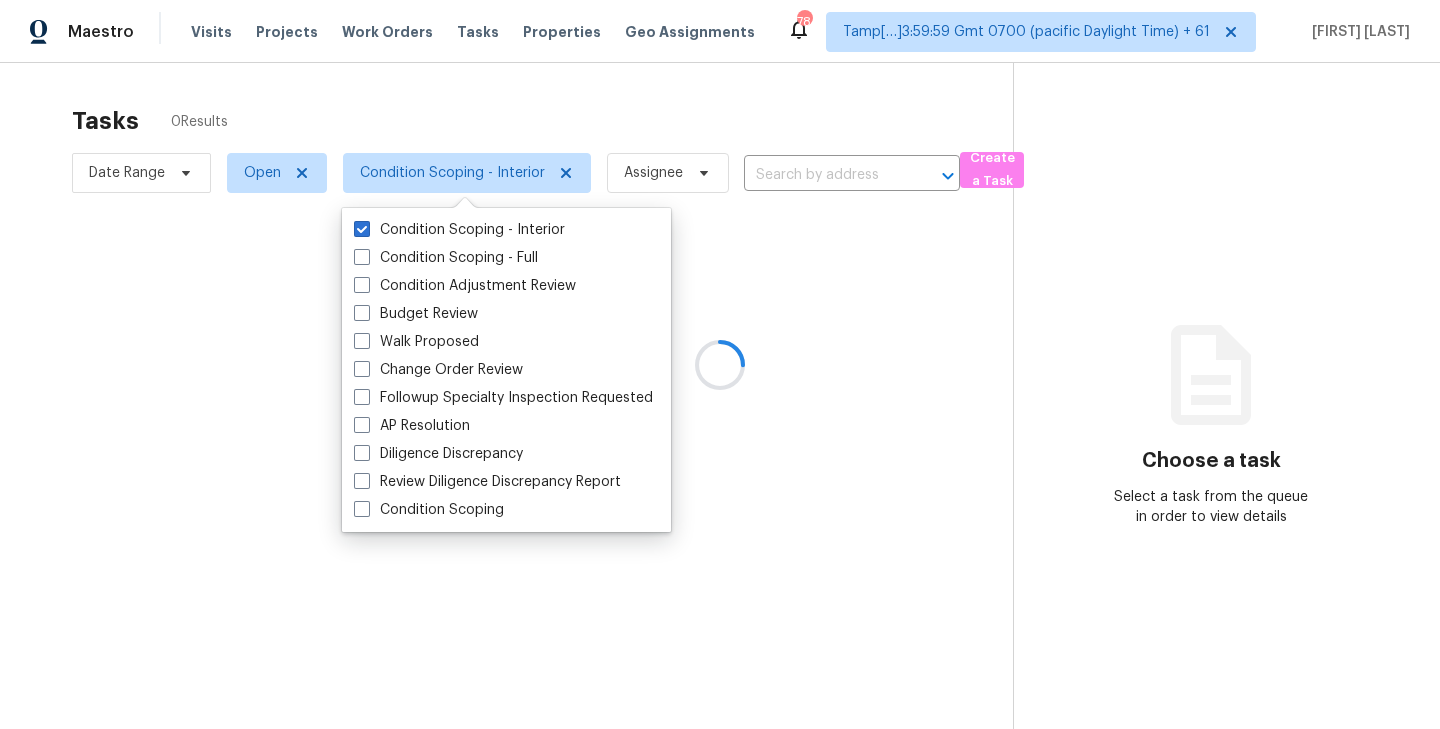 click at bounding box center (720, 364) 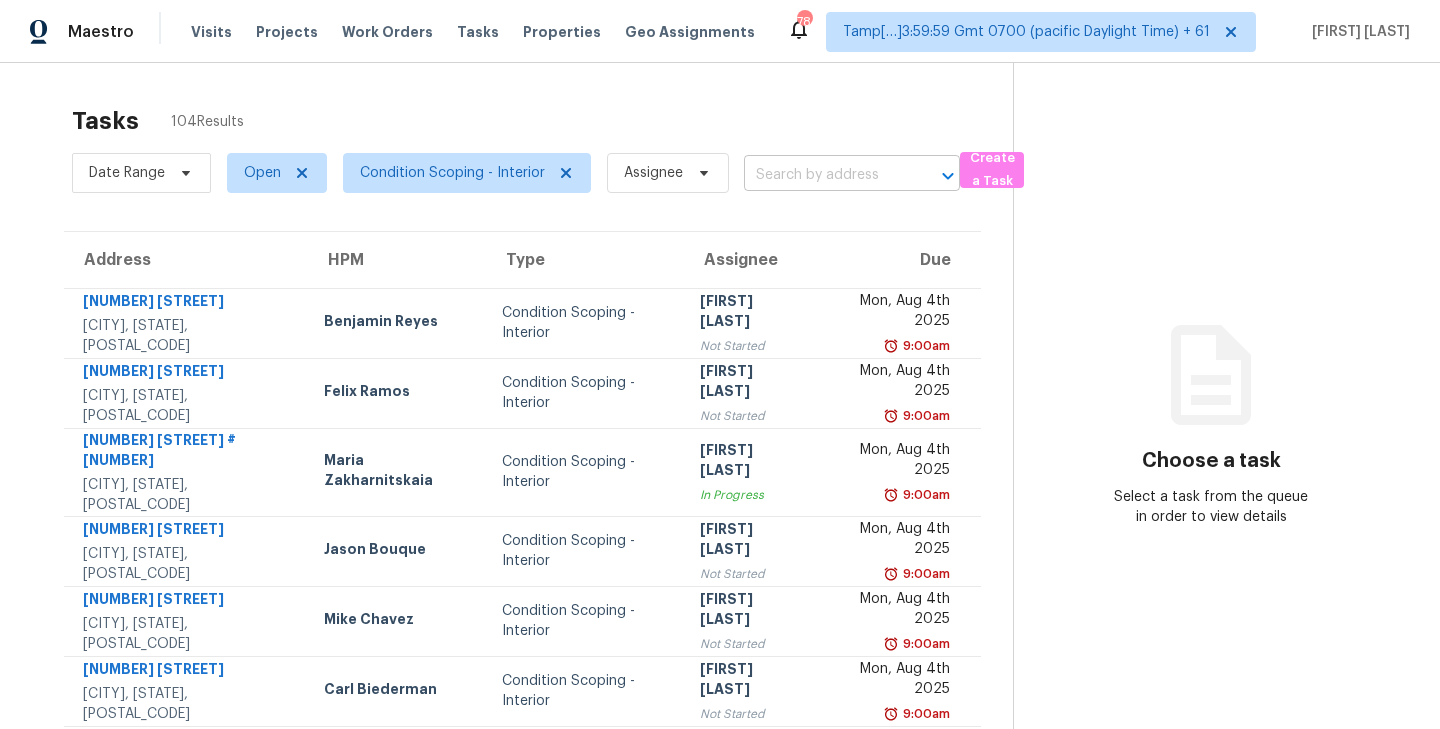 click at bounding box center [824, 175] 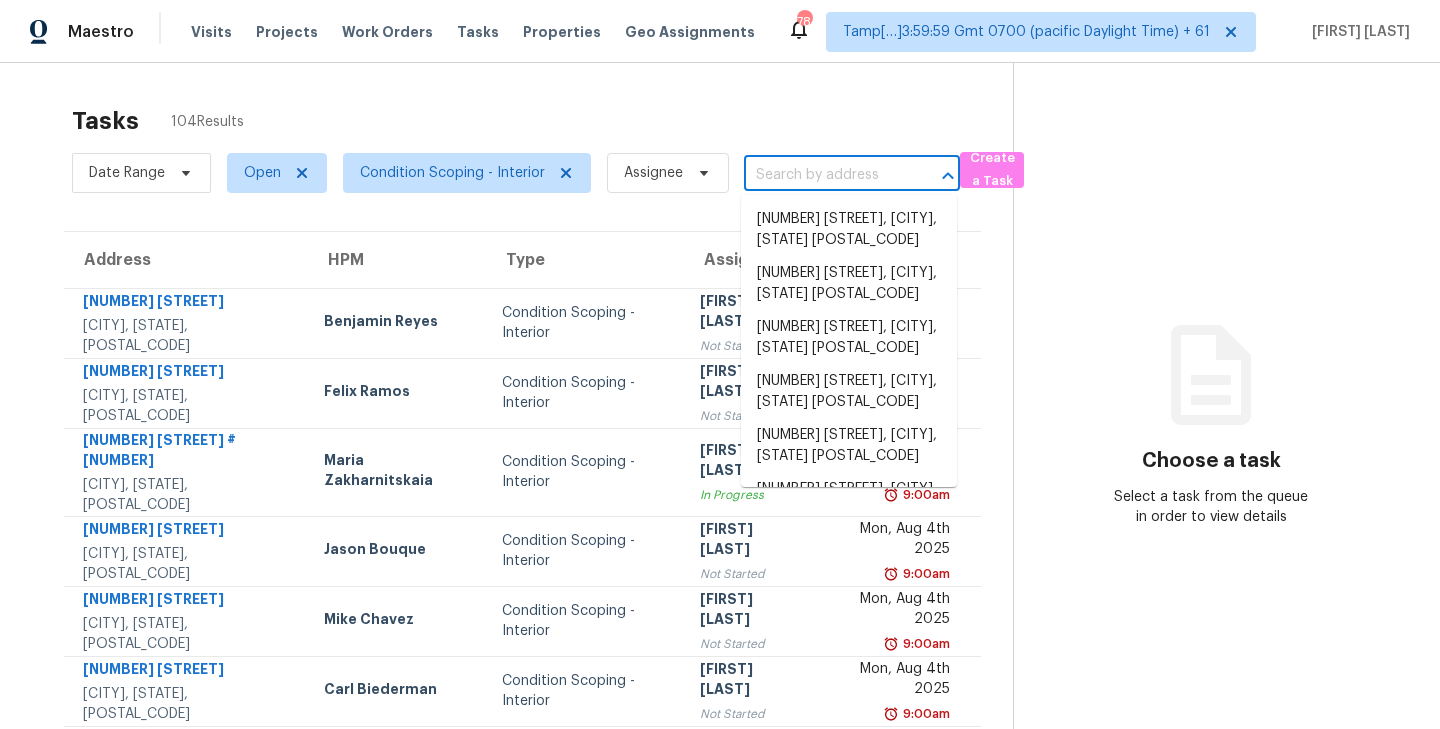 paste on "[NUMBER] [STREET] [CITY], [STATE], [POSTAL_CODE]" 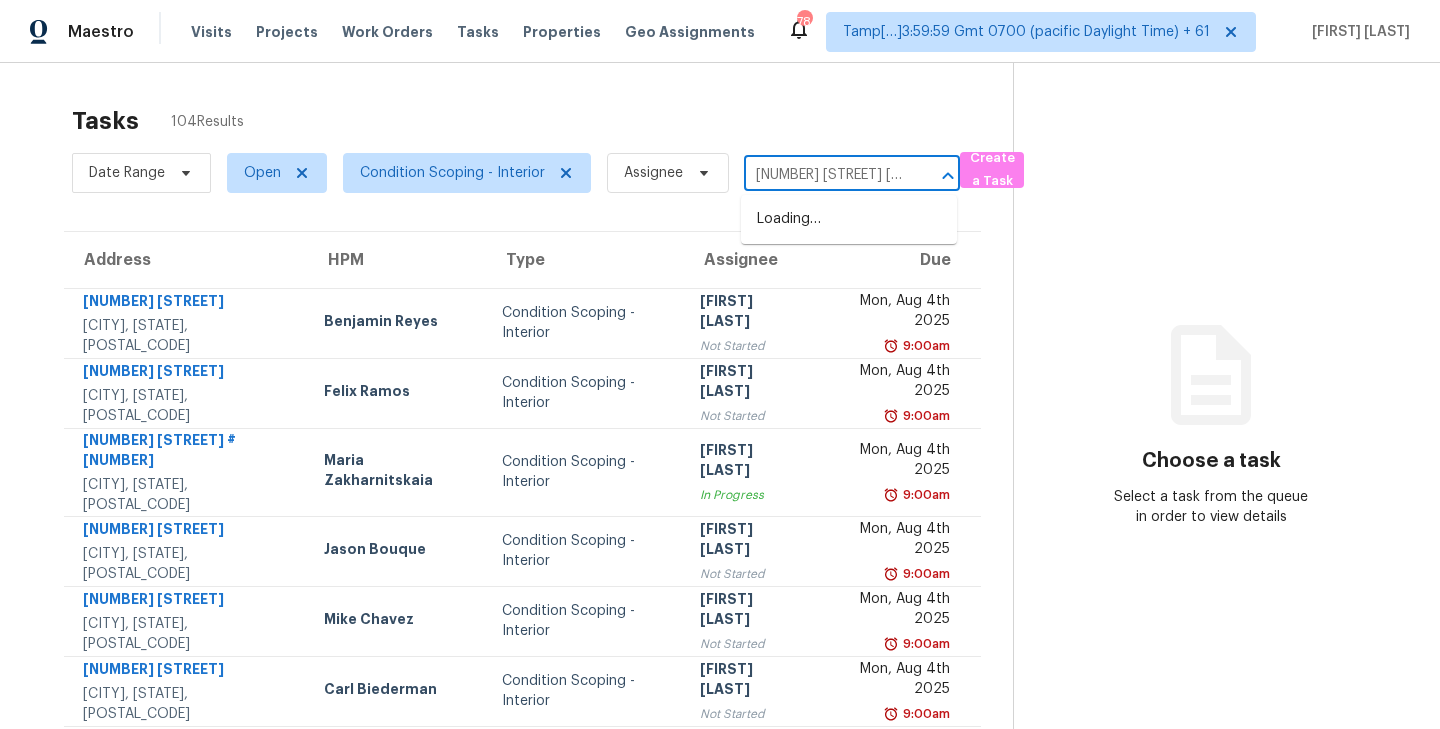 scroll, scrollTop: 0, scrollLeft: 106, axis: horizontal 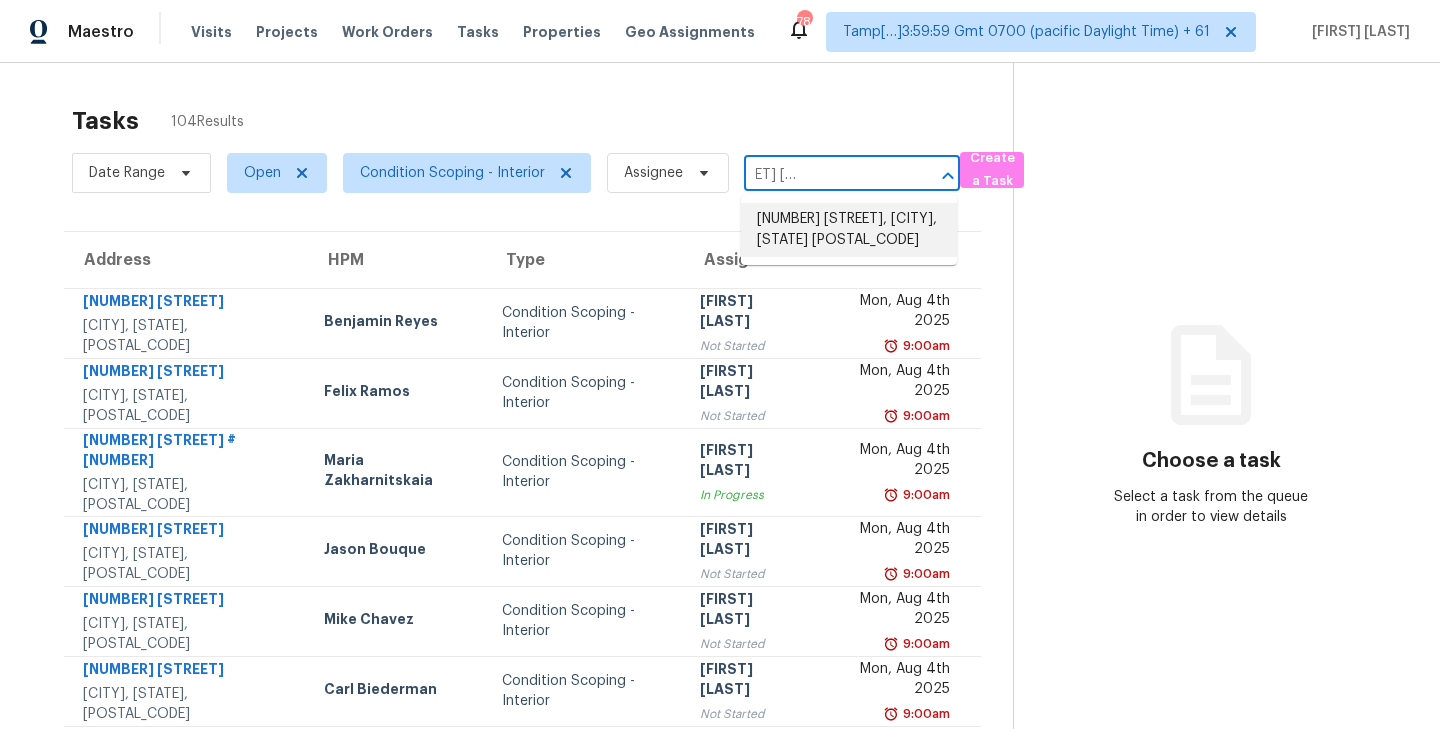 click on "[NUMBER] [STREET], [CITY], [STATE] [POSTAL_CODE]" at bounding box center [849, 230] 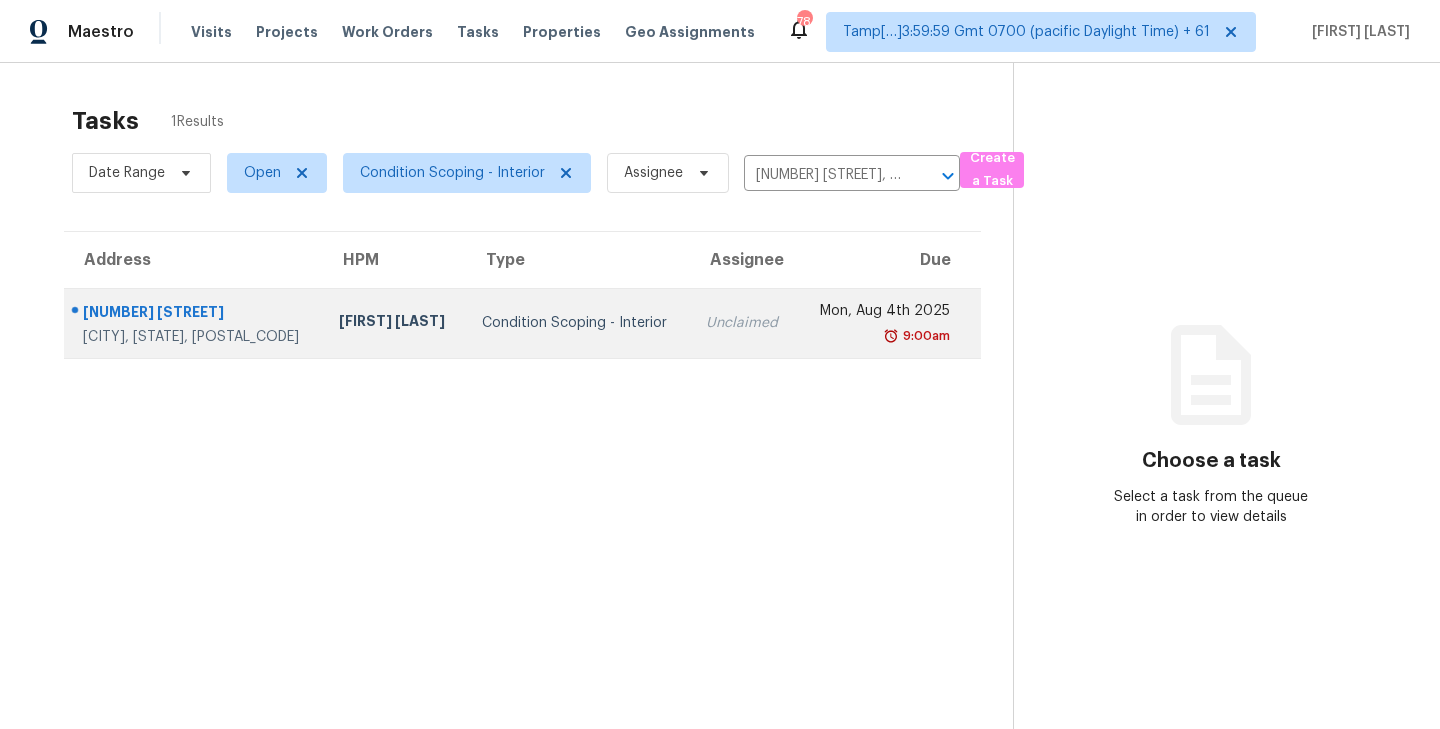 click on "Condition Scoping - Interior" at bounding box center (578, 323) 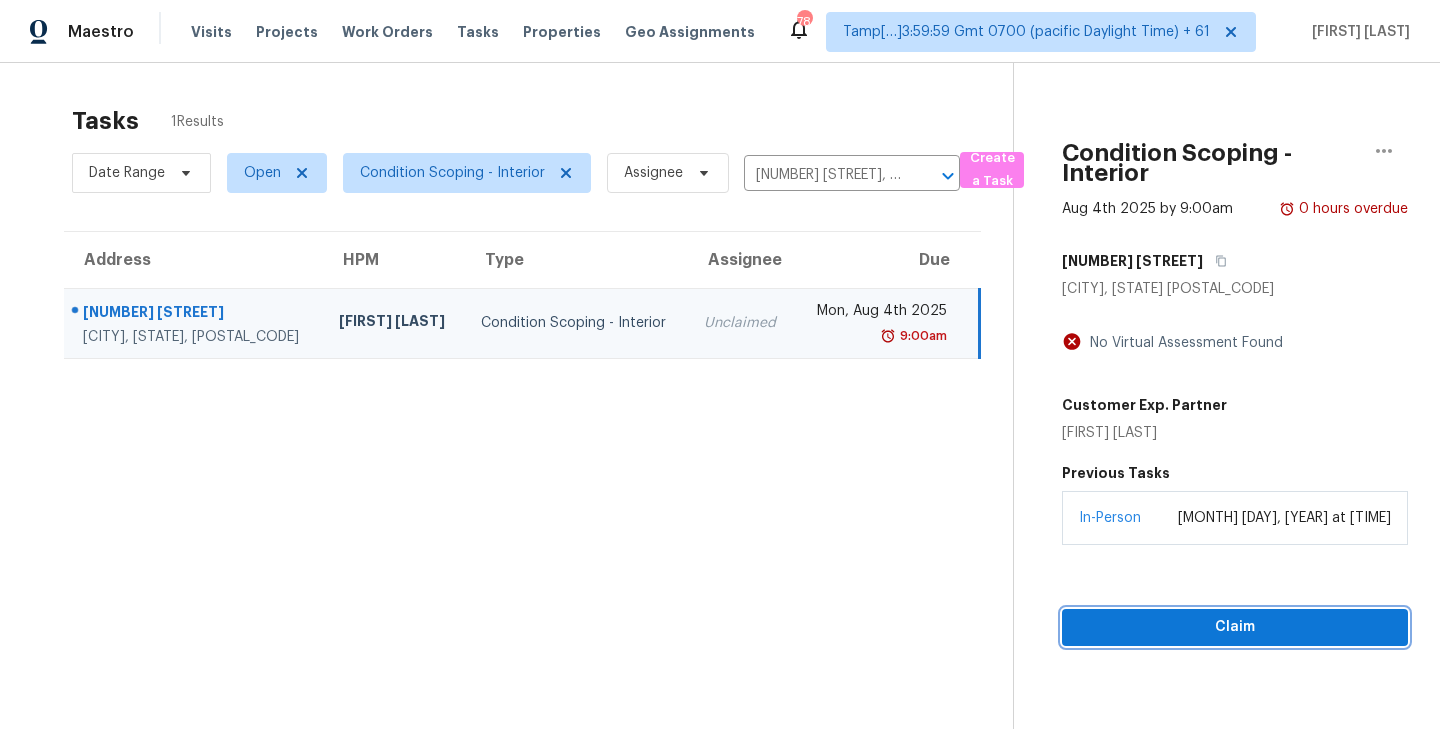 click on "Claim" at bounding box center (1235, 627) 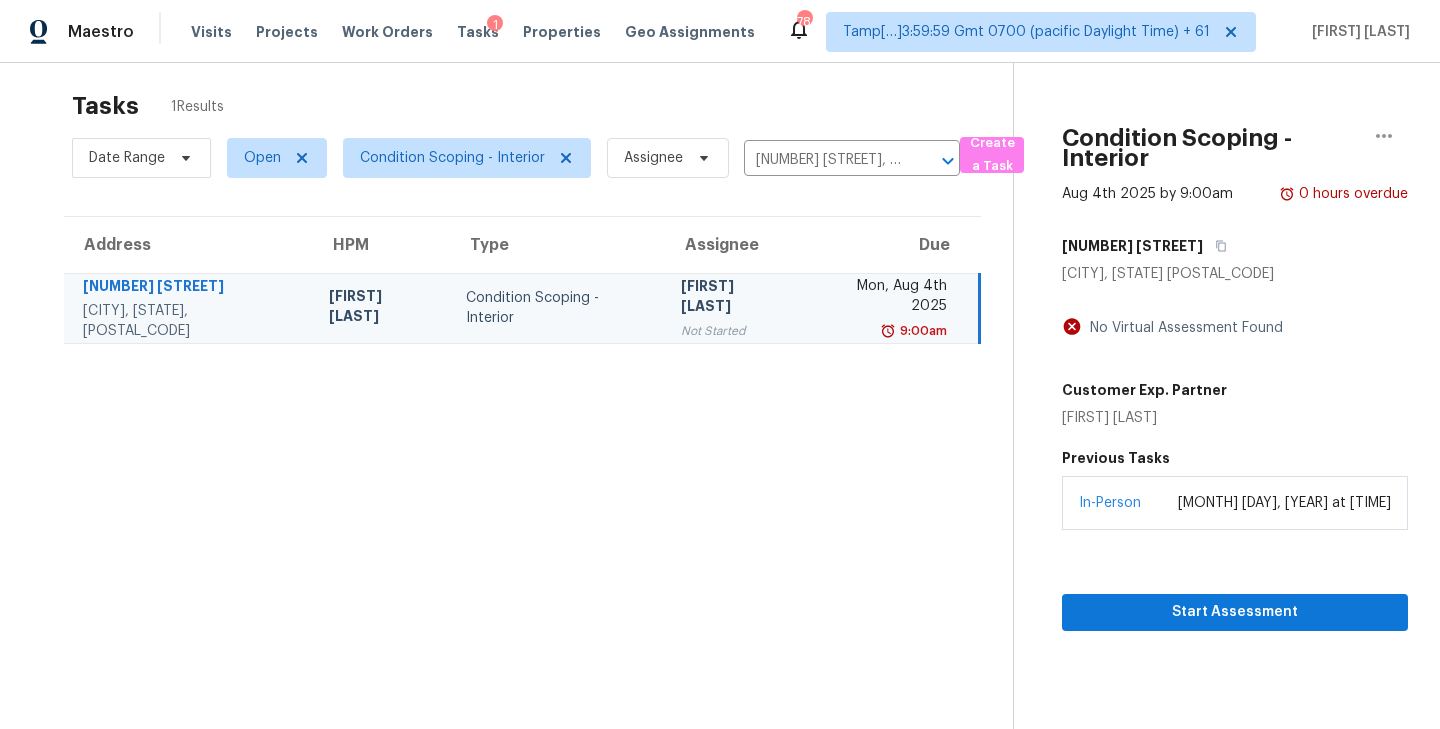 scroll, scrollTop: 7, scrollLeft: 0, axis: vertical 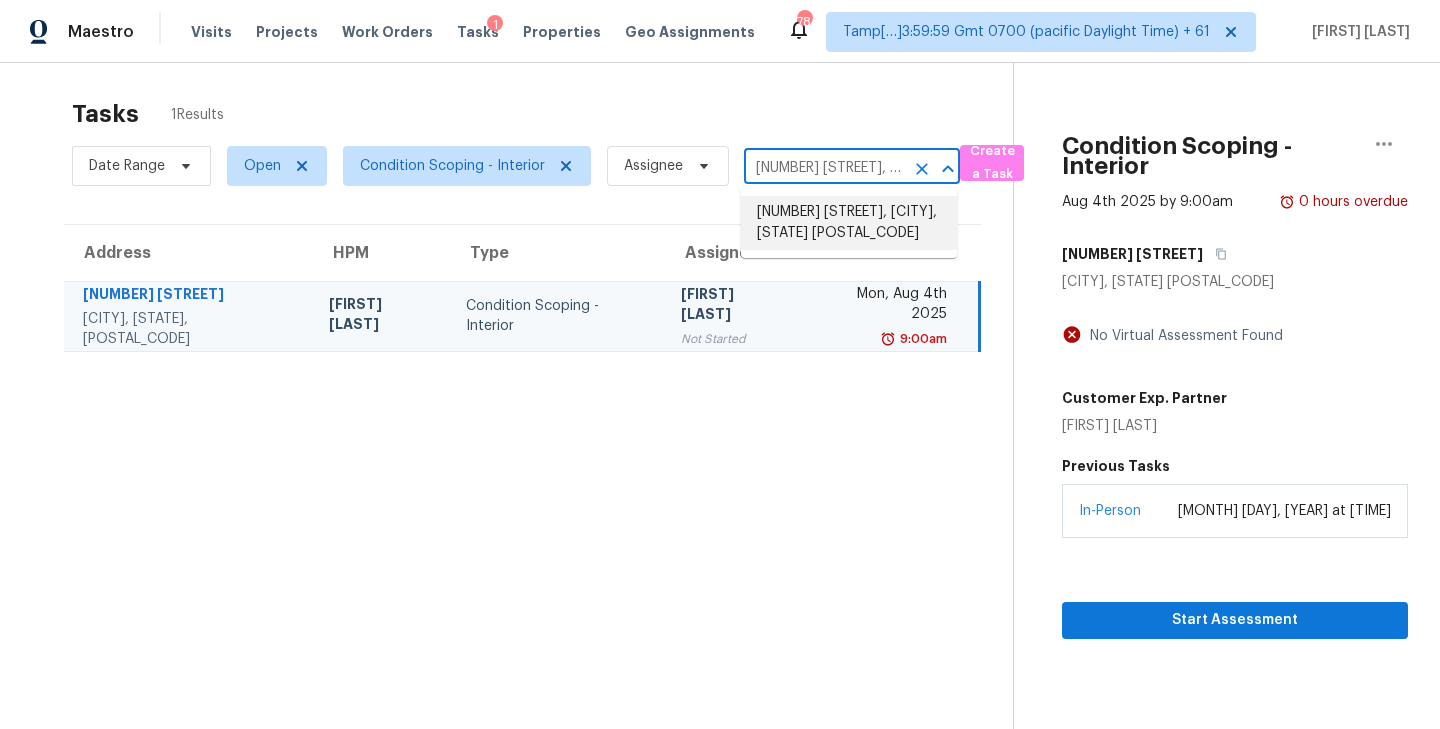 click on "[NUMBER] [STREET], [CITY], [STATE] [POSTAL_CODE]" at bounding box center [849, 223] 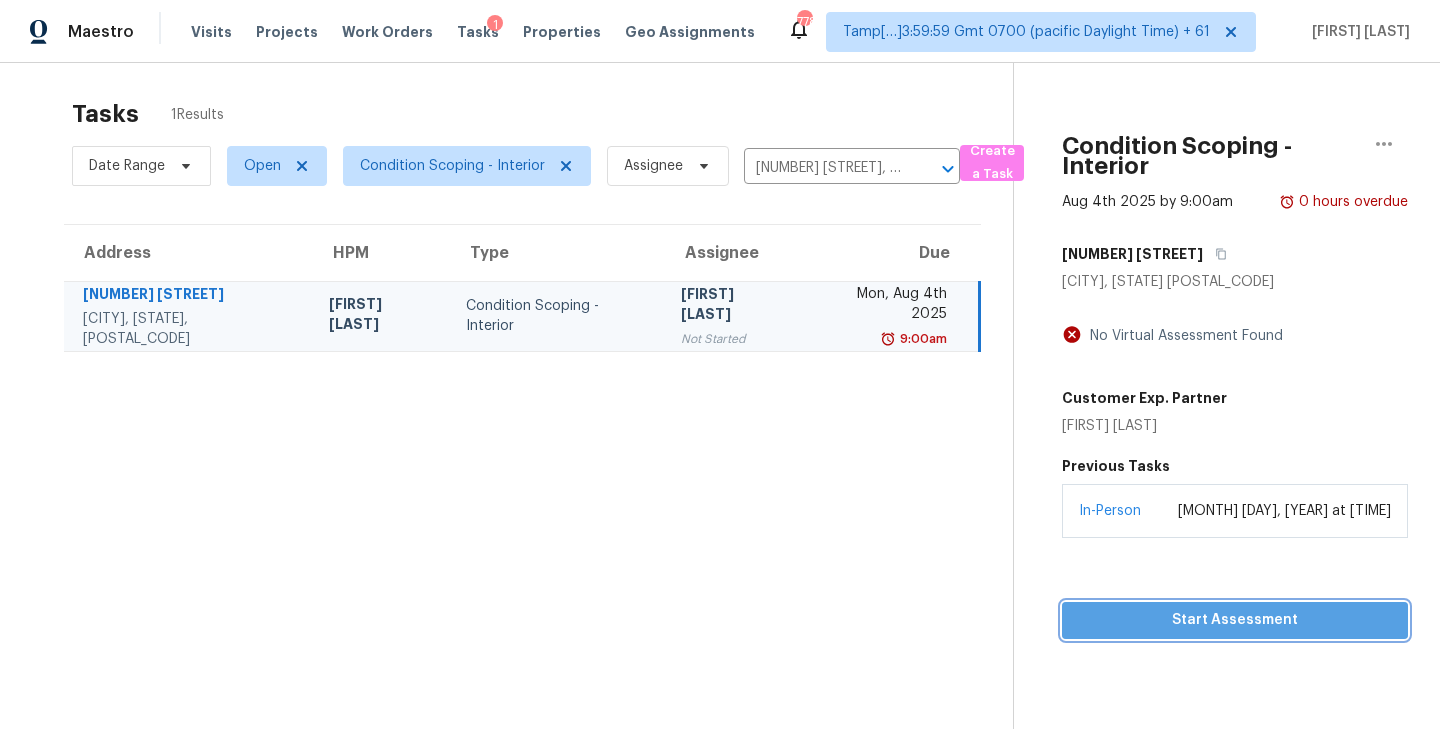 click on "Start Assessment" at bounding box center (1235, 620) 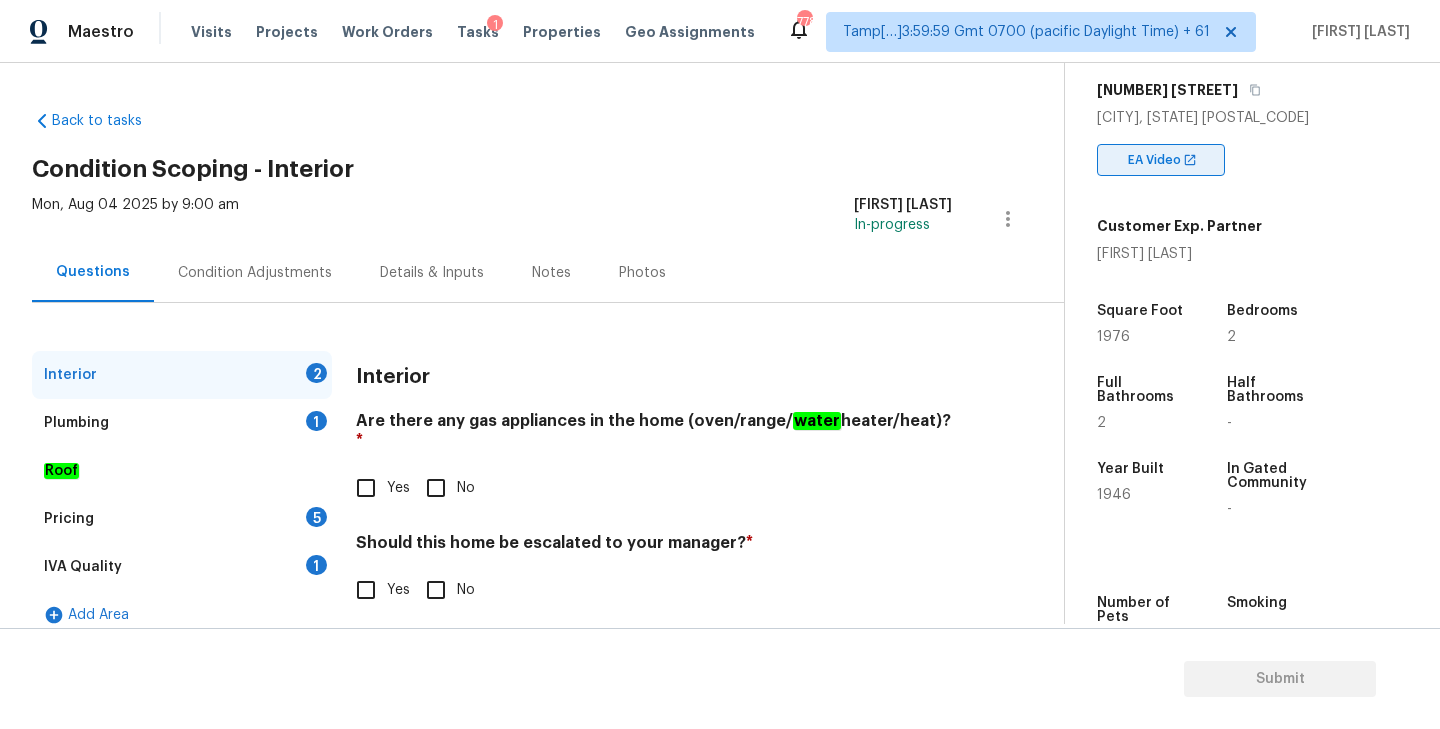 scroll, scrollTop: 328, scrollLeft: 0, axis: vertical 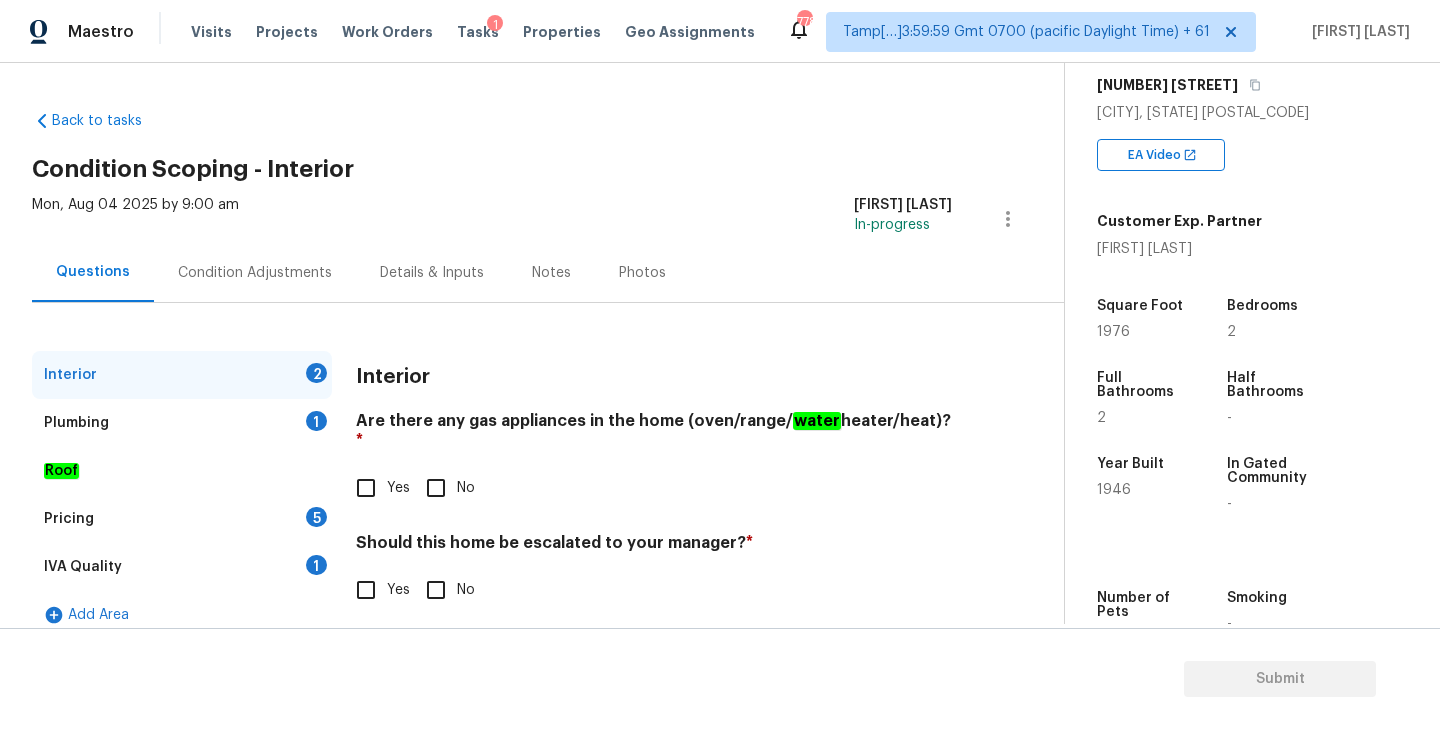 click on "Yes" at bounding box center [366, 488] 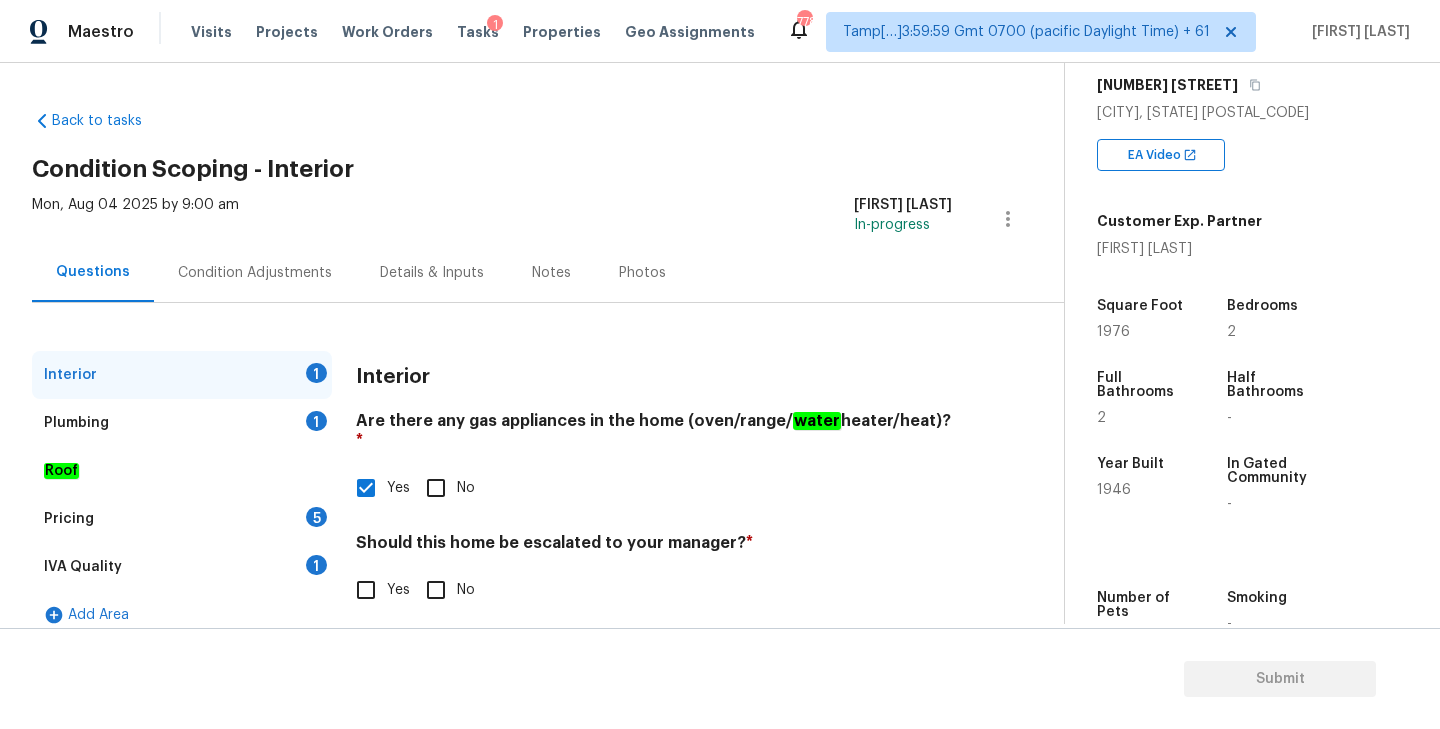 scroll, scrollTop: 21, scrollLeft: 0, axis: vertical 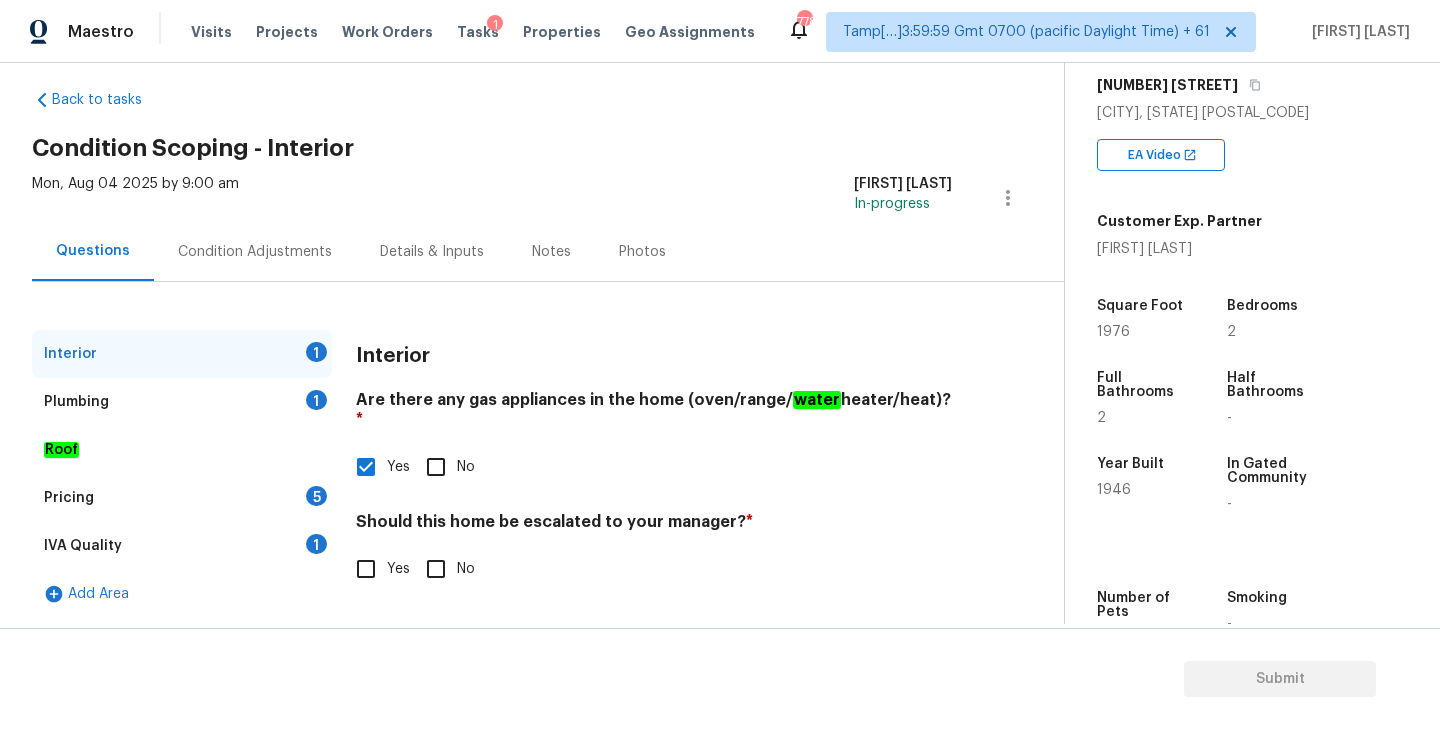 click on "No" at bounding box center (436, 569) 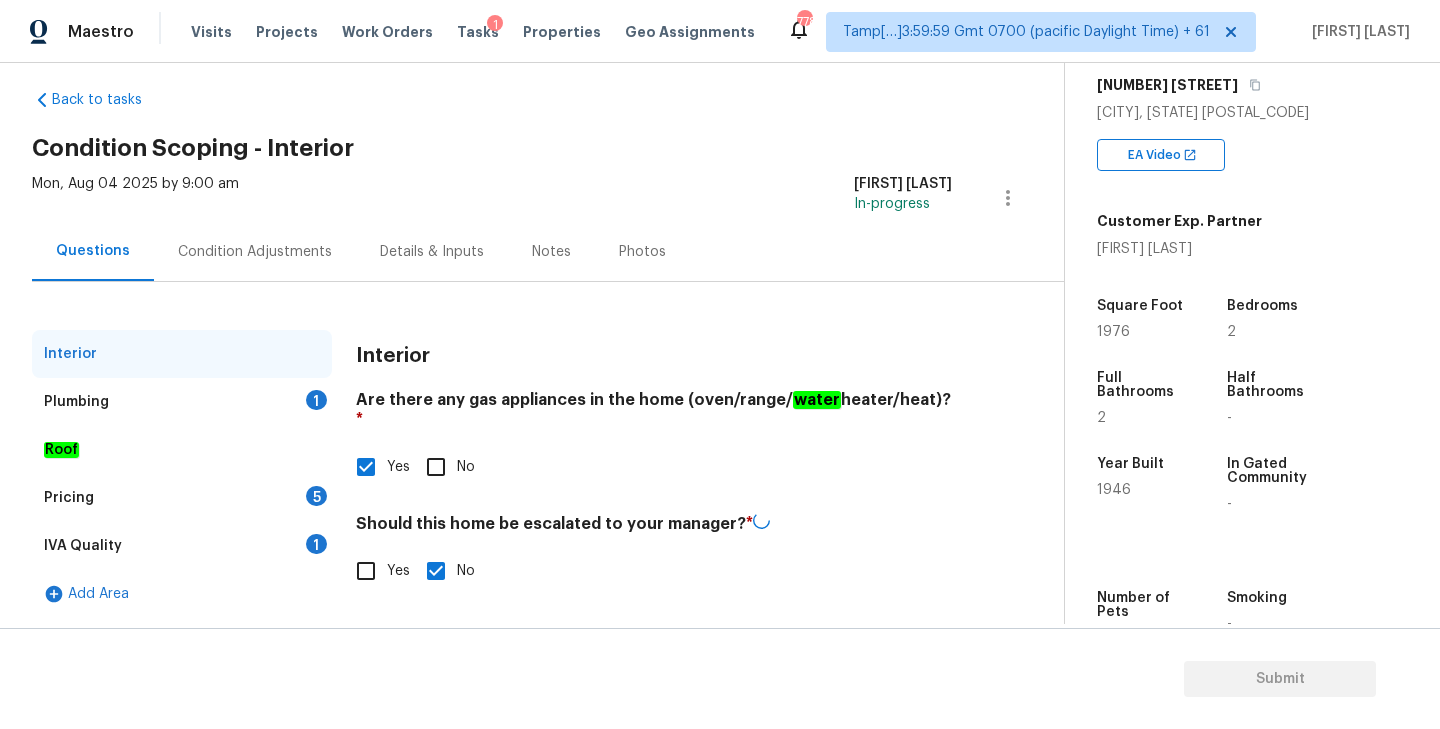 click on "Plumbing 1" at bounding box center [182, 402] 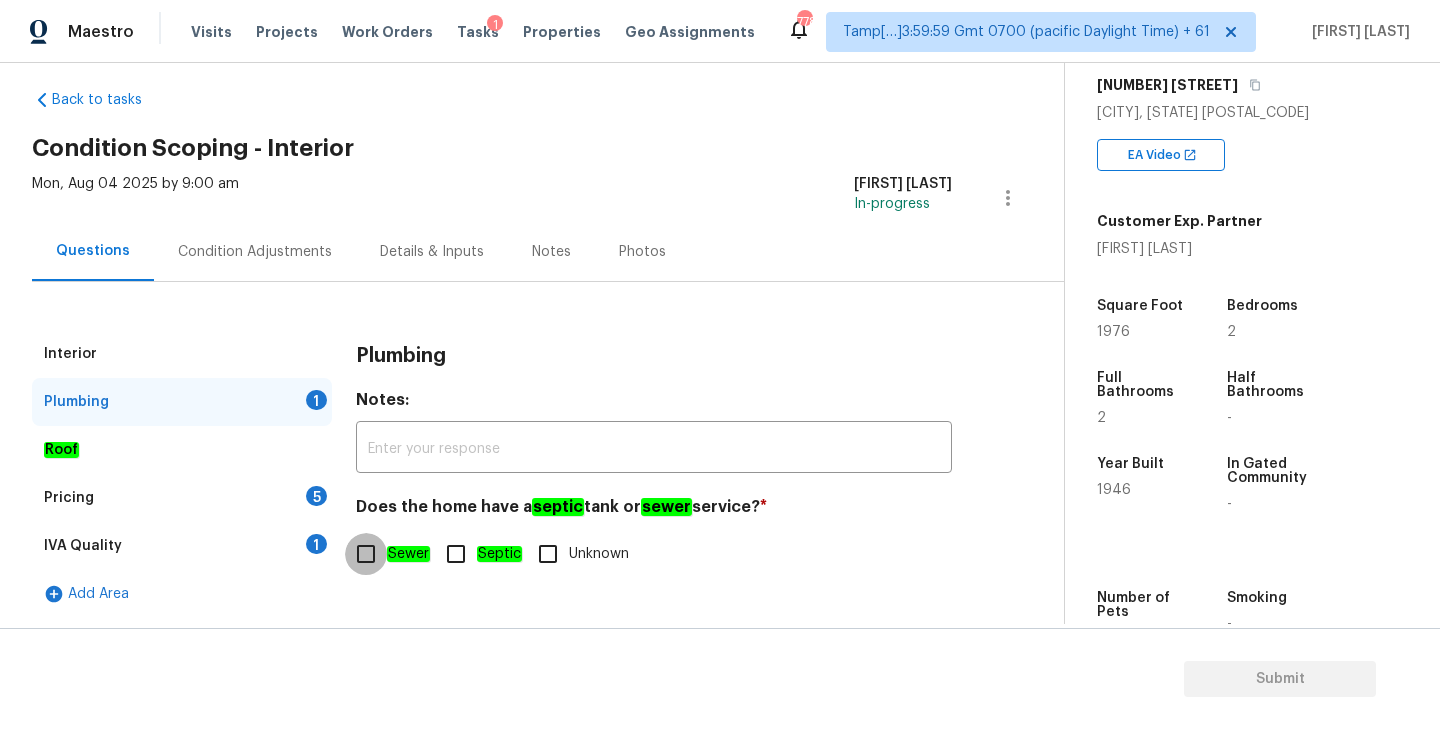 click on "Sewer" at bounding box center (366, 554) 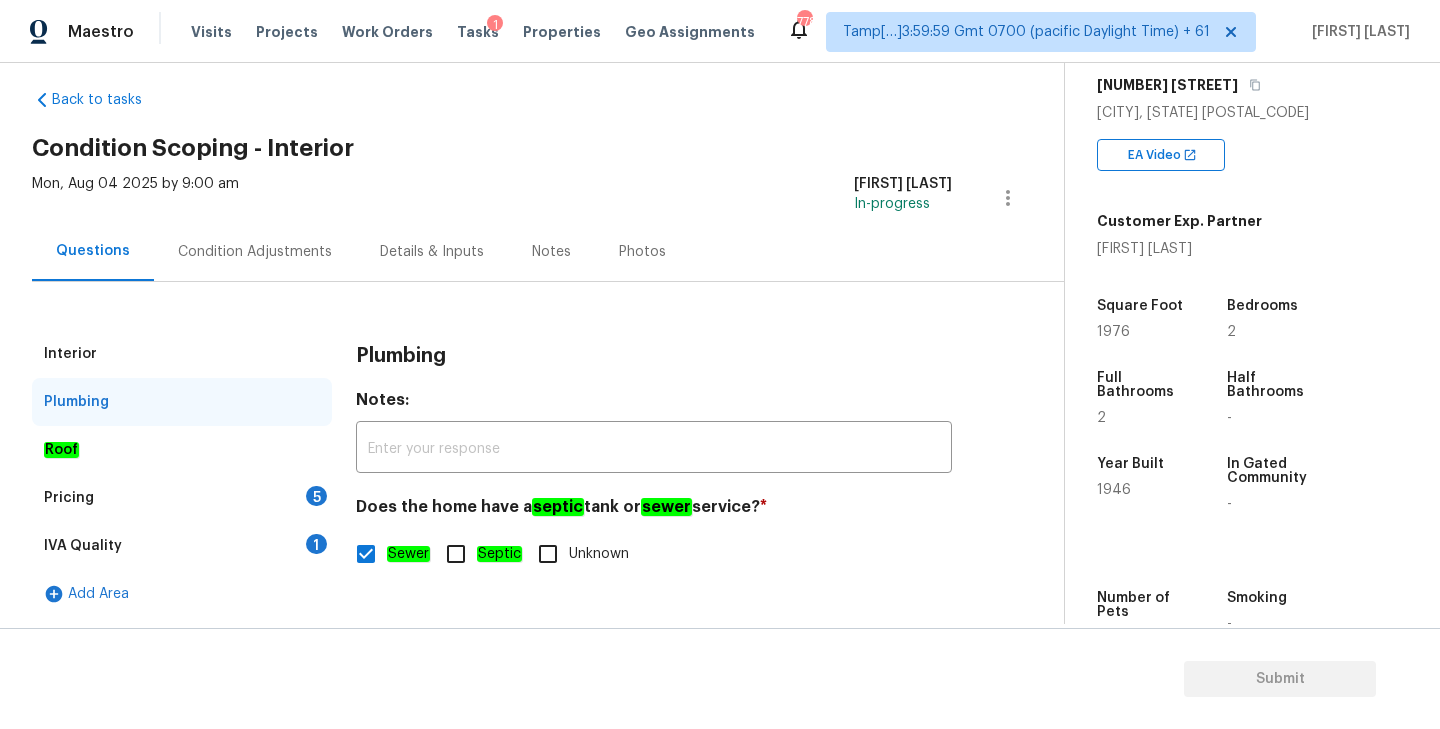 click on "IVA Quality" at bounding box center [83, 546] 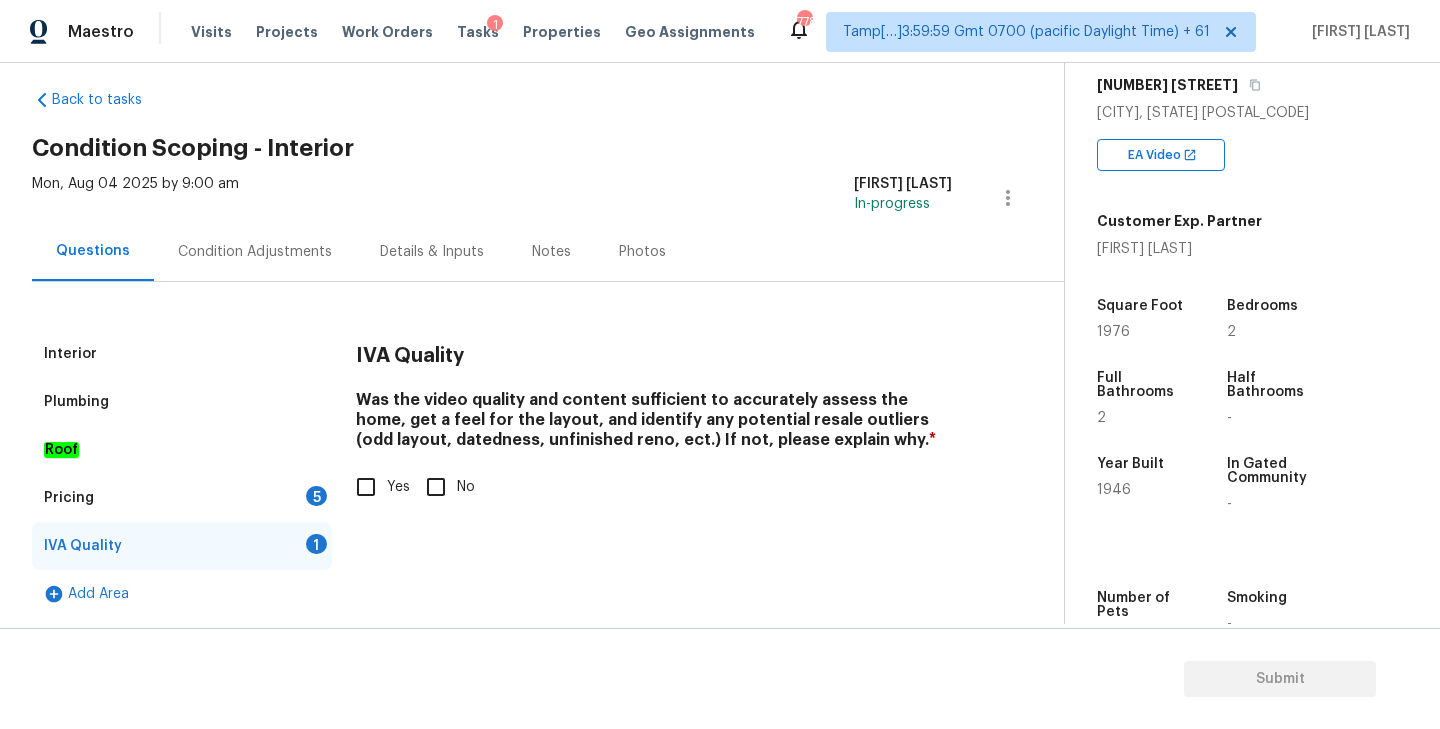 click on "Yes" at bounding box center [366, 487] 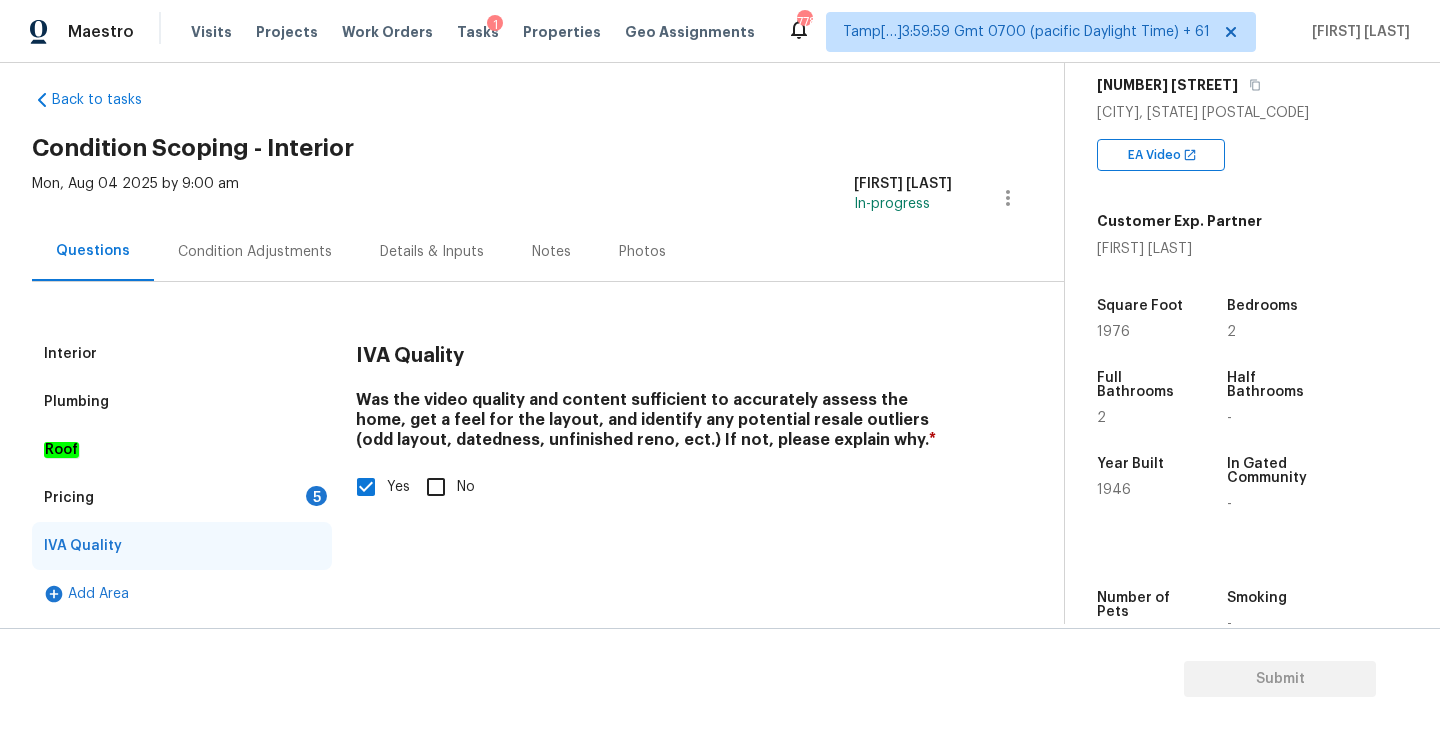 click on "Pricing 5" at bounding box center [182, 498] 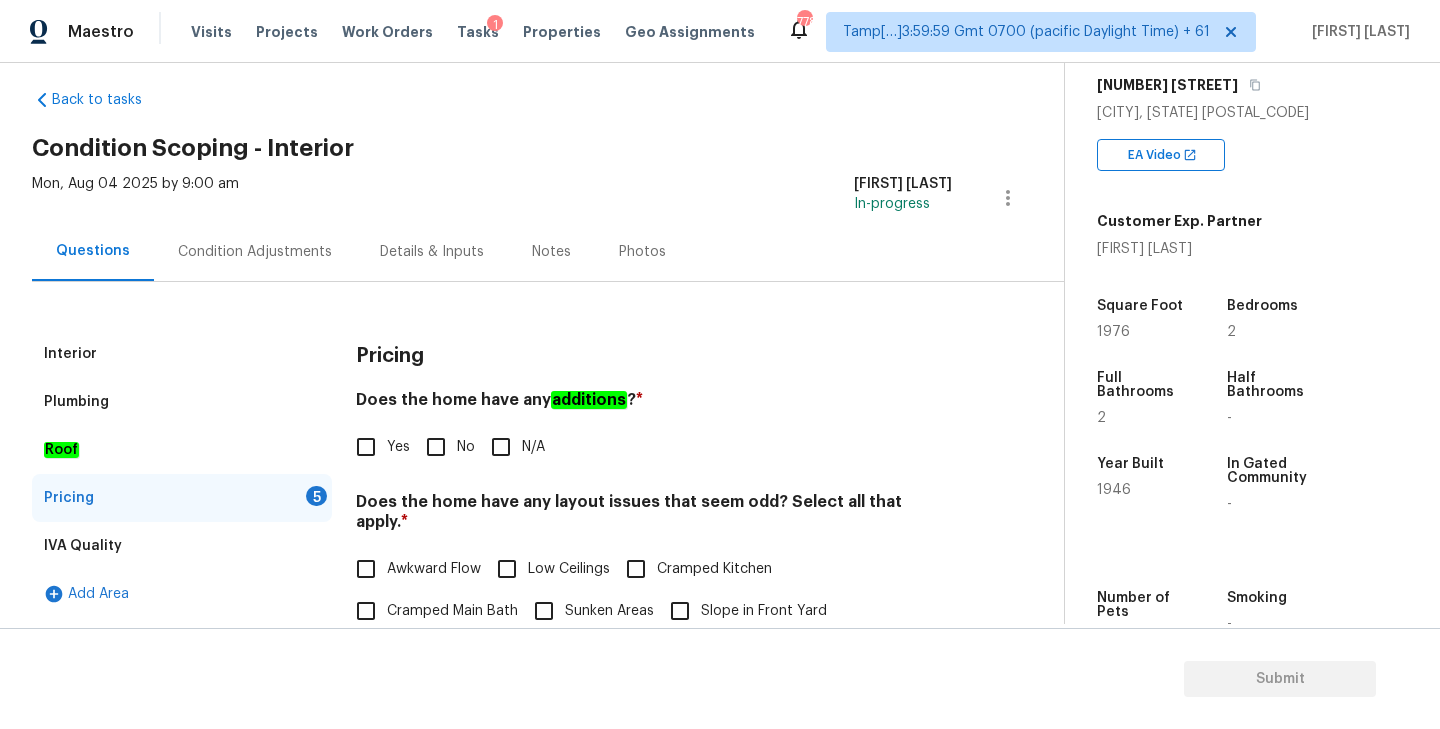 click on "No" at bounding box center (436, 447) 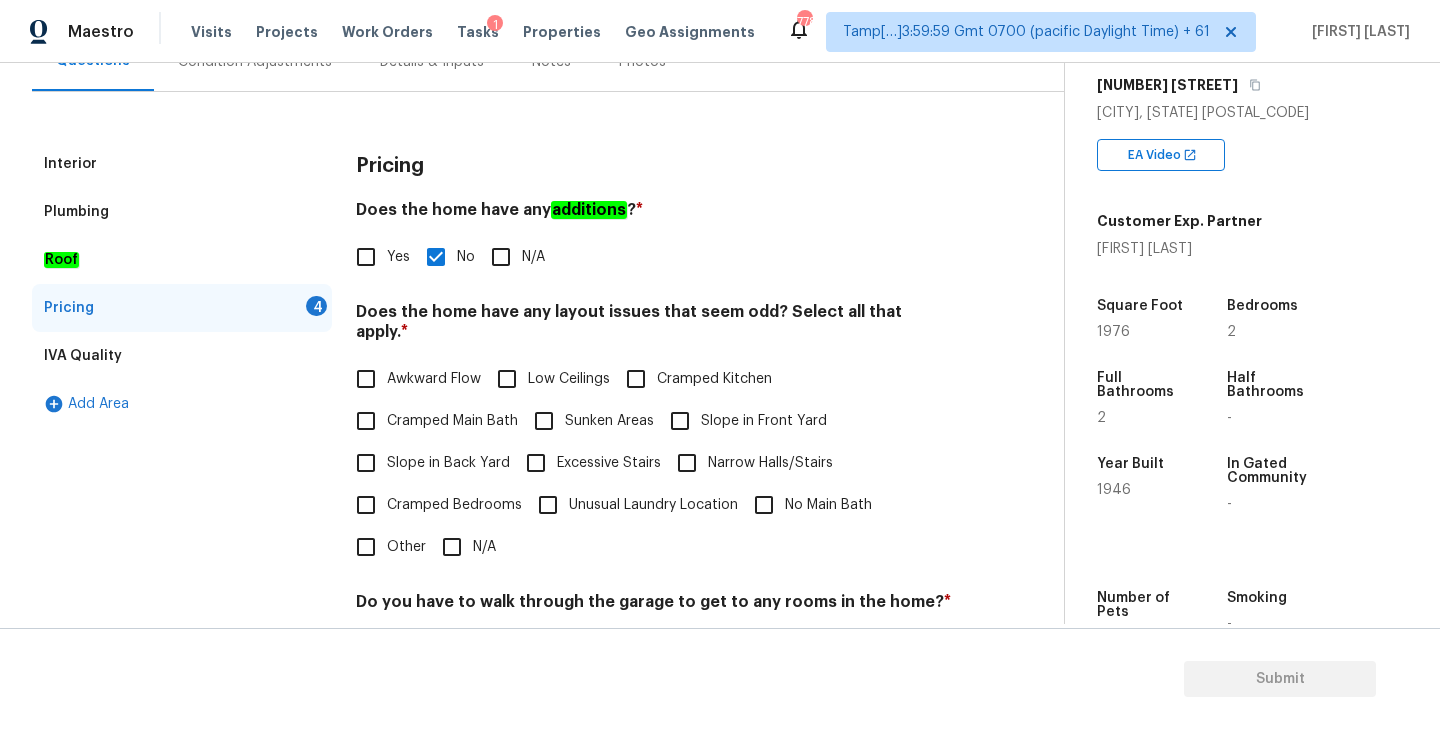 scroll, scrollTop: 213, scrollLeft: 0, axis: vertical 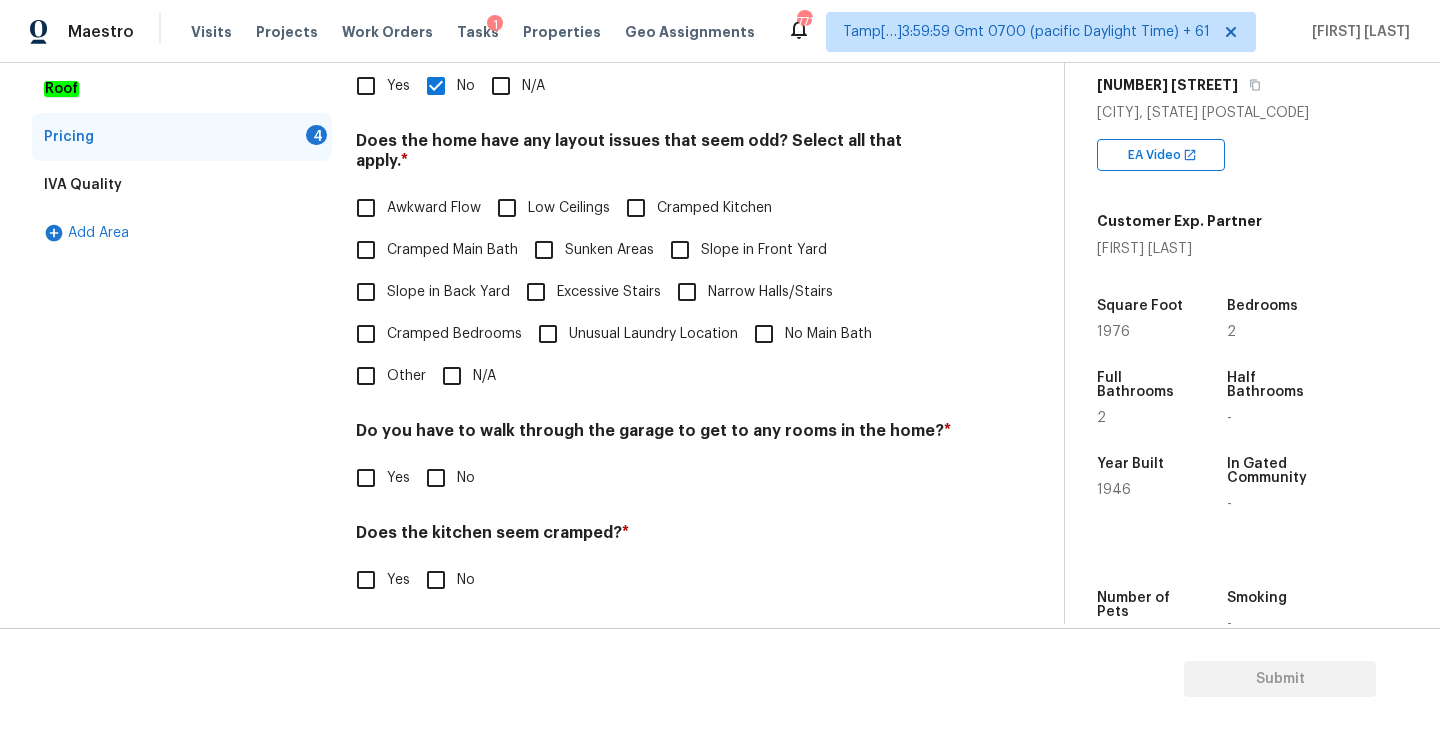 click on "No" at bounding box center [436, 478] 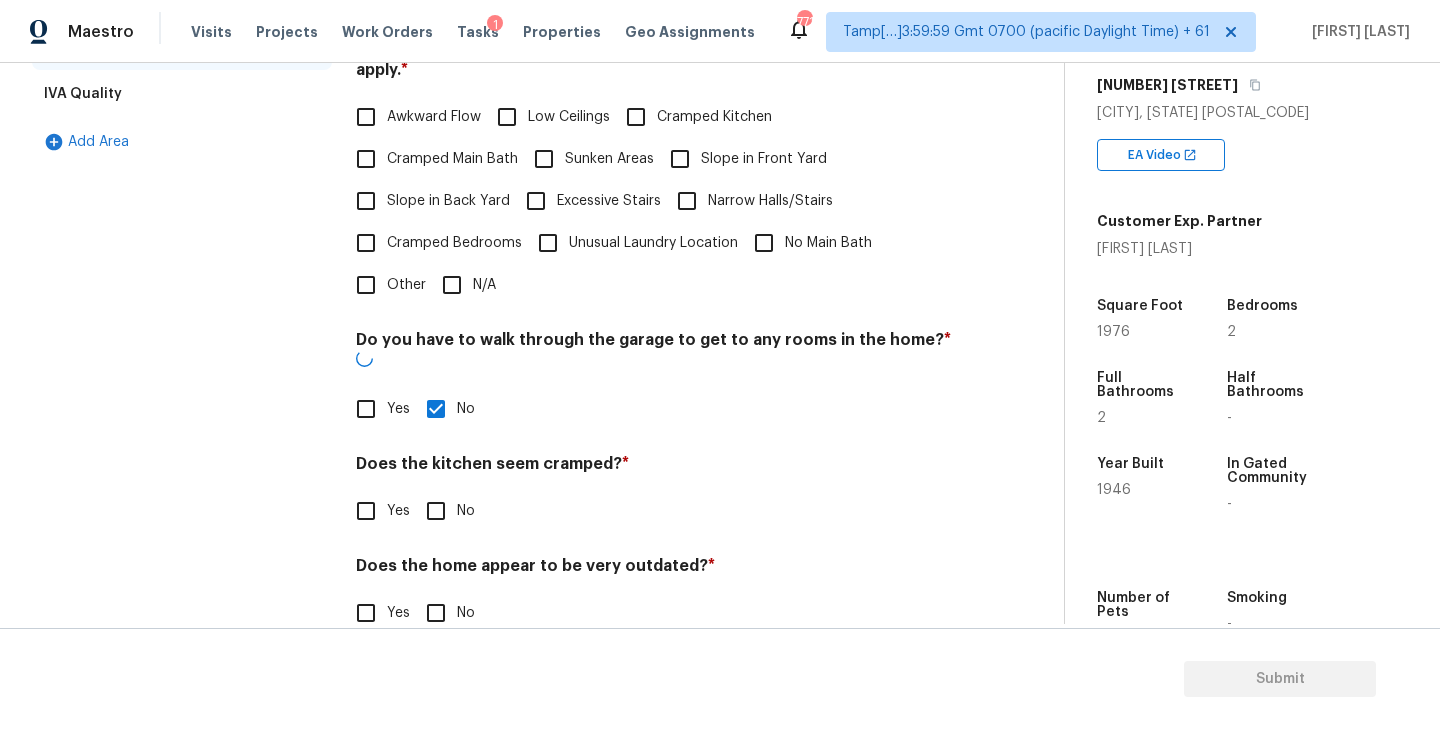 scroll, scrollTop: 471, scrollLeft: 0, axis: vertical 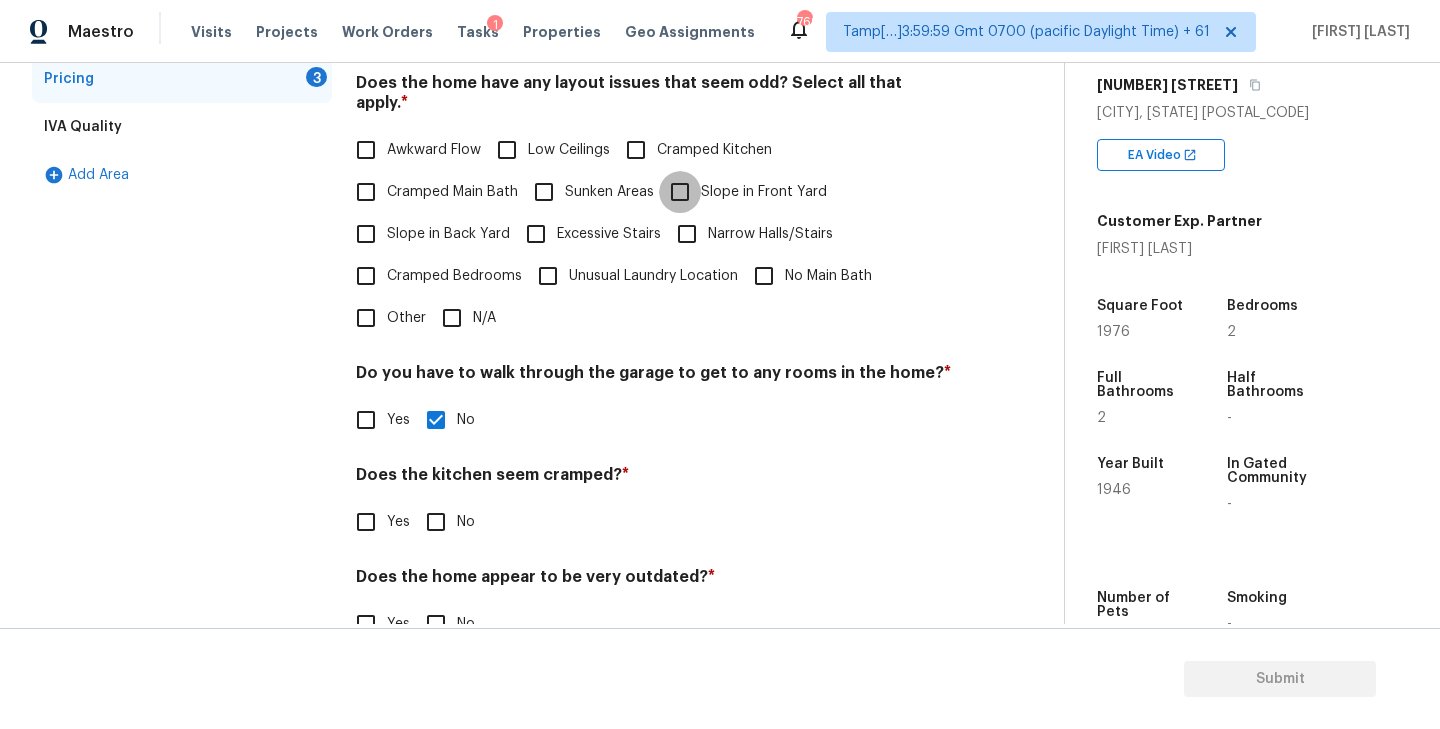 click on "Slope in Front Yard" at bounding box center [680, 192] 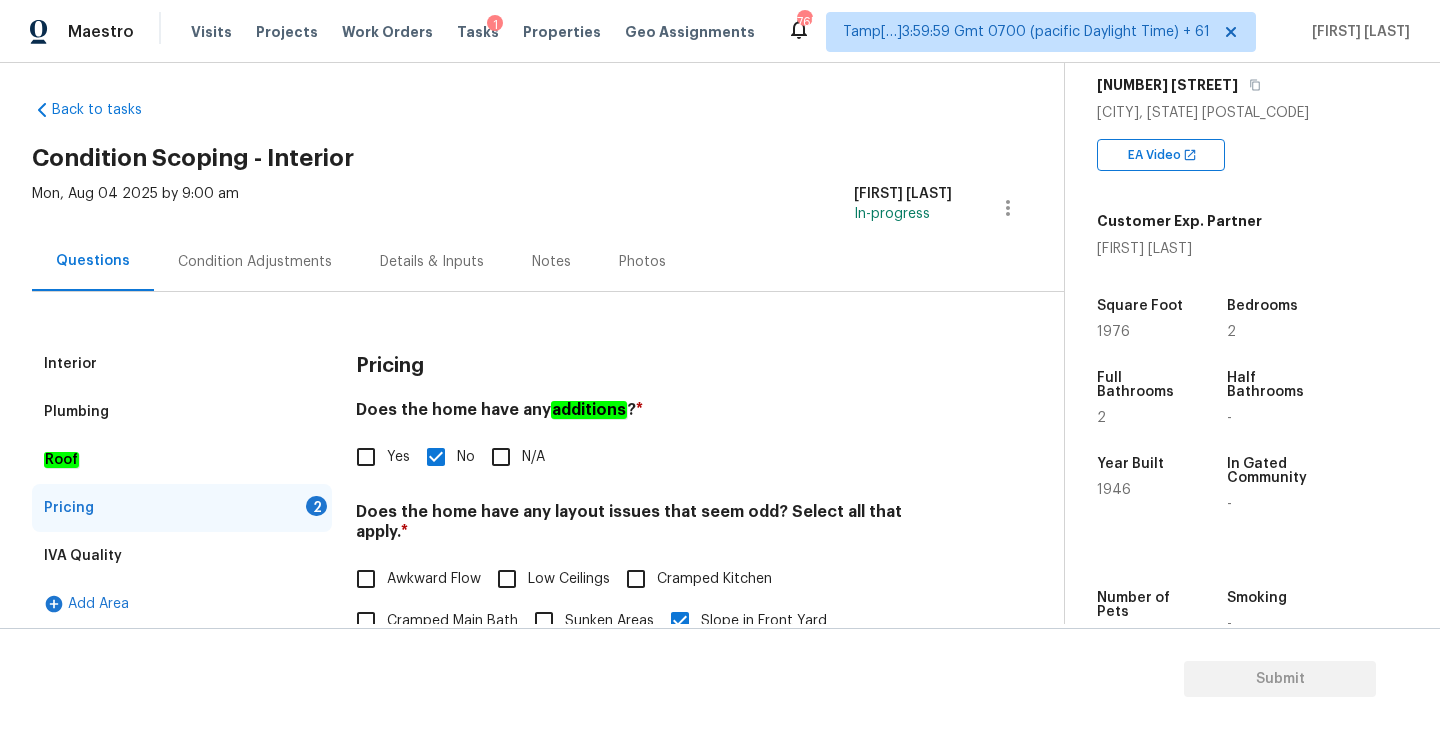 scroll, scrollTop: 0, scrollLeft: 0, axis: both 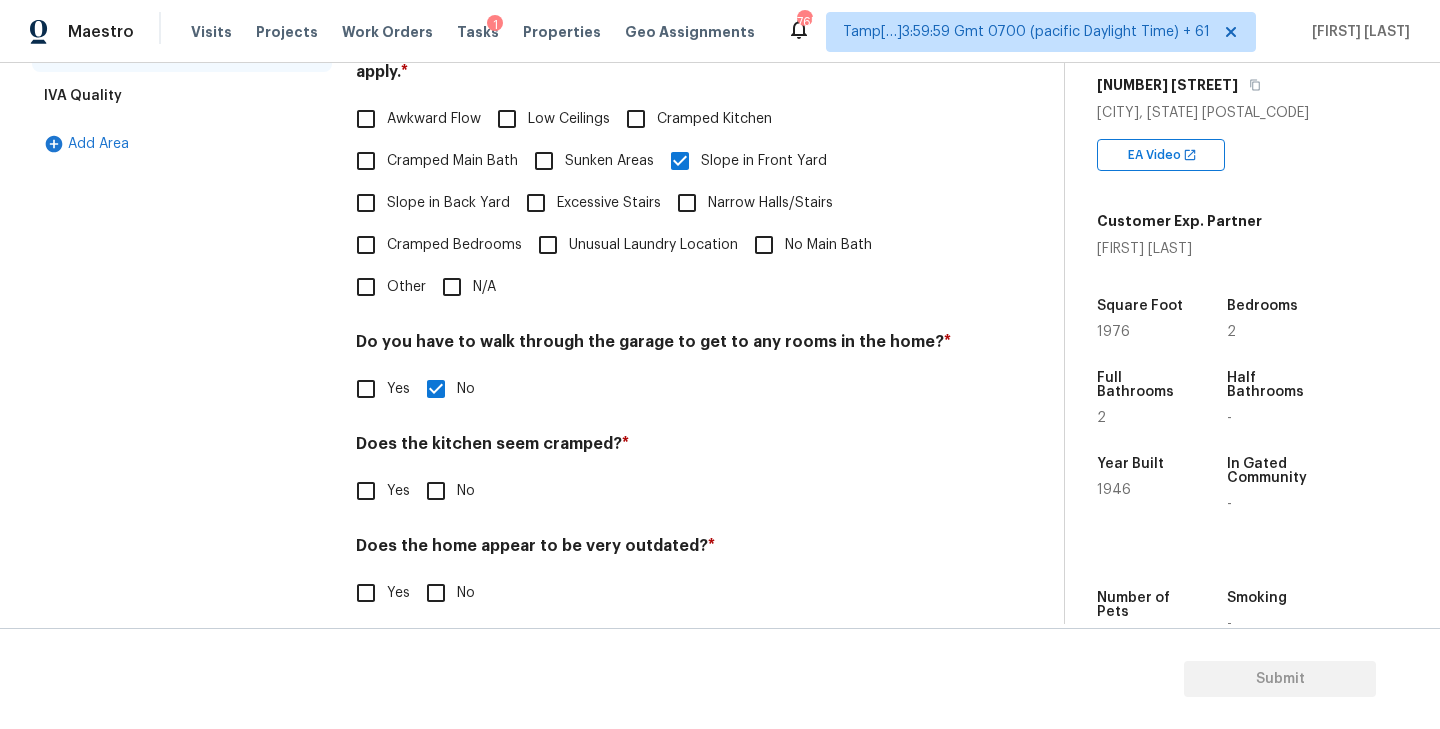 click on "Yes" at bounding box center [366, 593] 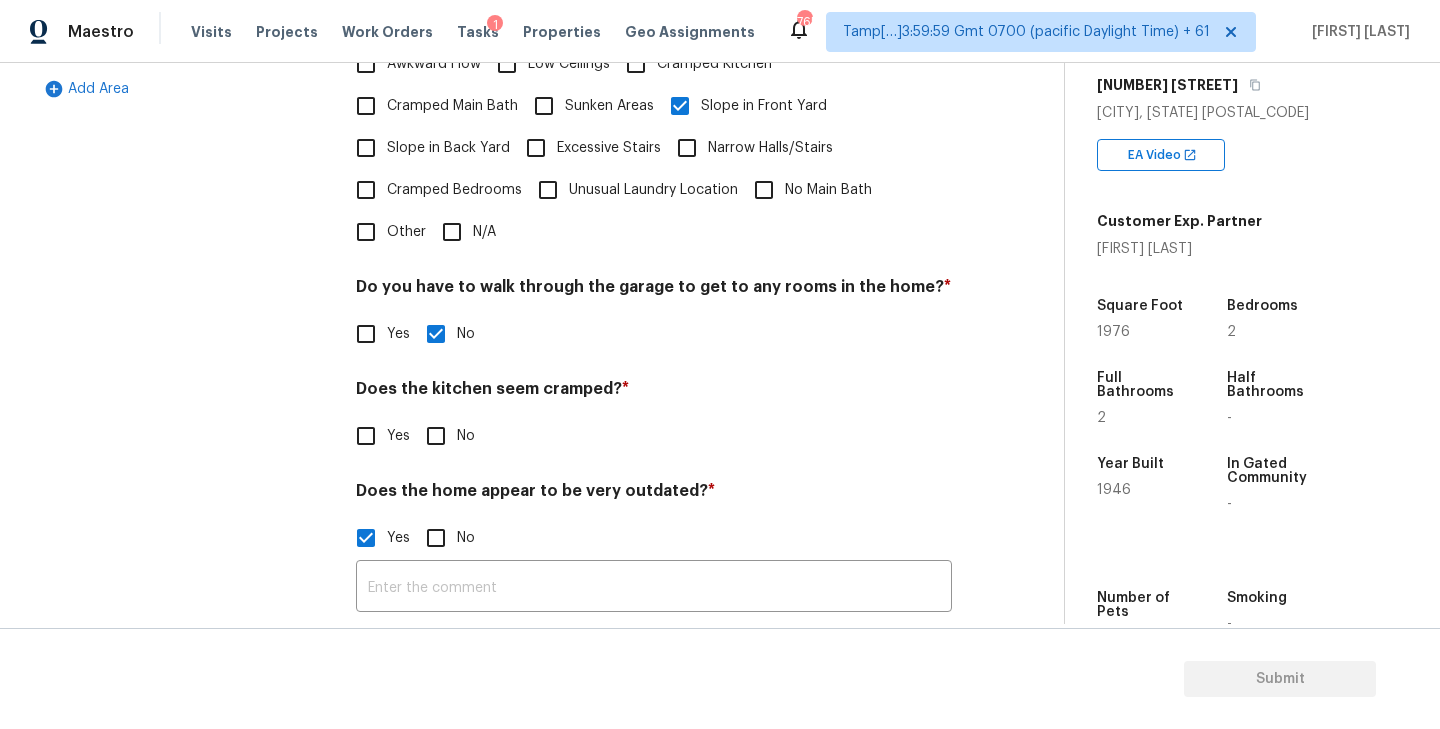 scroll, scrollTop: 524, scrollLeft: 0, axis: vertical 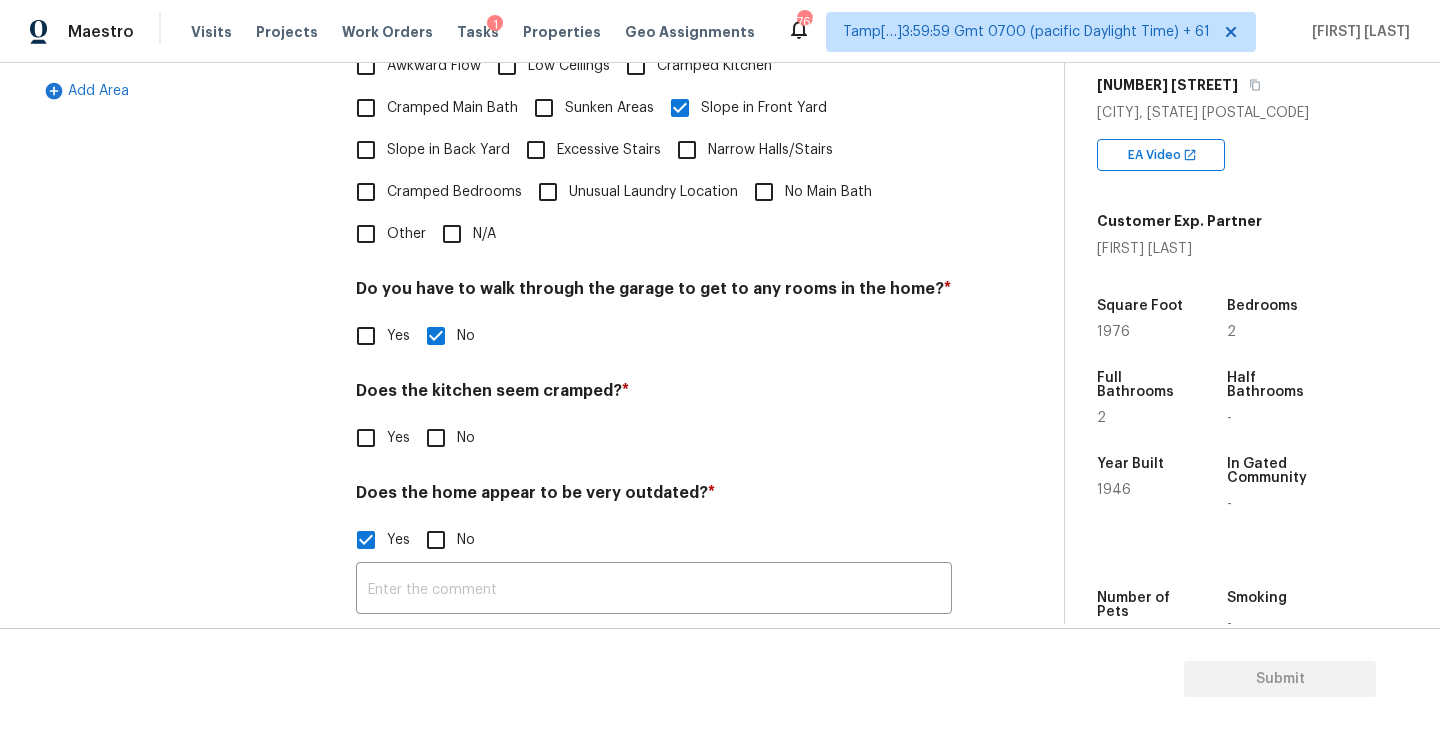 click on "No" at bounding box center [436, 438] 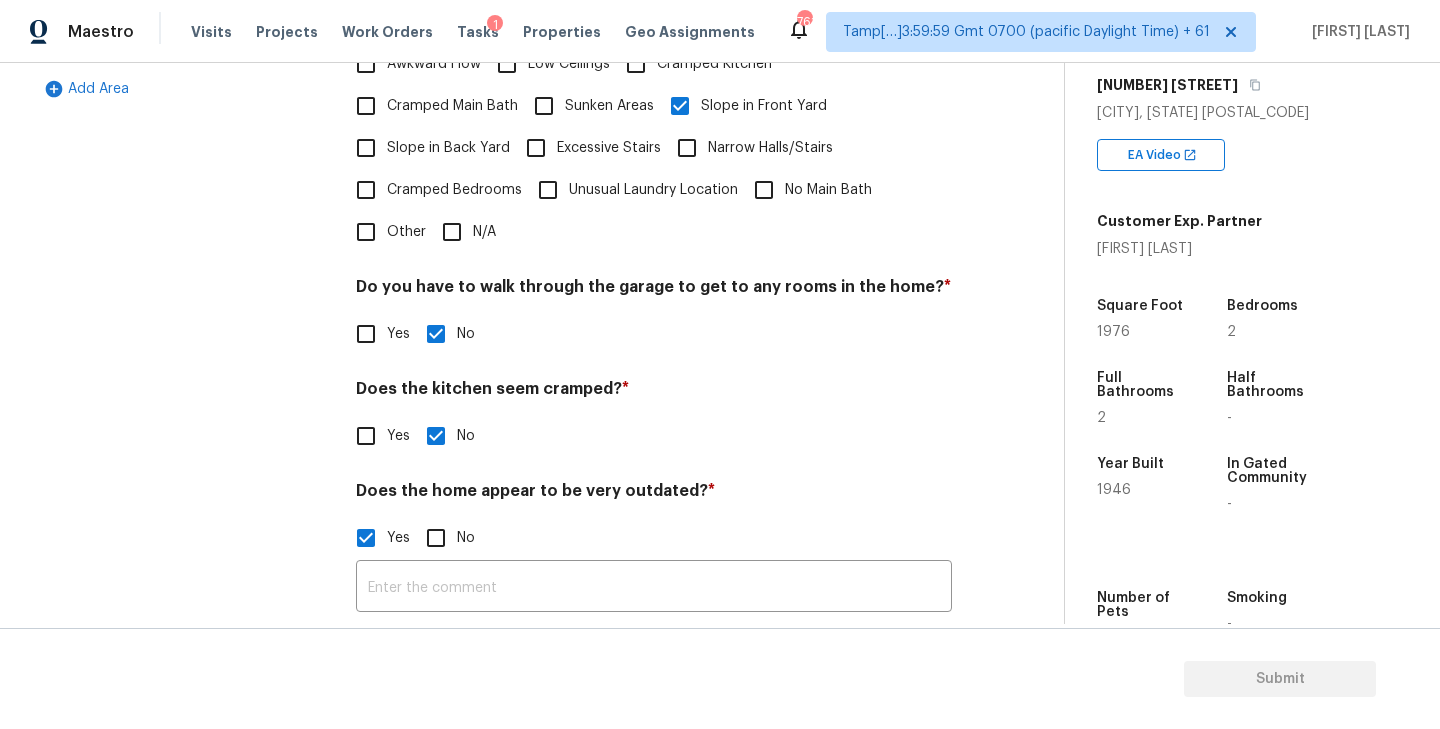 scroll, scrollTop: 524, scrollLeft: 0, axis: vertical 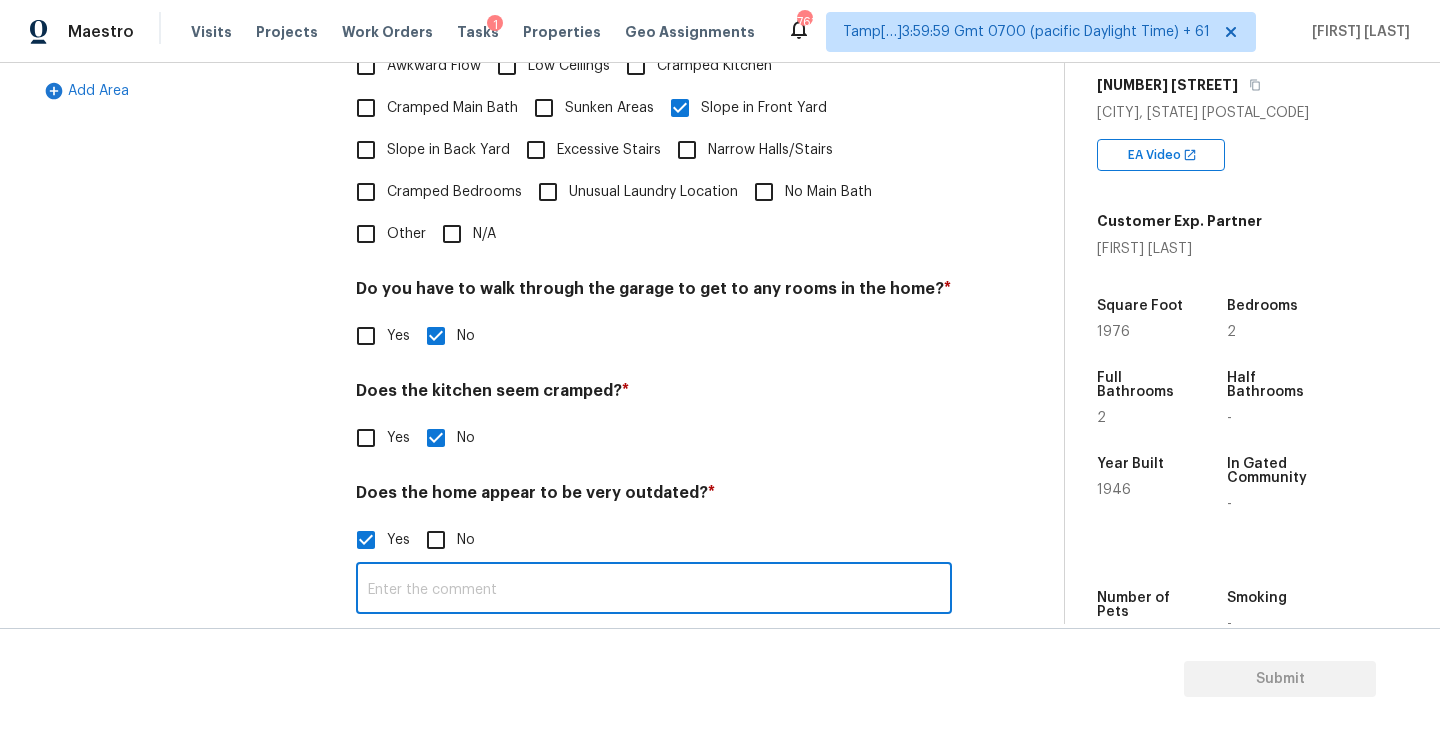 click at bounding box center [654, 590] 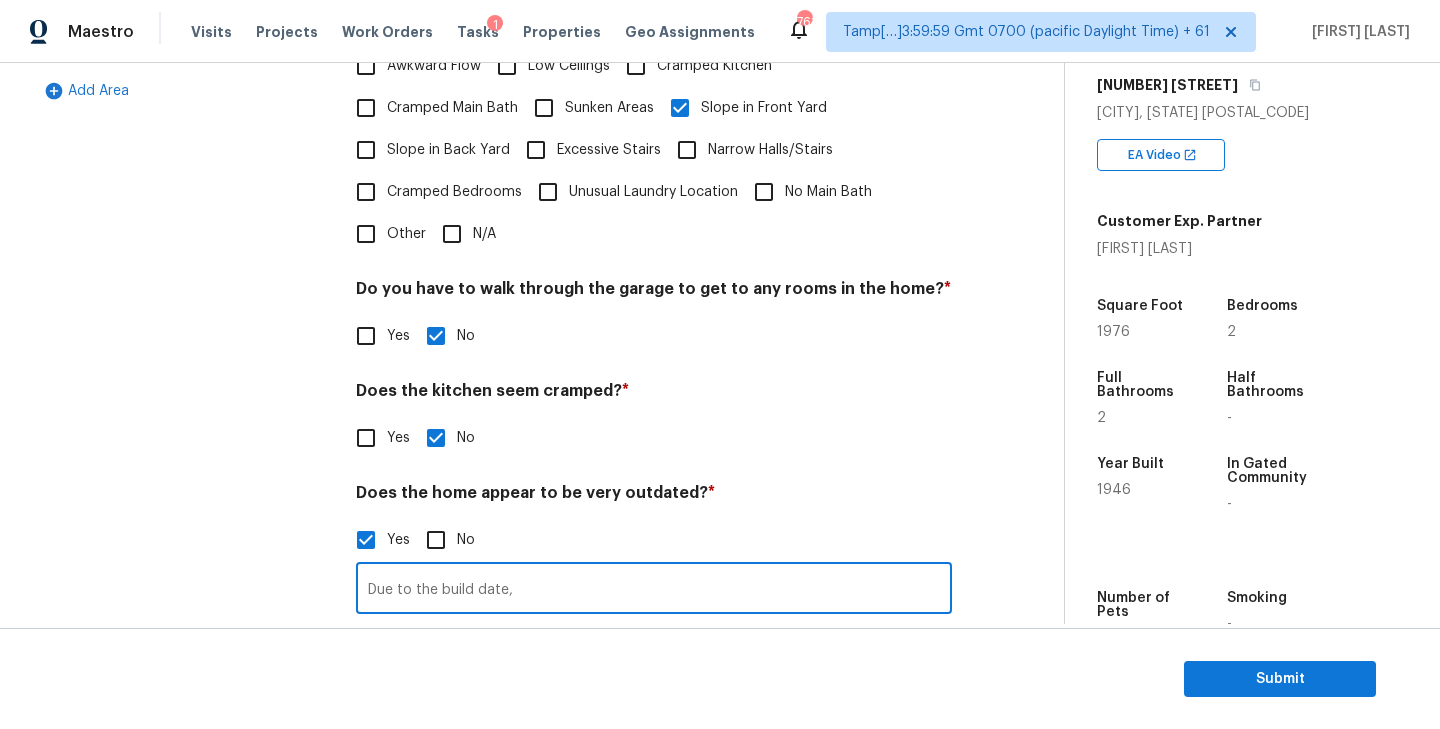 paste on "The whole house needs to be redone." 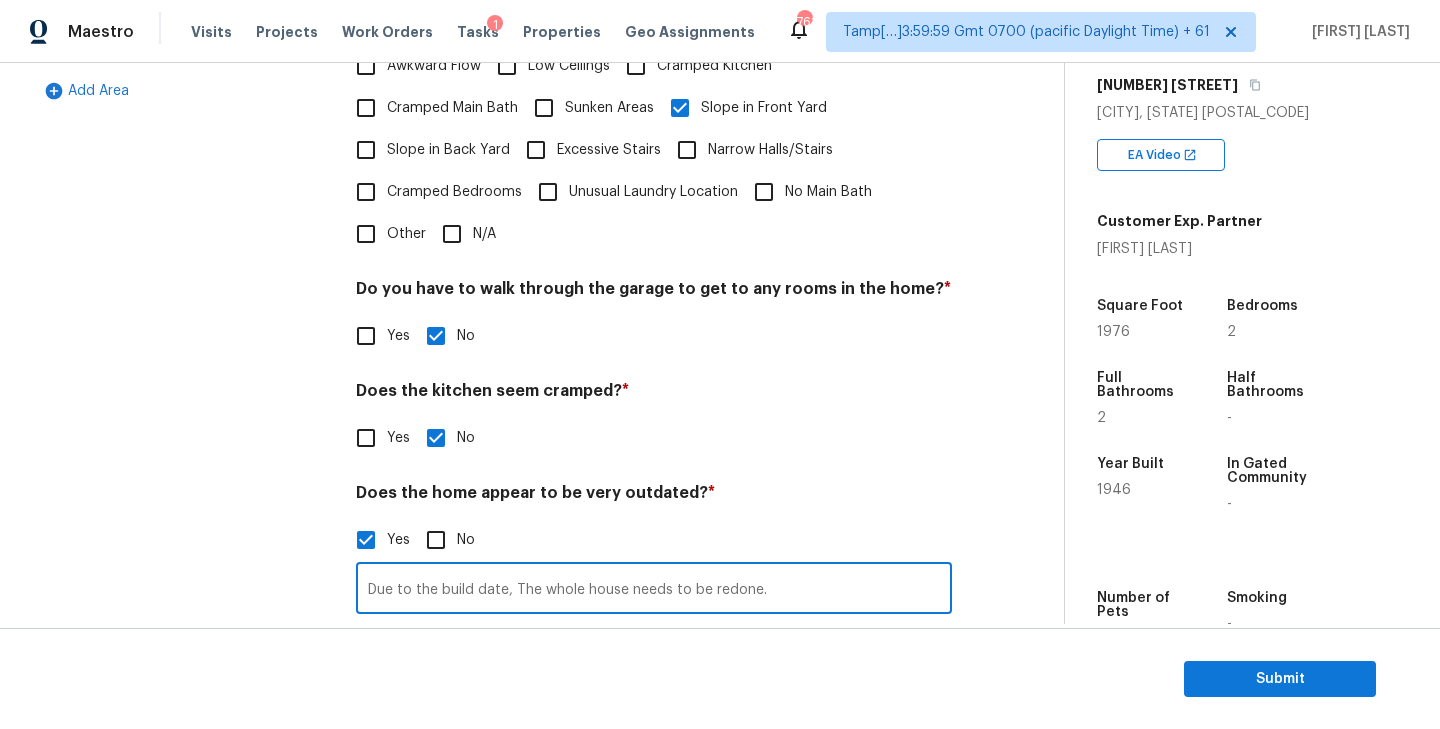 click on "Due to the build date, The whole house needs to be redone." at bounding box center (654, 590) 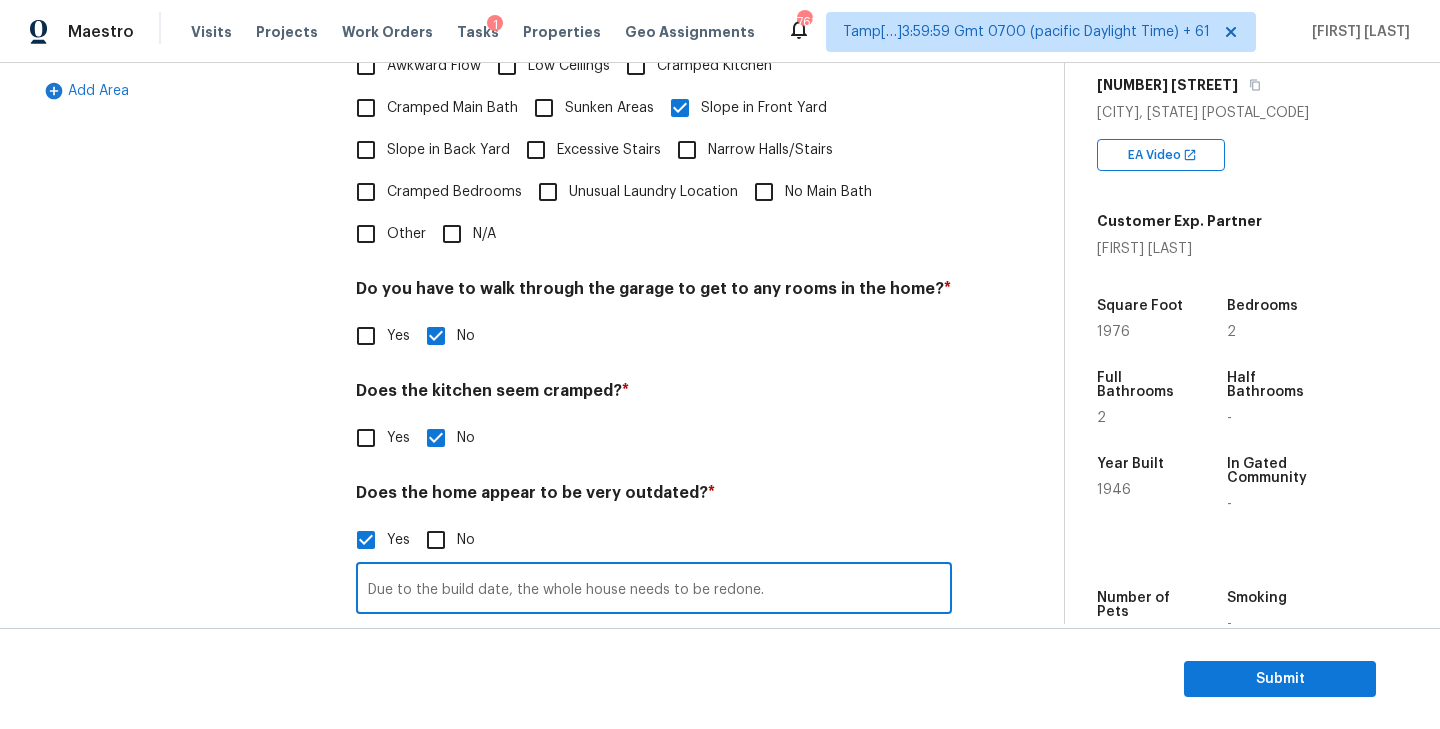 click on "Due to the build date, the whole house needs to be redone." at bounding box center (654, 590) 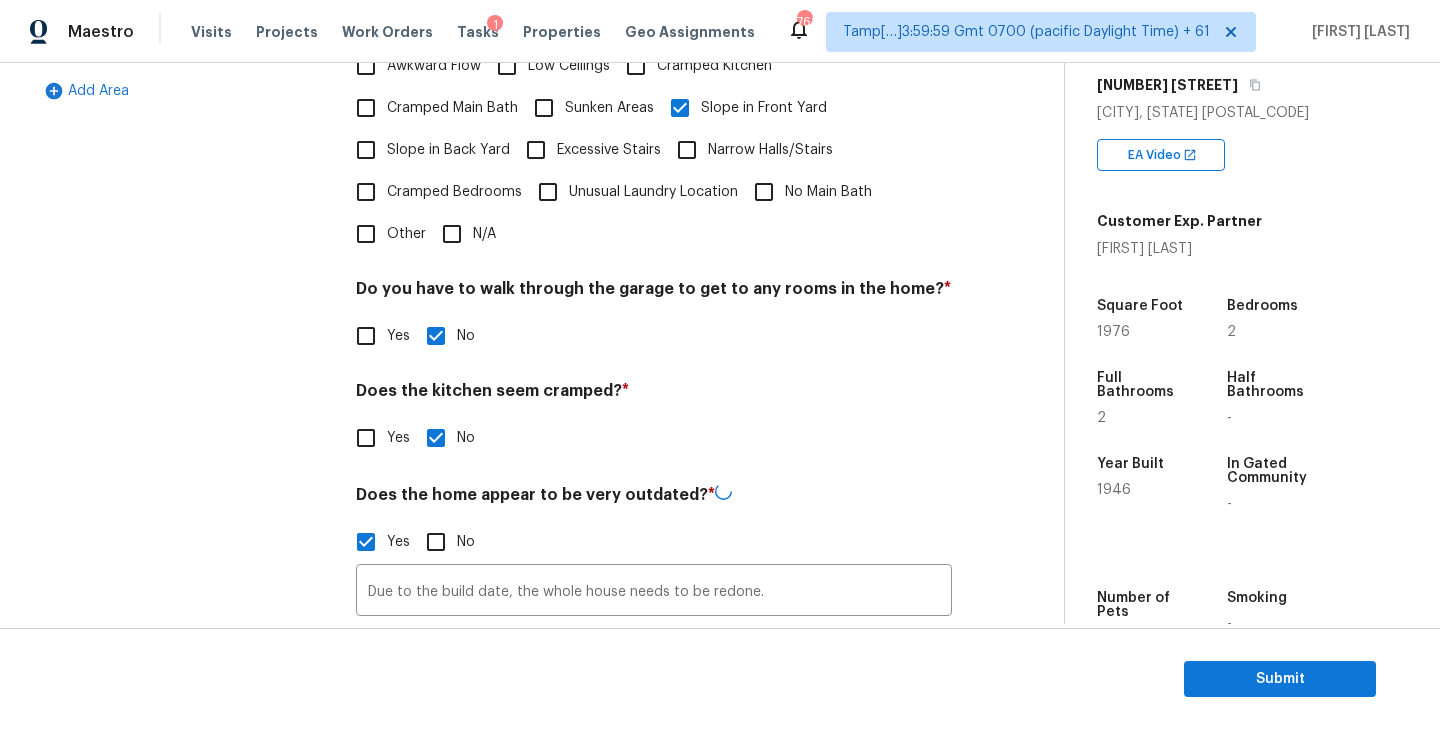 click on "Yes No" at bounding box center [654, 438] 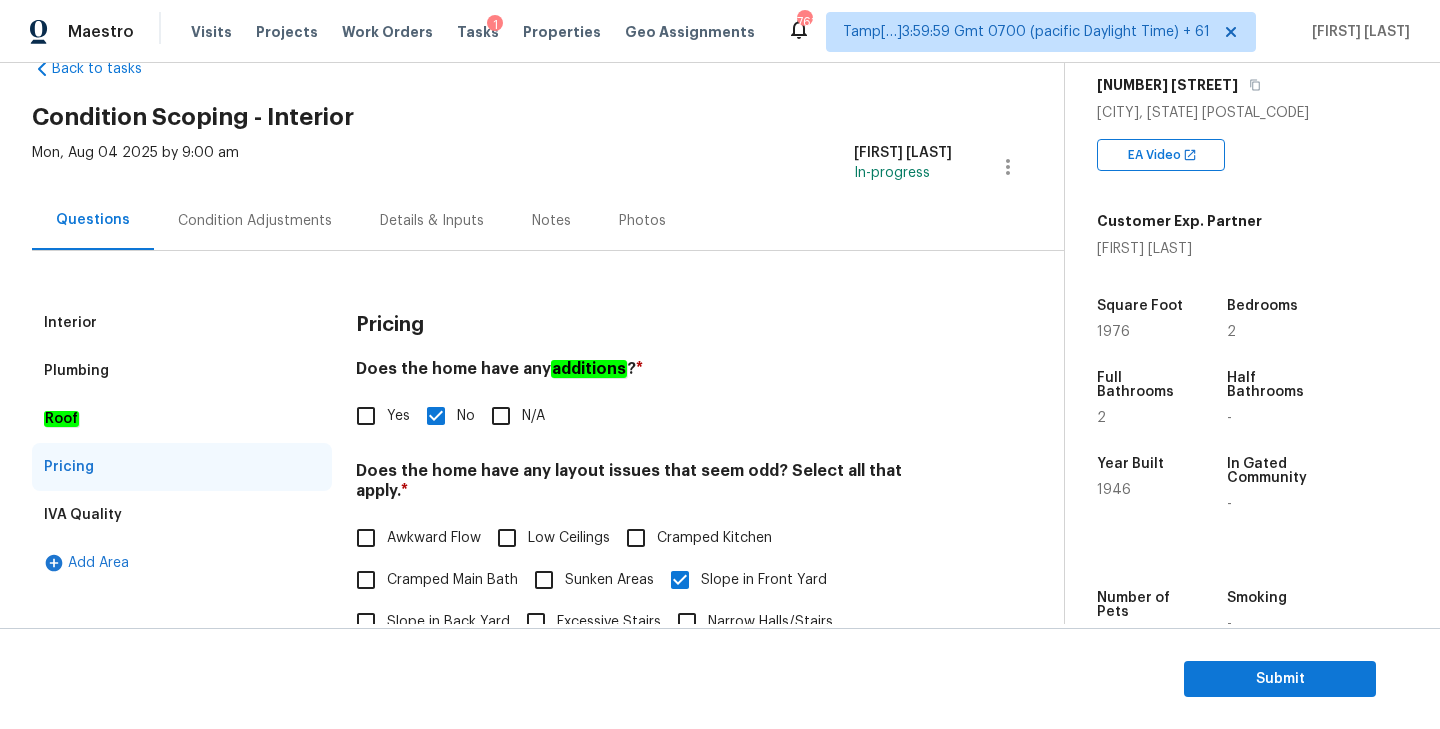 scroll, scrollTop: 0, scrollLeft: 0, axis: both 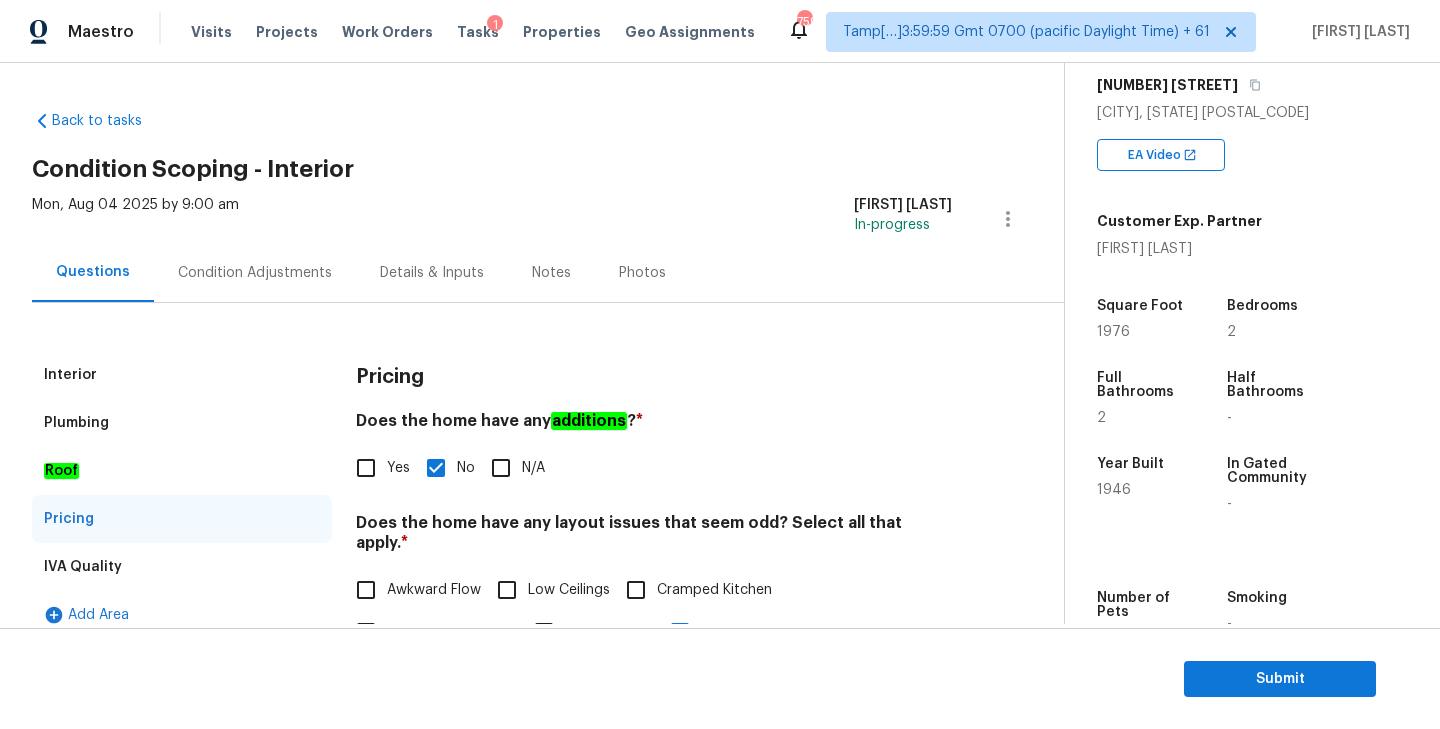 click on "Condition Adjustments" at bounding box center [255, 273] 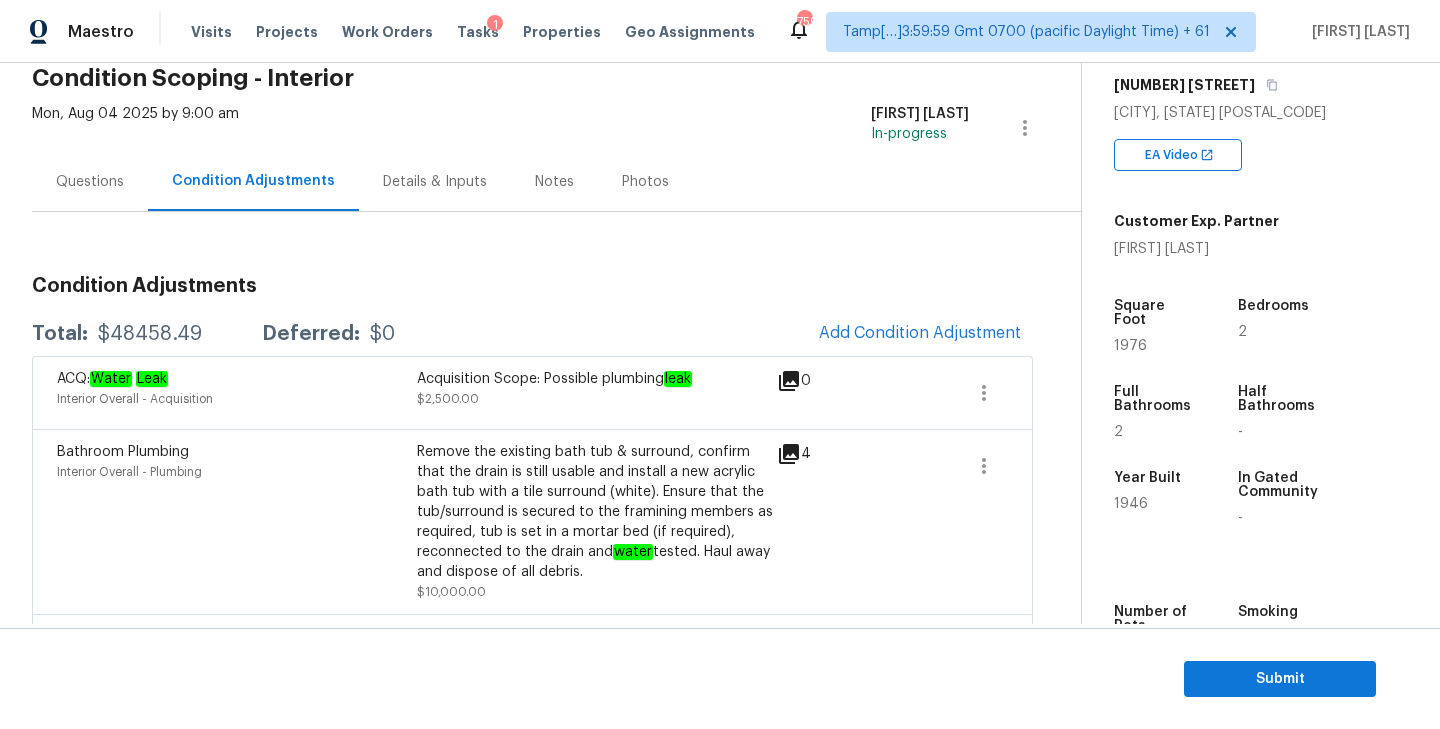 scroll, scrollTop: 105, scrollLeft: 0, axis: vertical 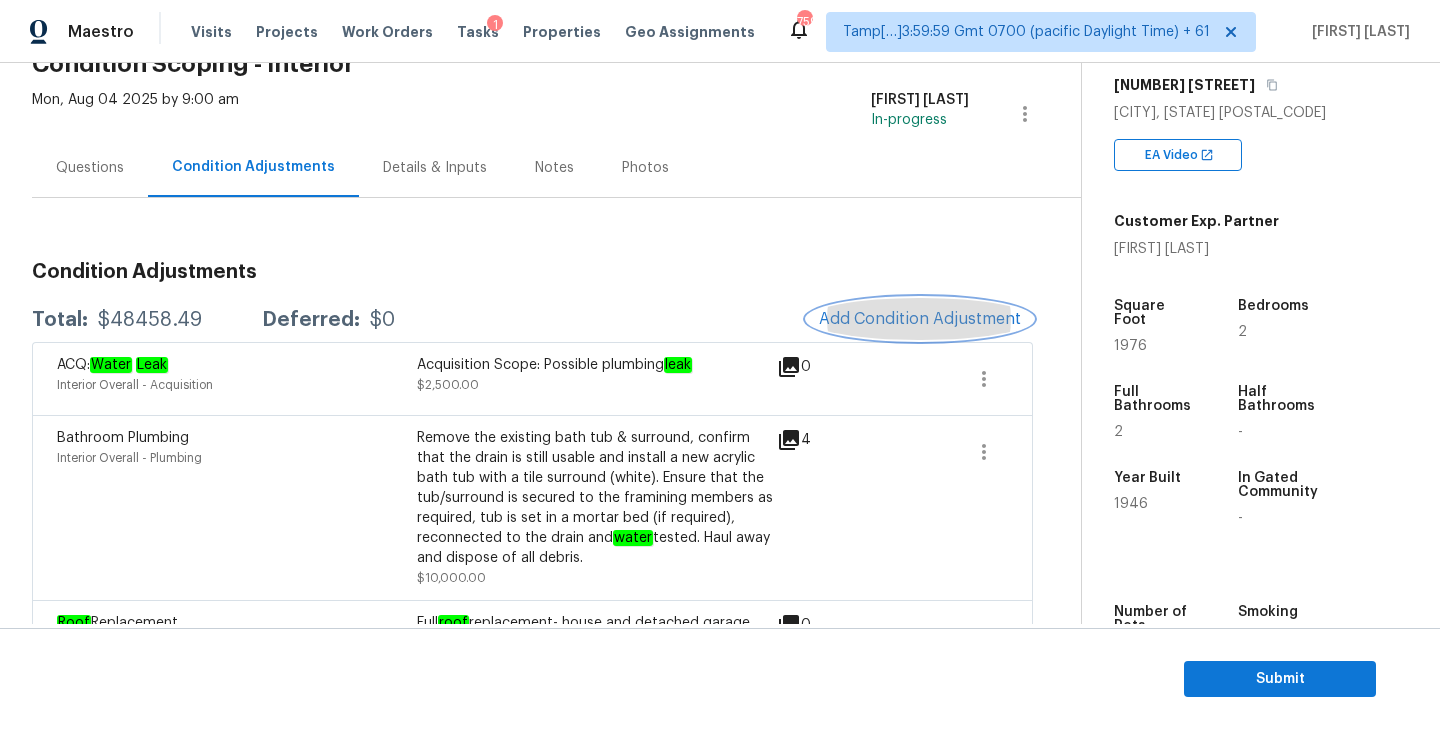 click on "Add Condition Adjustment" at bounding box center (920, 319) 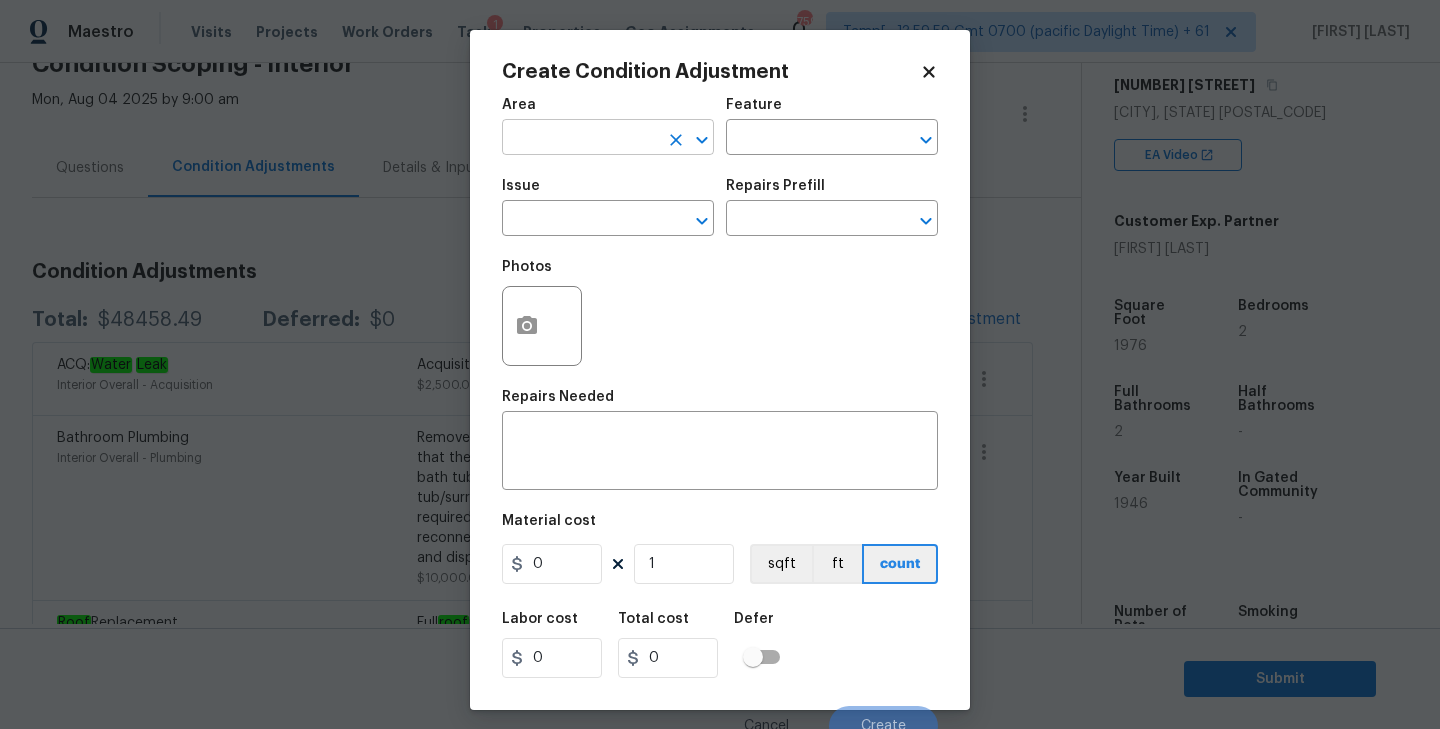 click 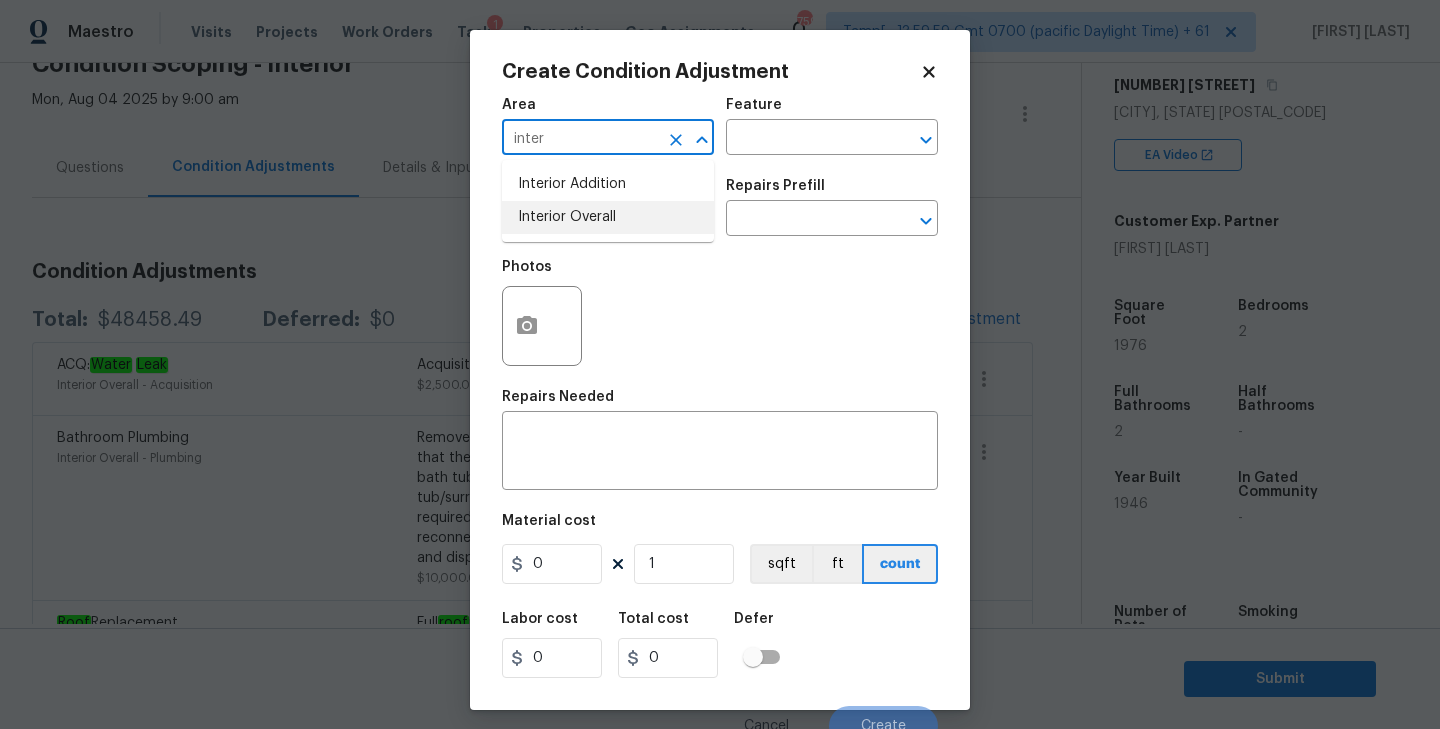 click on "Interior Overall" at bounding box center (608, 217) 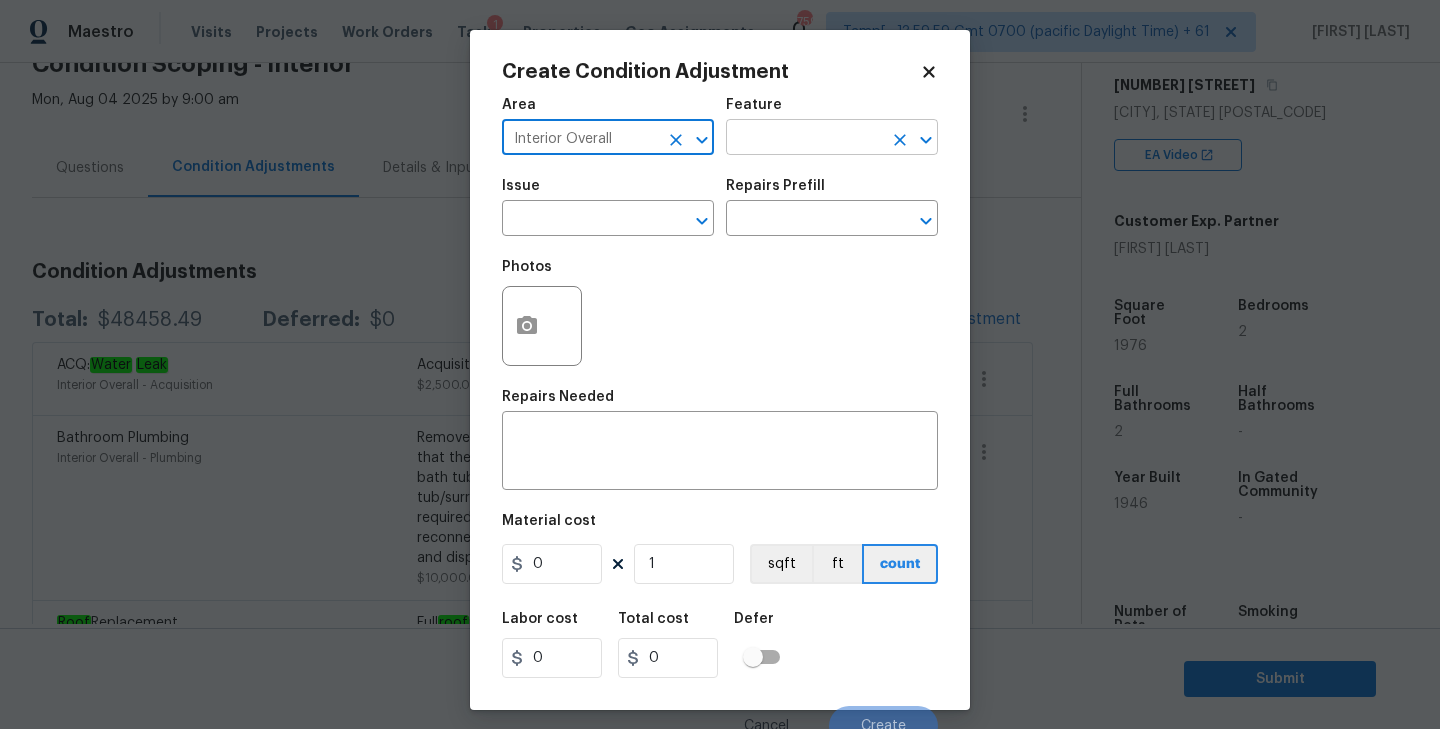 type on "Interior Overall" 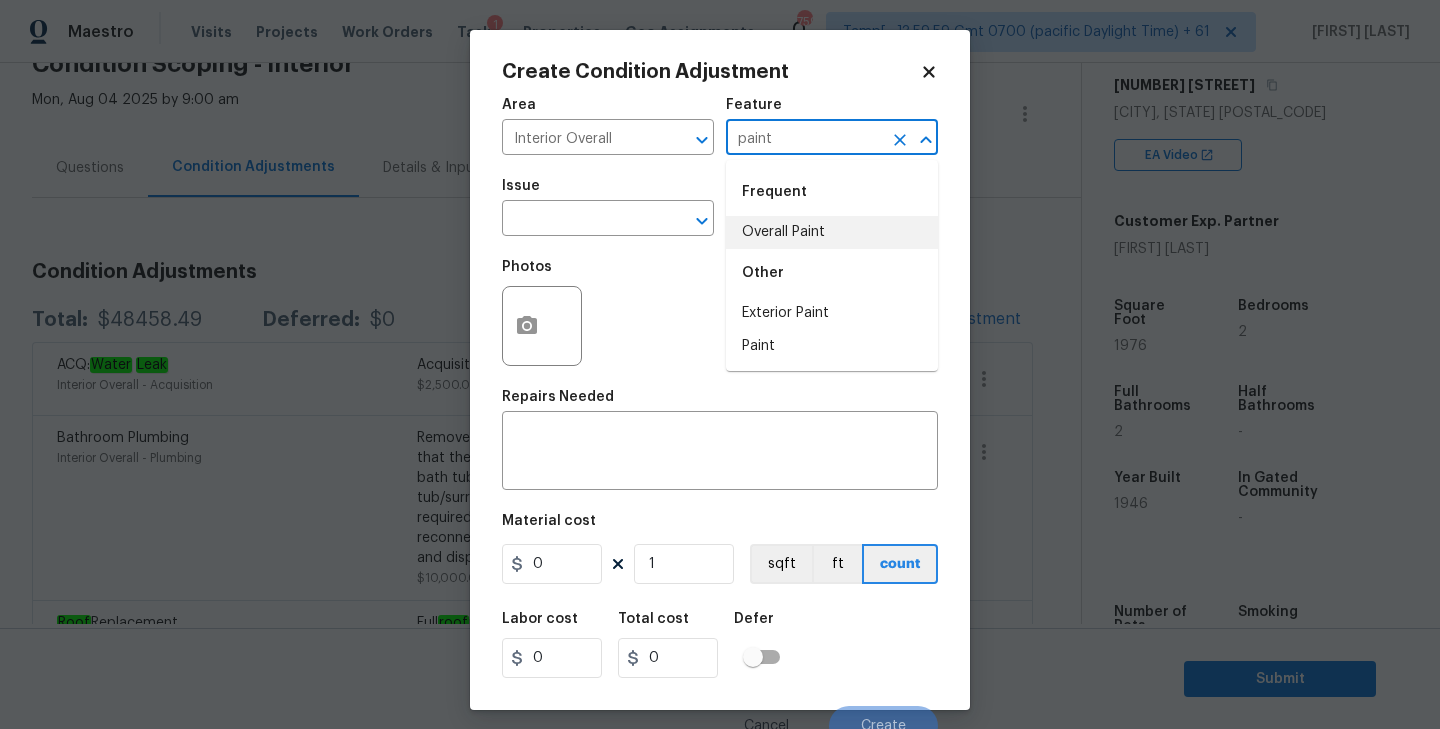 click on "Overall Paint" at bounding box center (832, 232) 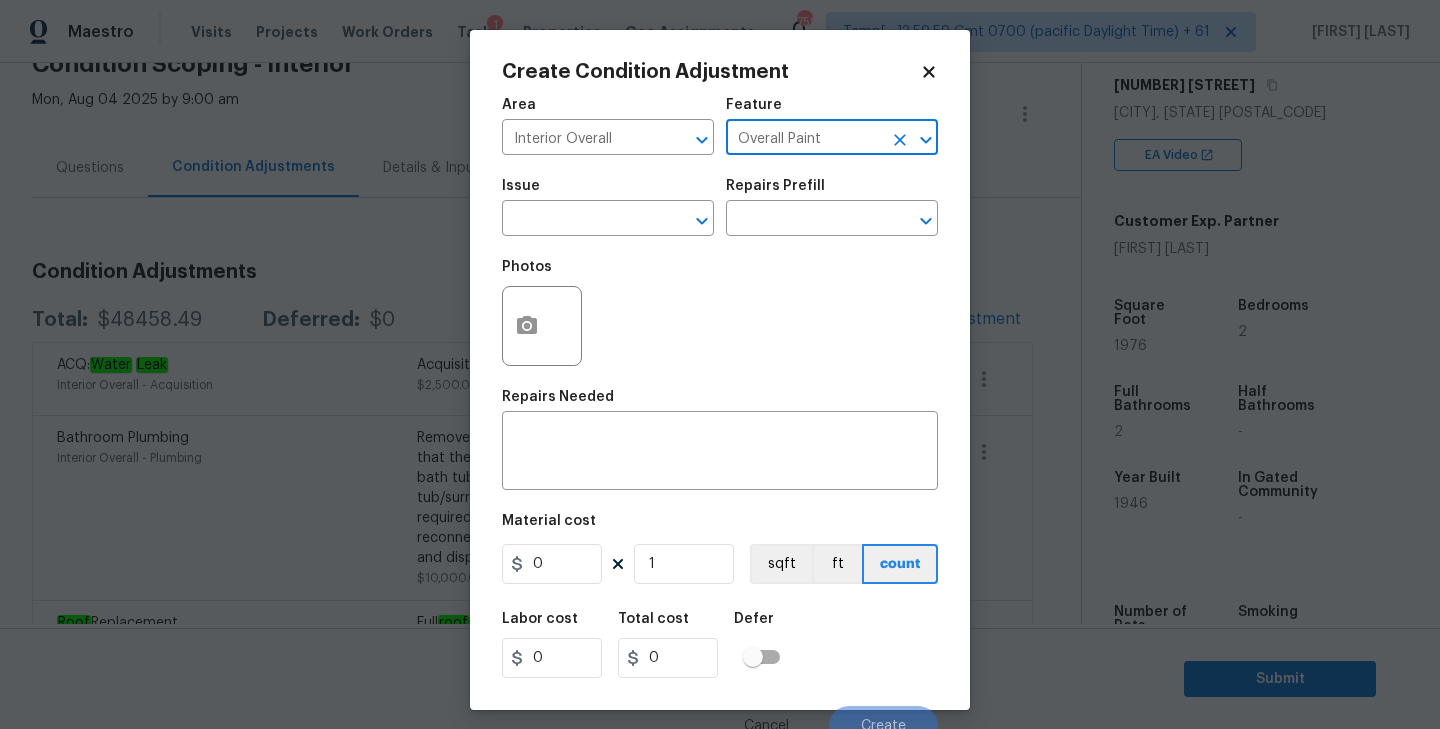 type on "Overall Paint" 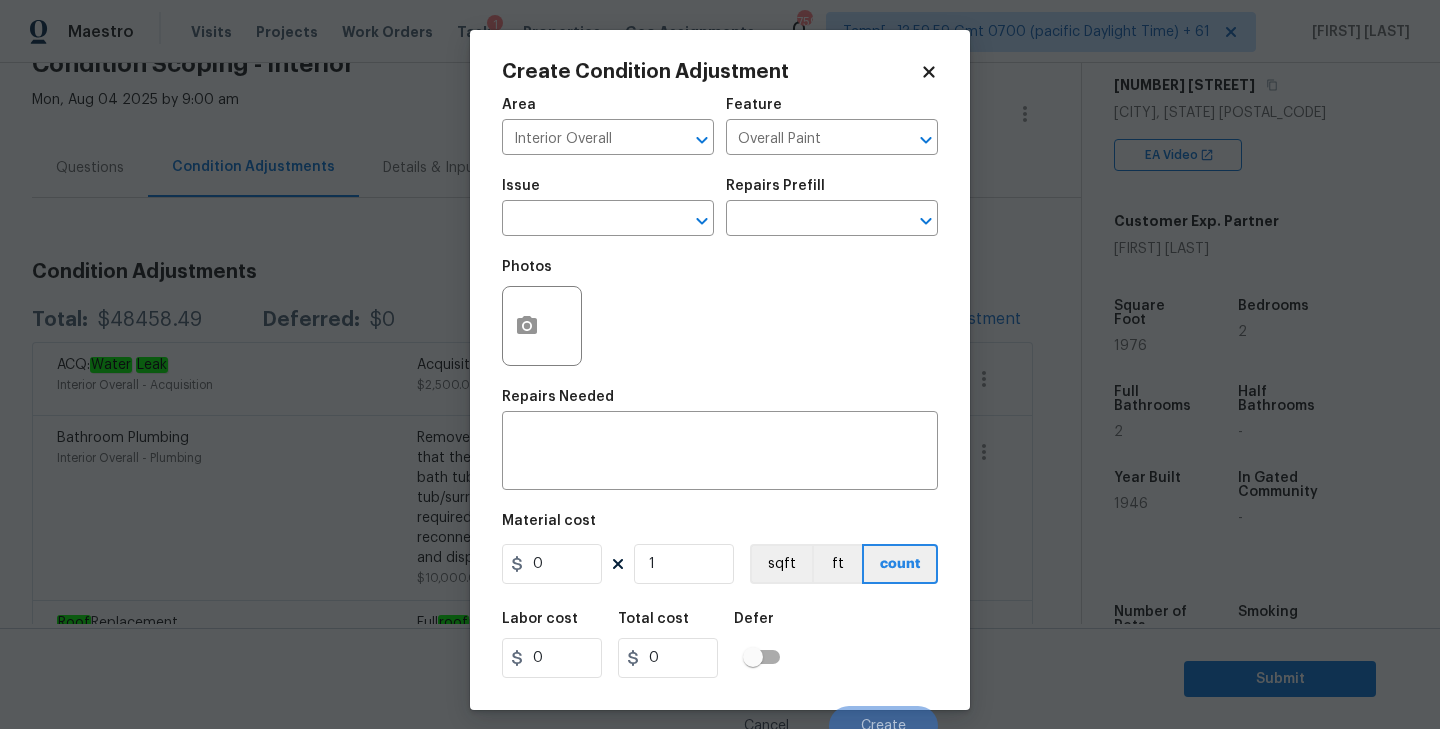 click on "Issue" at bounding box center (608, 192) 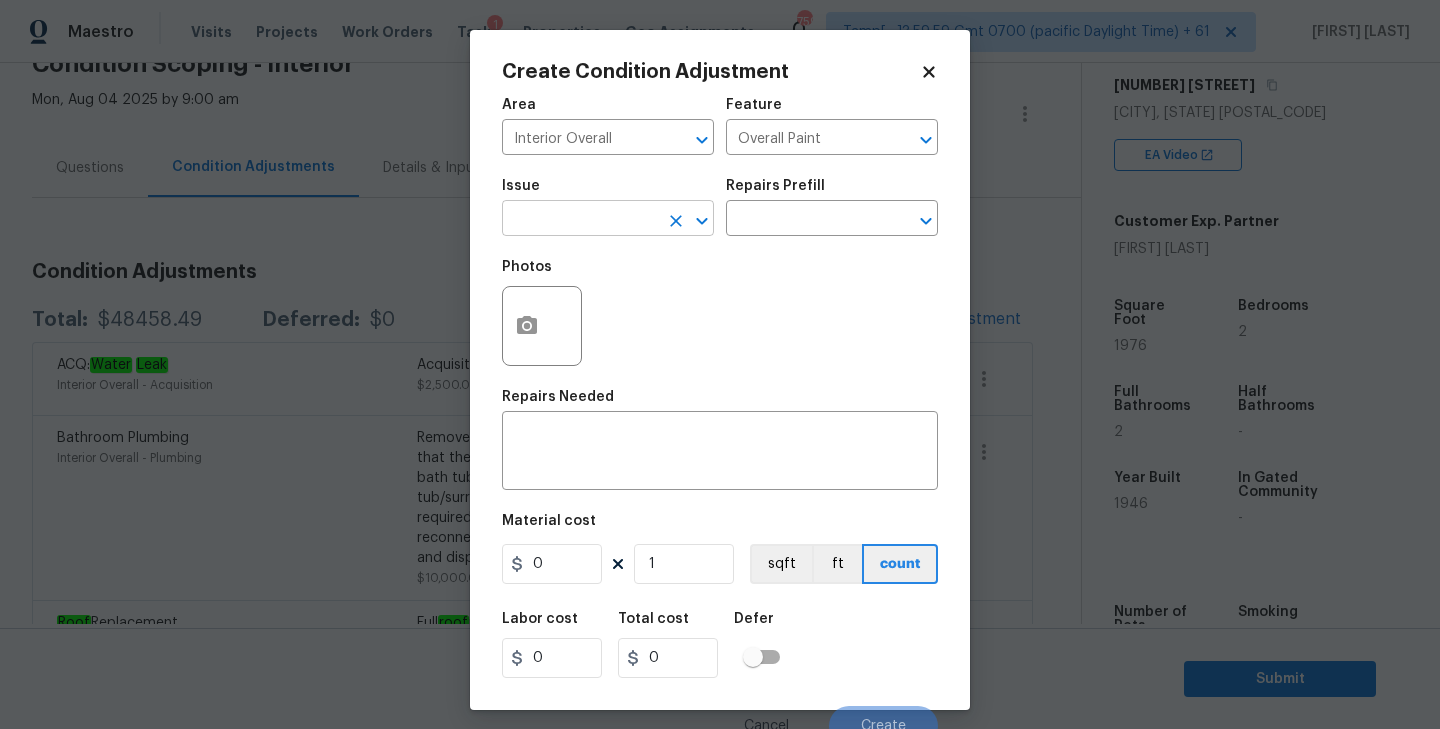 click at bounding box center [580, 220] 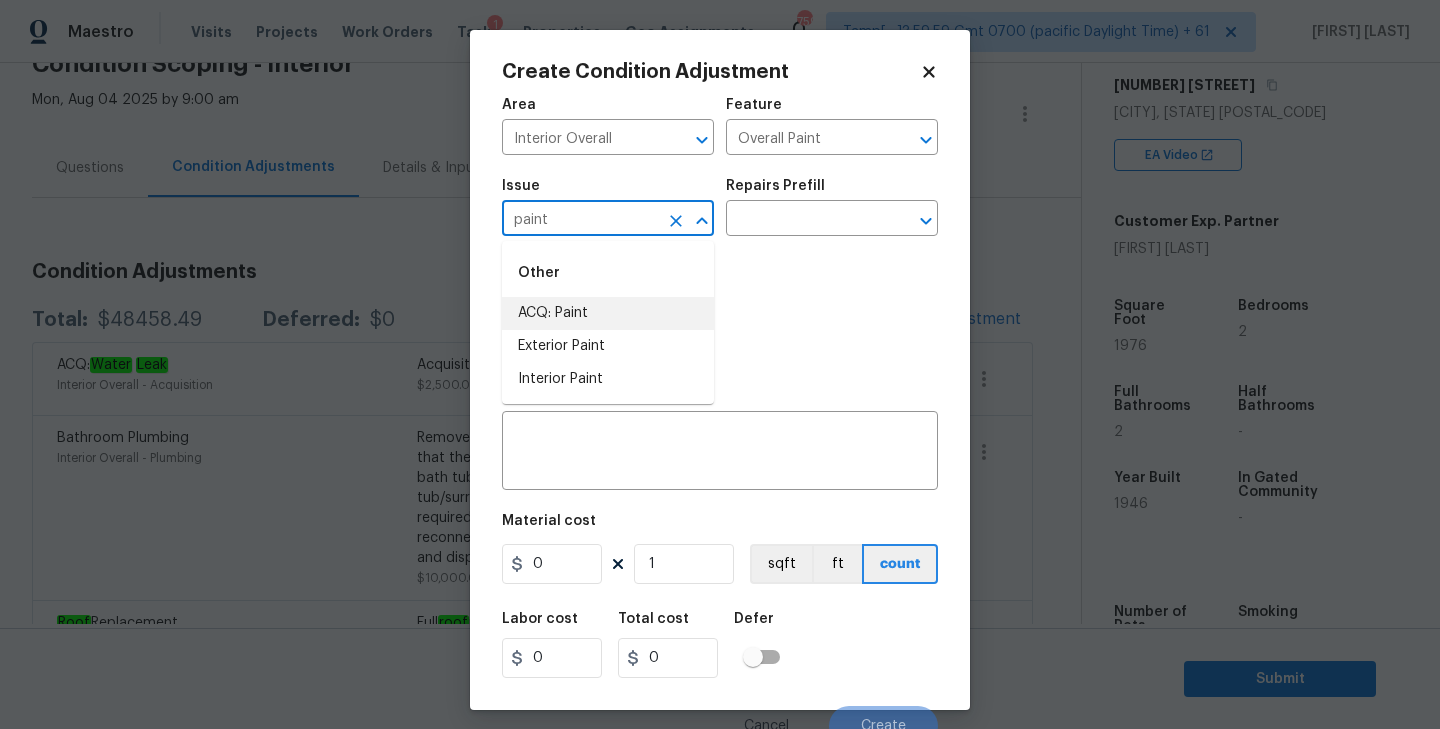 click on "ACQ: Paint" at bounding box center [608, 313] 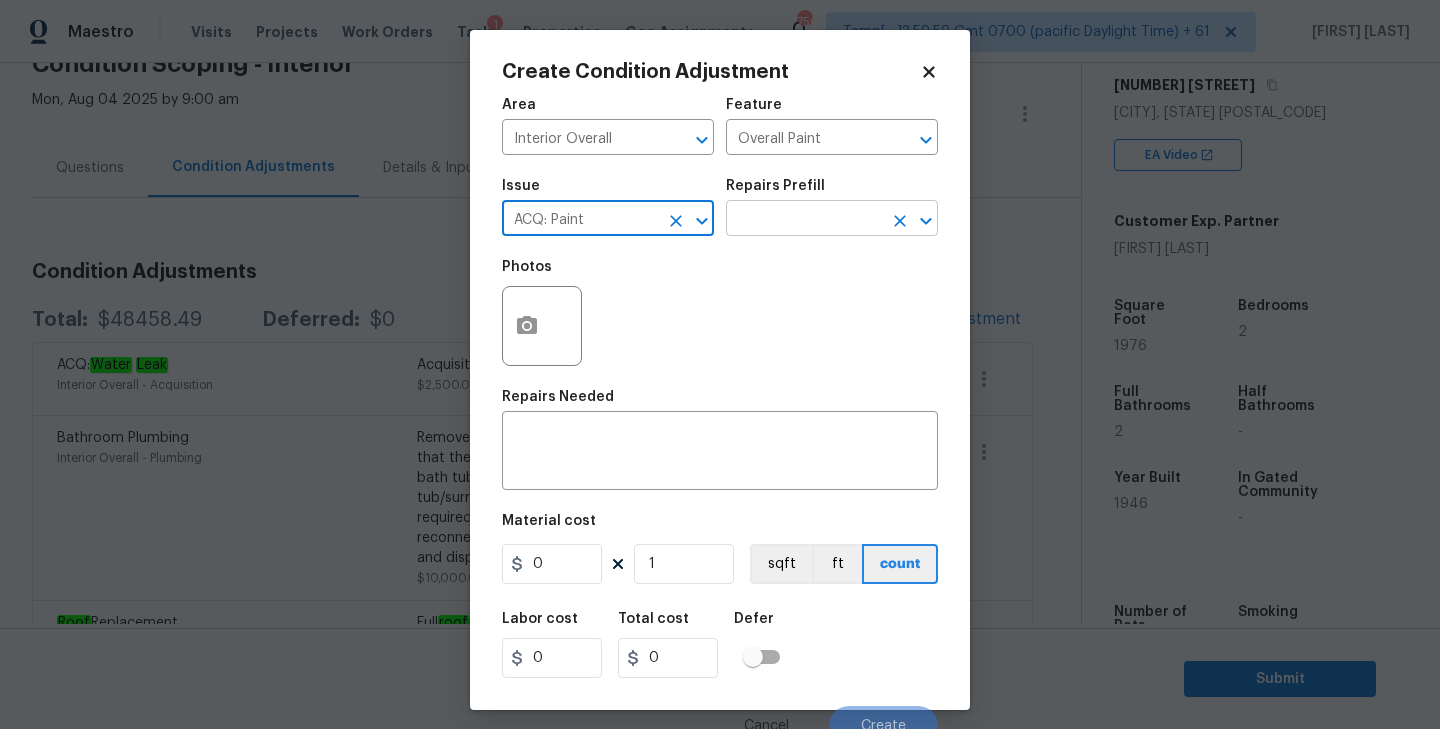 click 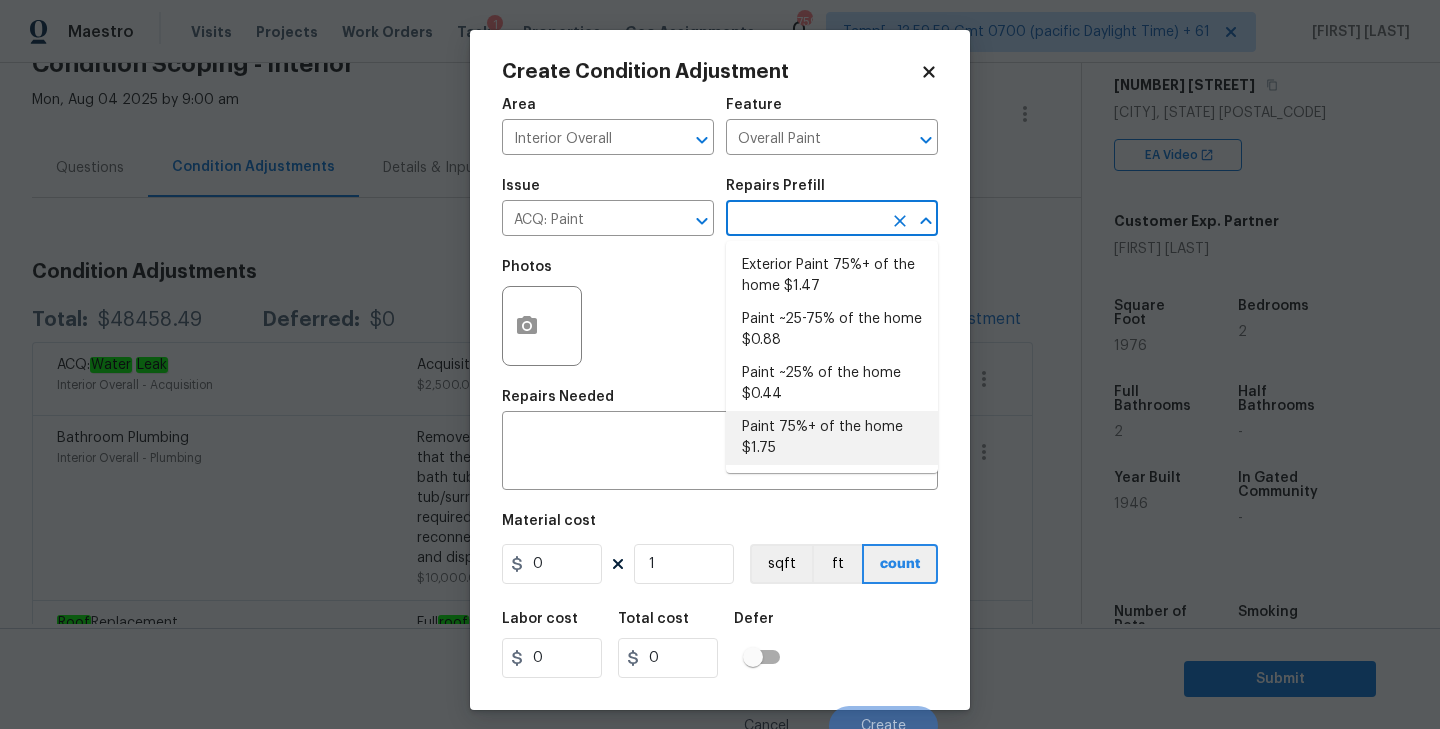 click on "Paint 75%+ of the home $1.75" at bounding box center [832, 438] 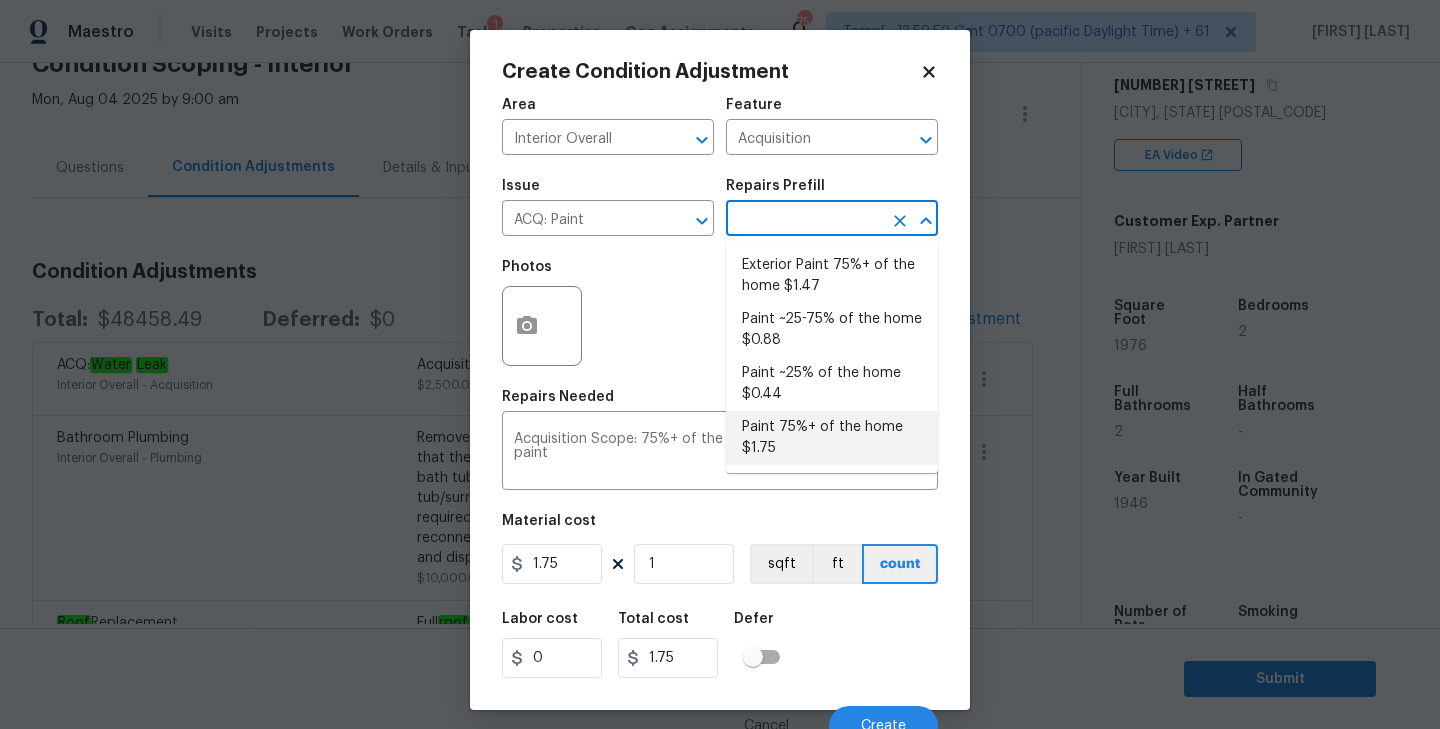 click on "Paint 75%+ of the home $1.75" at bounding box center (832, 438) 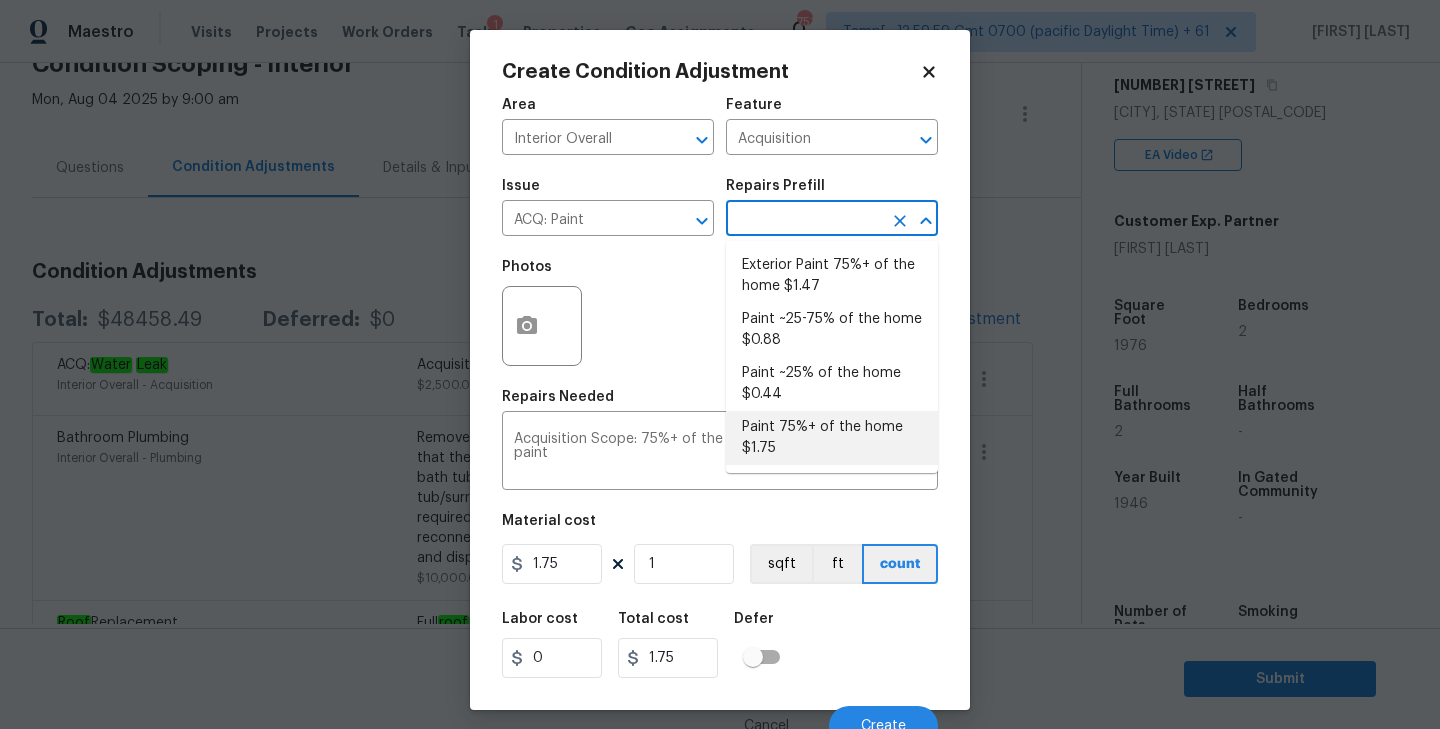 click on "Paint 75%+ of the home $1.75" at bounding box center [832, 438] 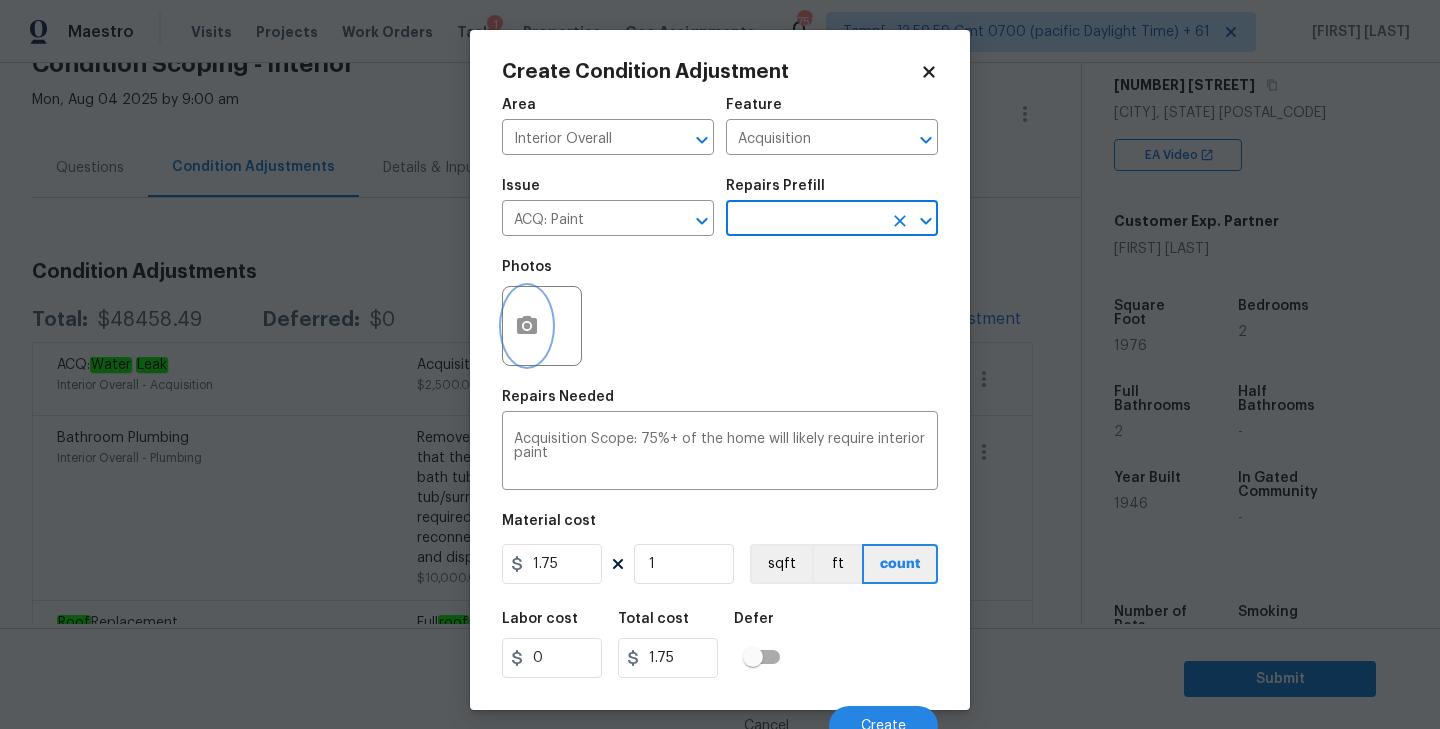 click 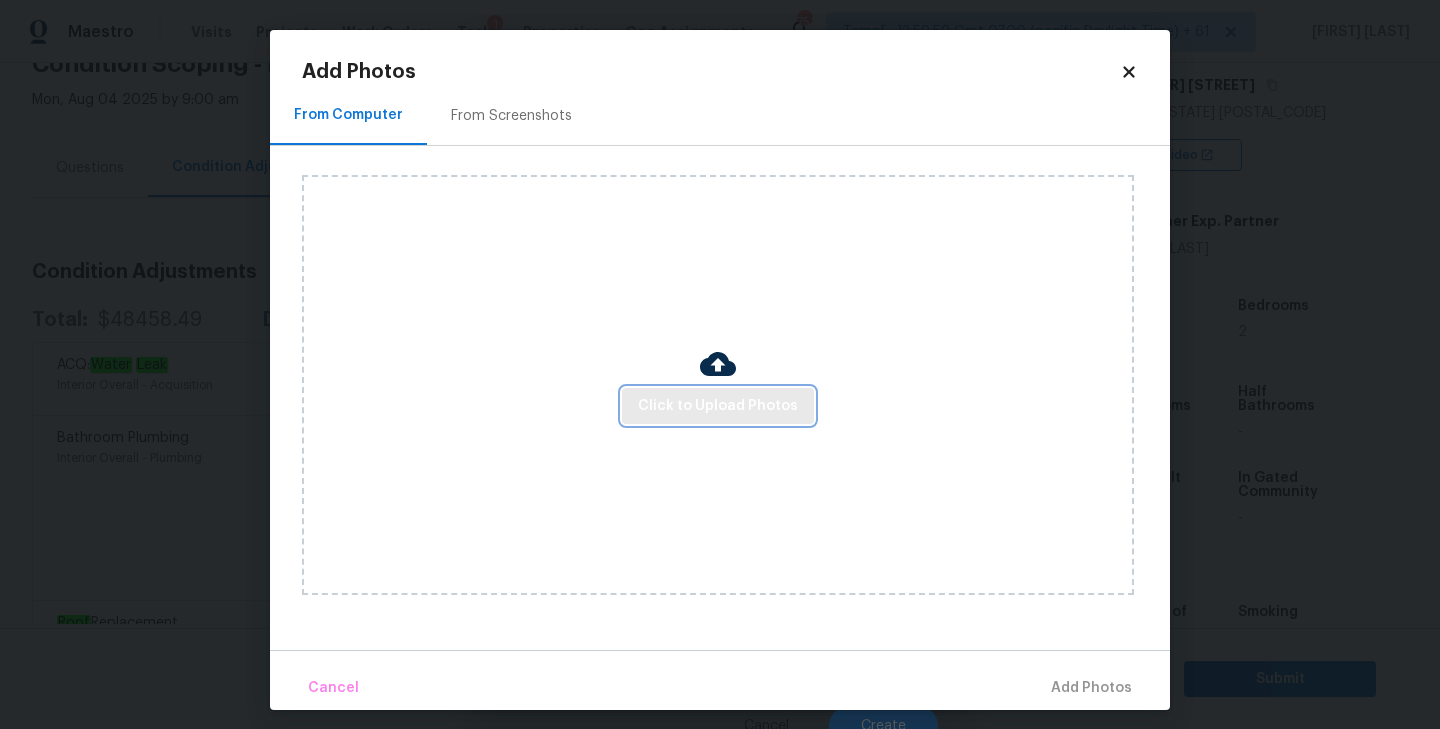 click on "Click to Upload Photos" at bounding box center (718, 406) 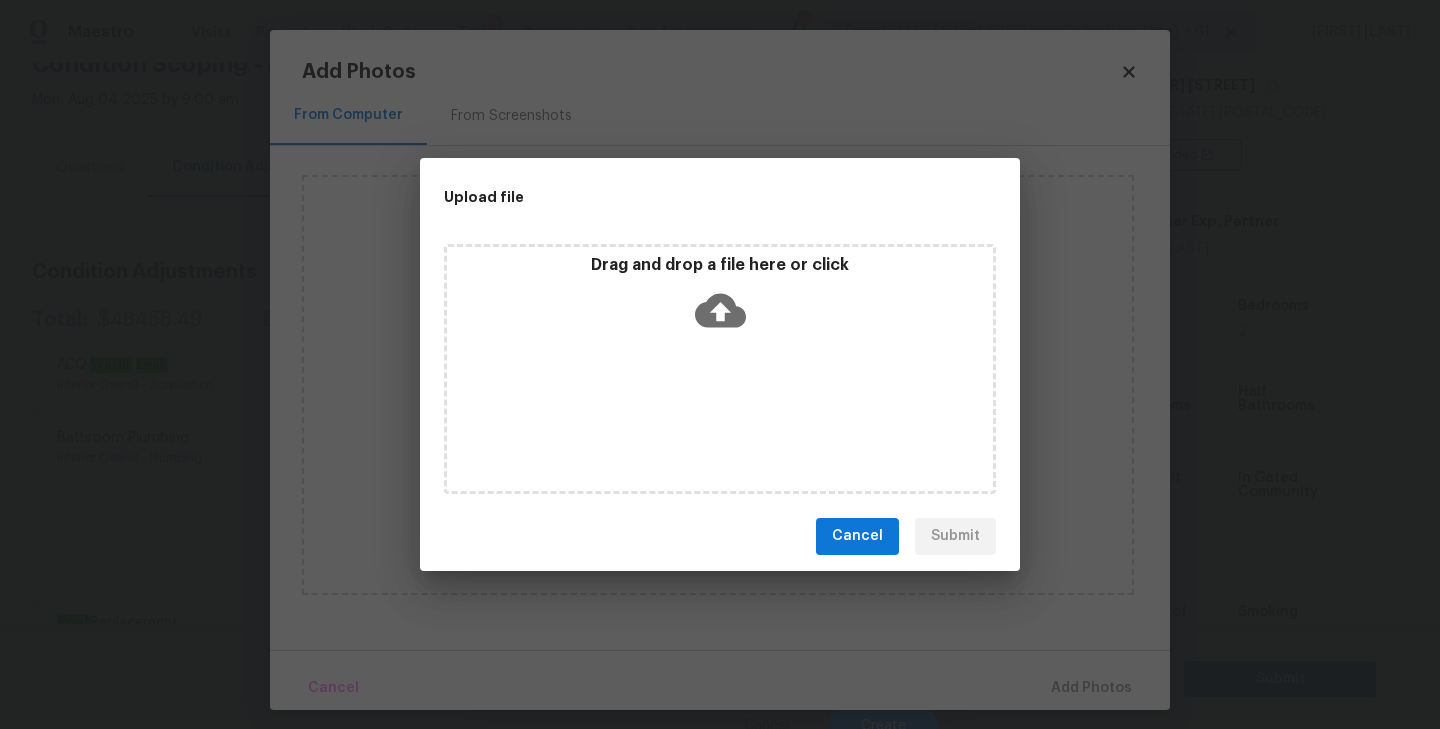 click 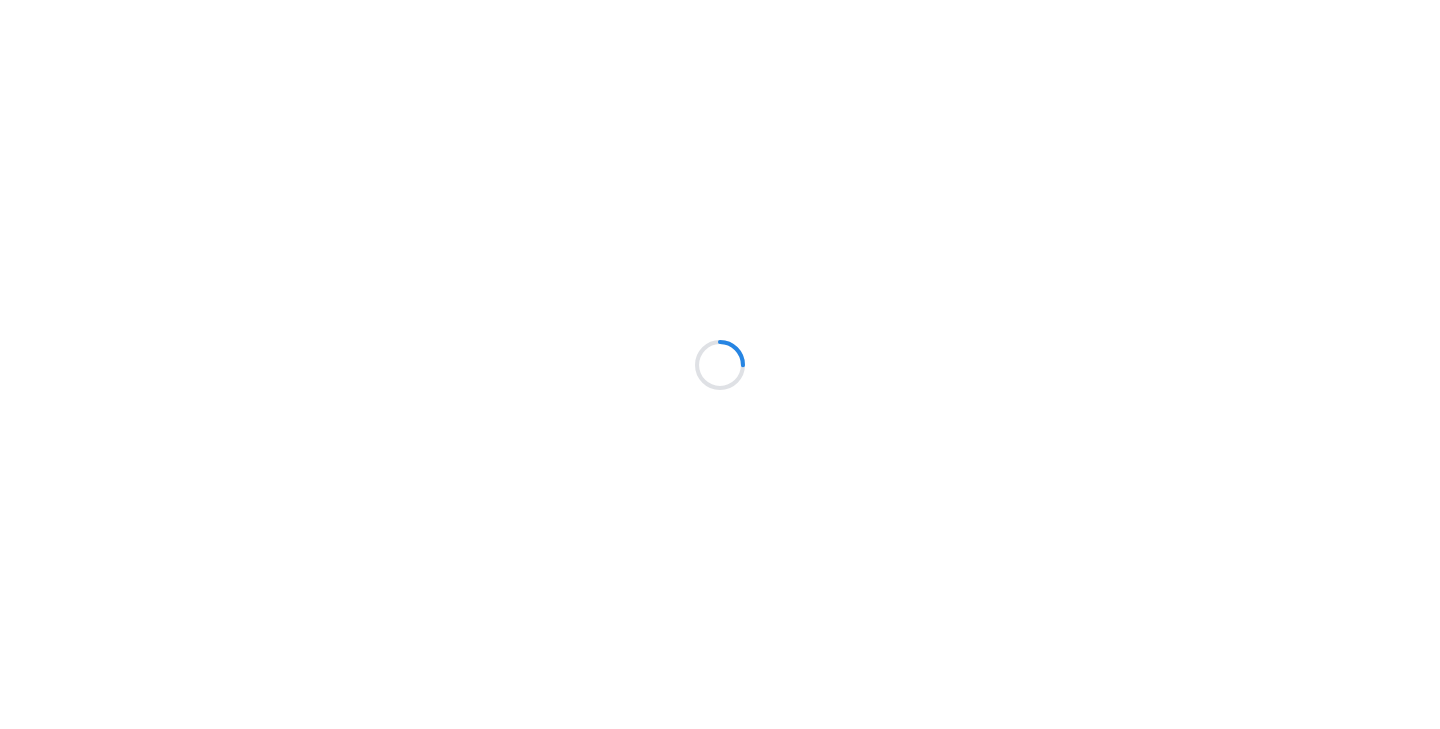 scroll, scrollTop: 0, scrollLeft: 0, axis: both 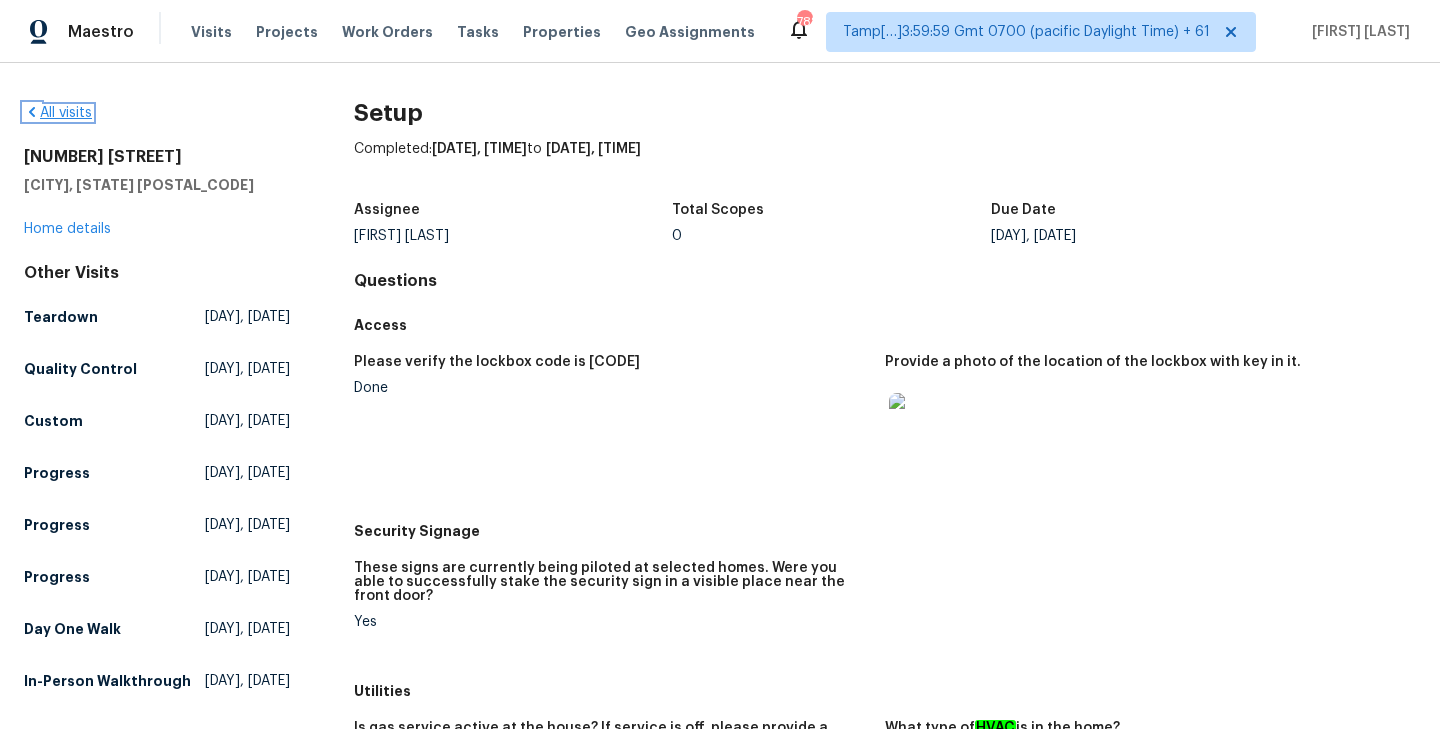 click on "All visits" at bounding box center [58, 113] 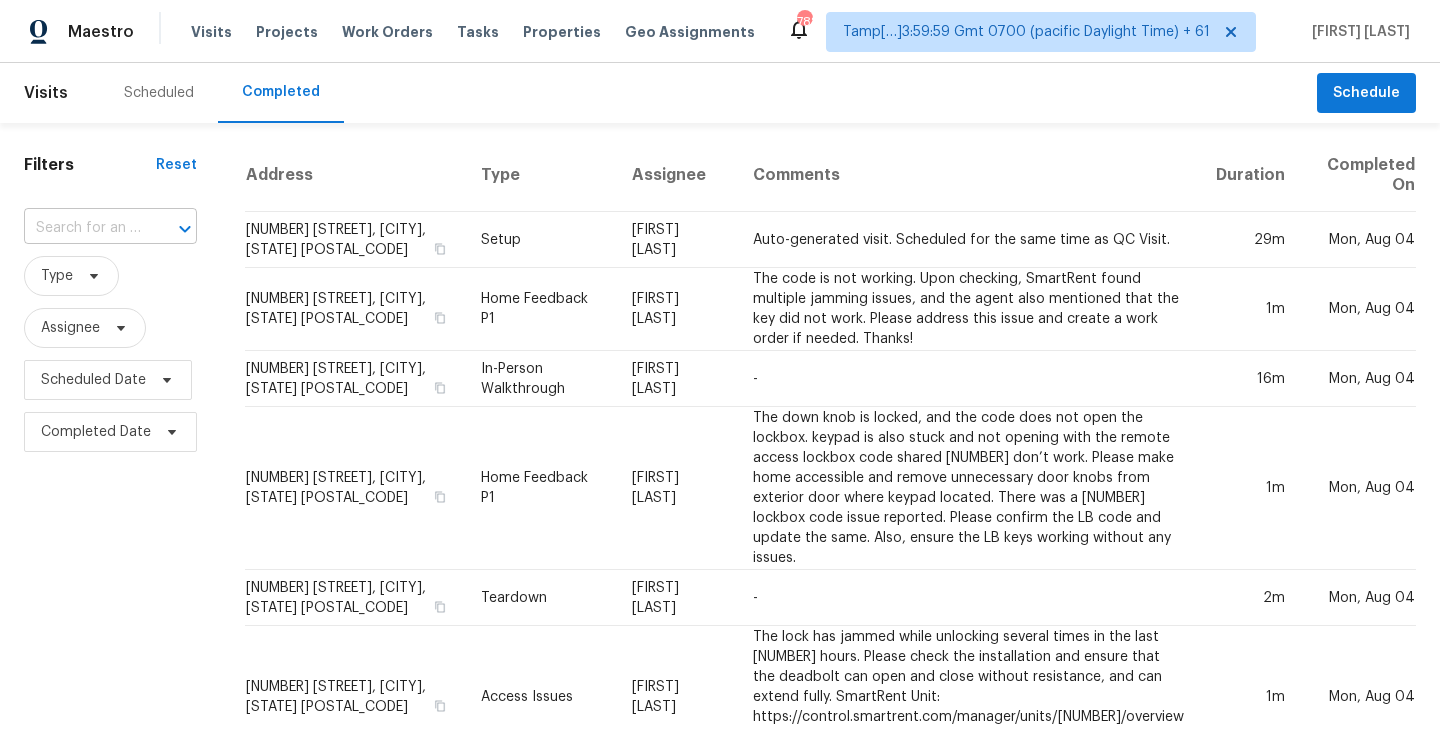 click at bounding box center [82, 228] 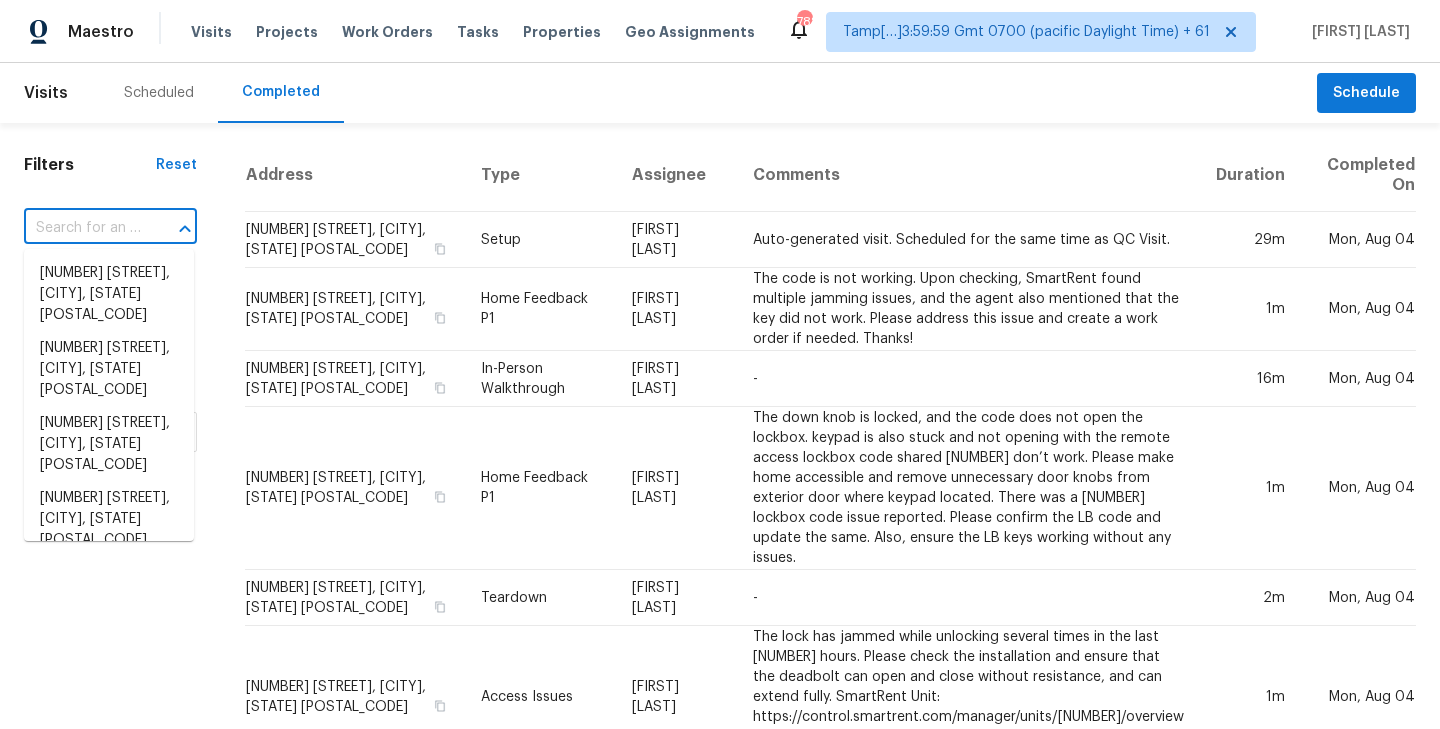 paste on "[NUMBER] [STREET] [CITY], [STATE], [POSTAL_CODE]" 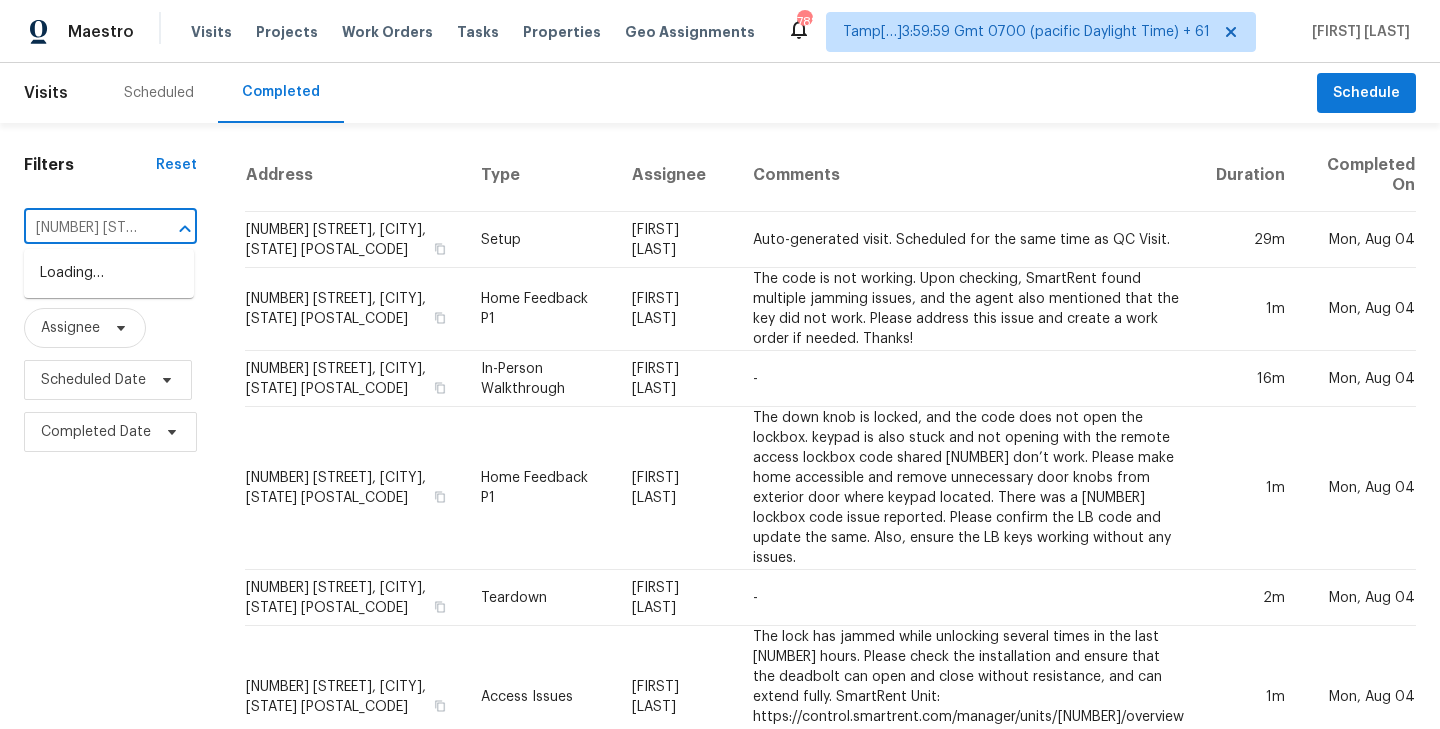 scroll, scrollTop: 0, scrollLeft: 152, axis: horizontal 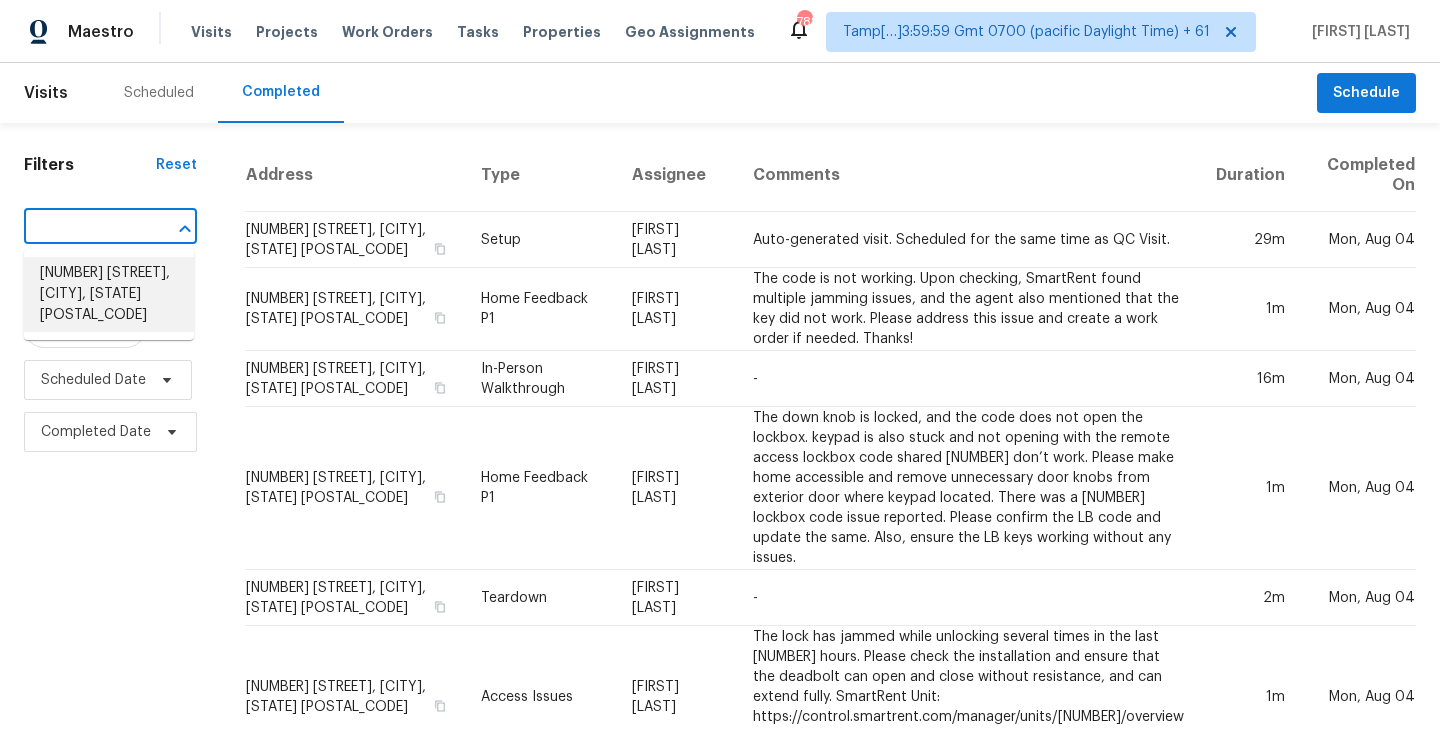 click on "[NUMBER] [STREET], [CITY], [STATE] [POSTAL_CODE]" at bounding box center [109, 294] 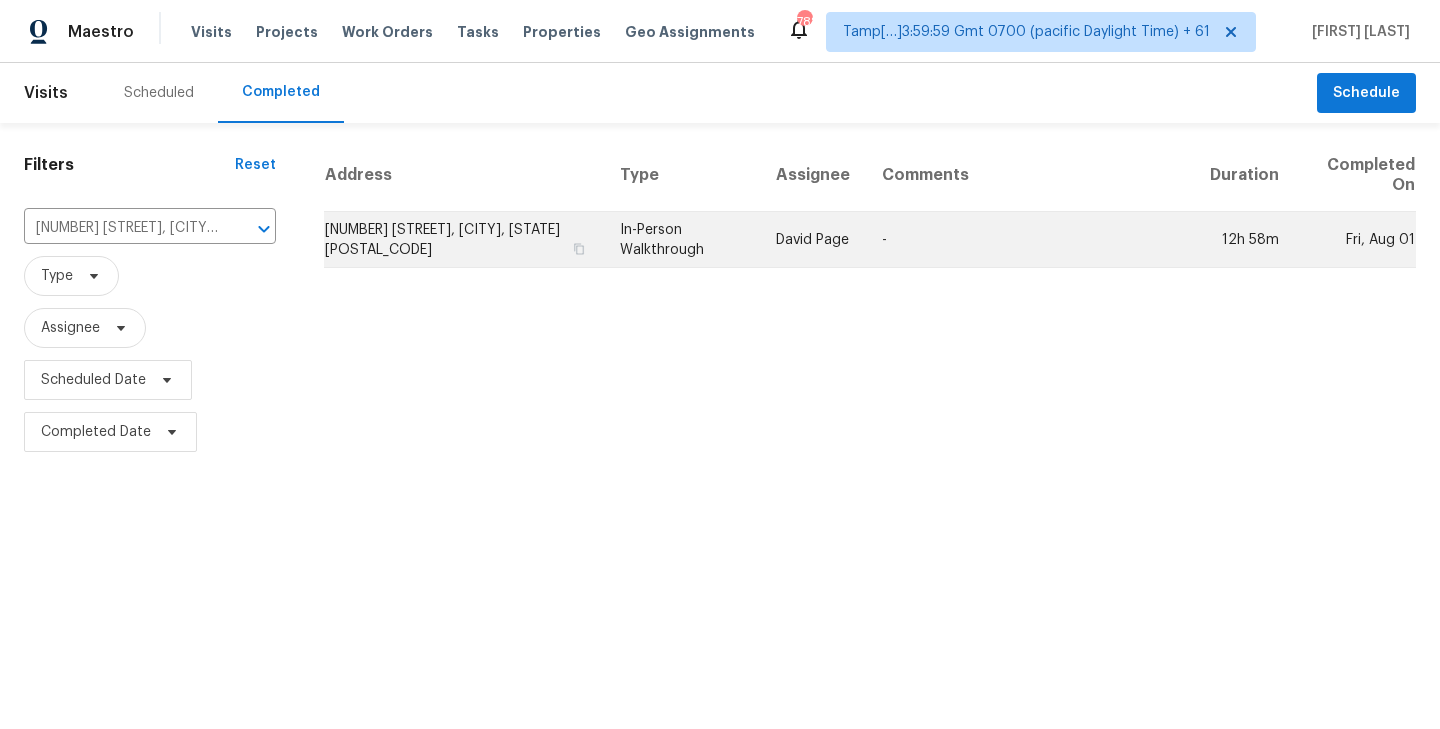 click on "[NUMBER] [STREET], [CITY], [STATE] [POSTAL_CODE]" at bounding box center [464, 240] 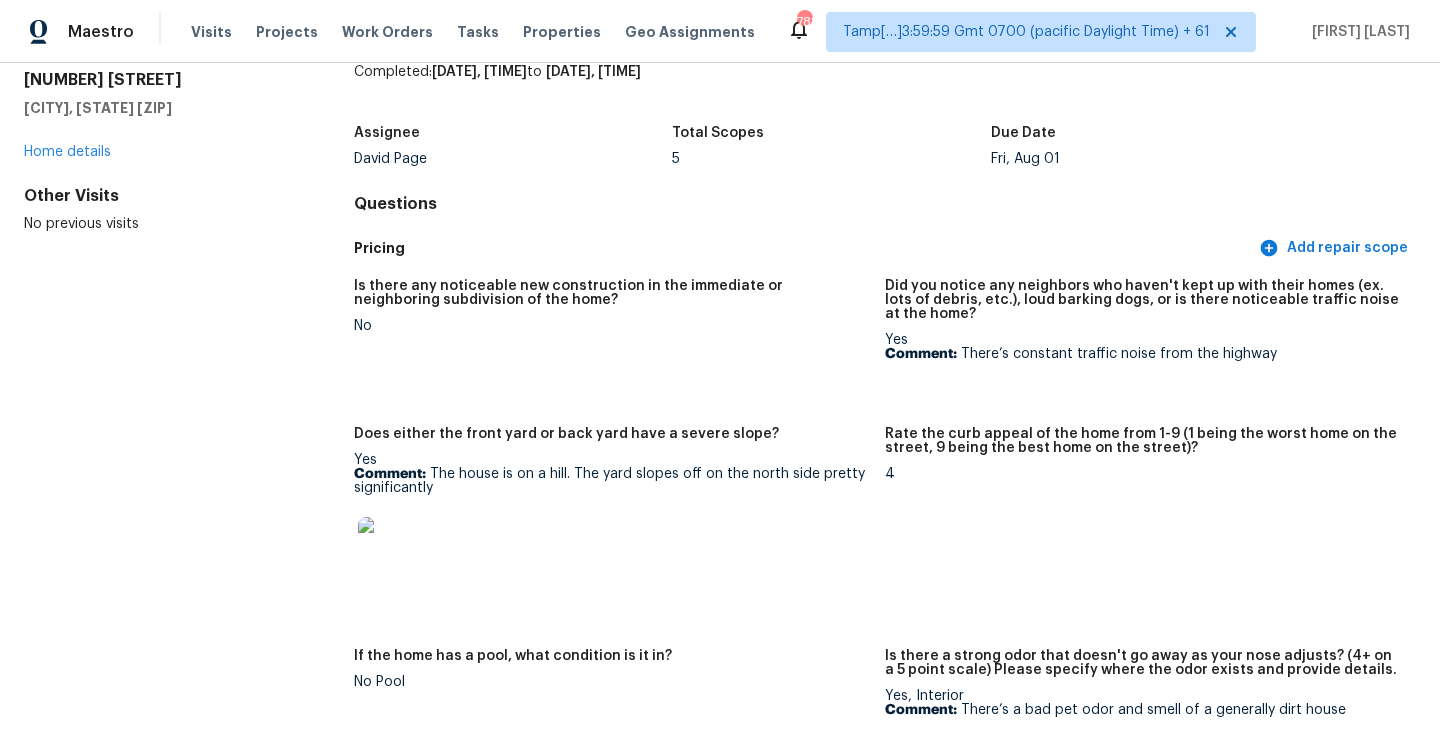 scroll, scrollTop: 0, scrollLeft: 0, axis: both 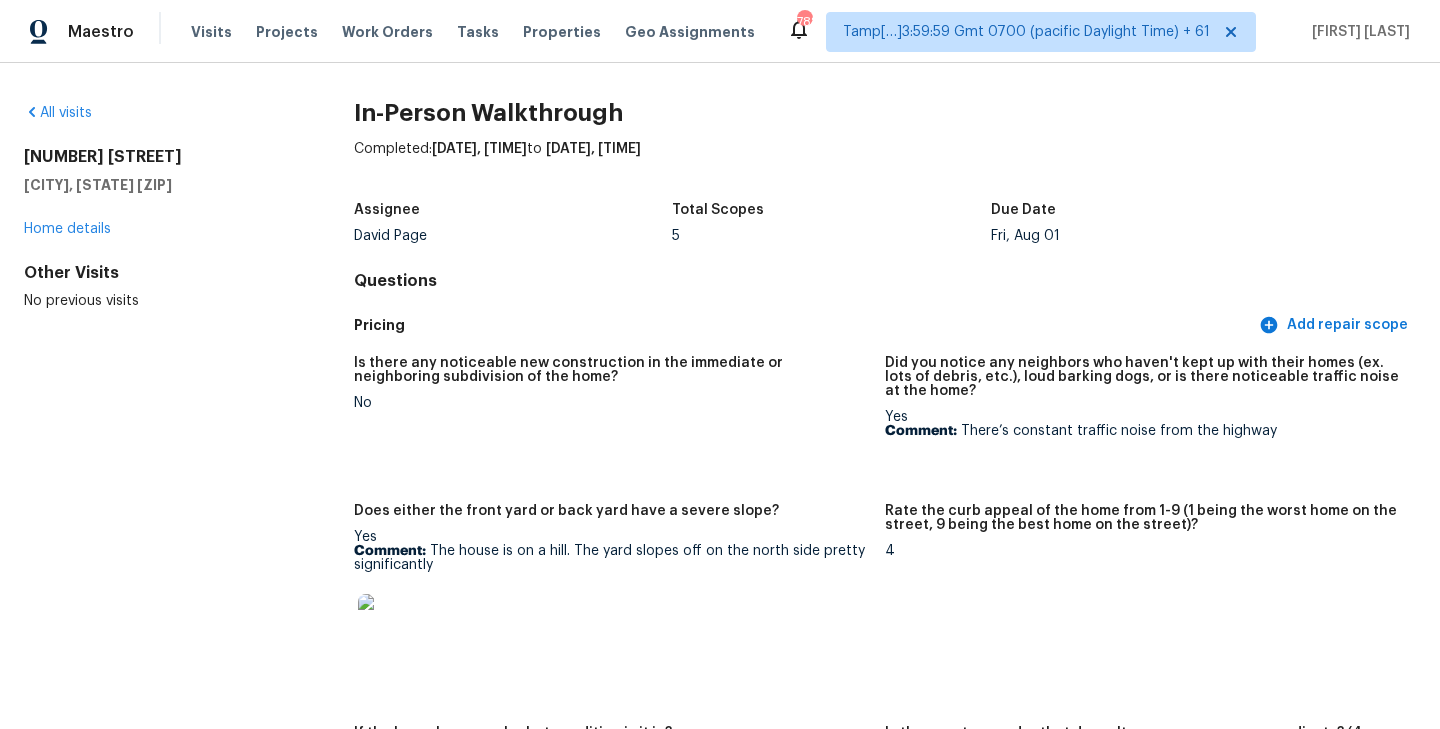 click on "Is there any noticeable new construction in the immediate or neighboring subdivision of the home? No" at bounding box center (619, 418) 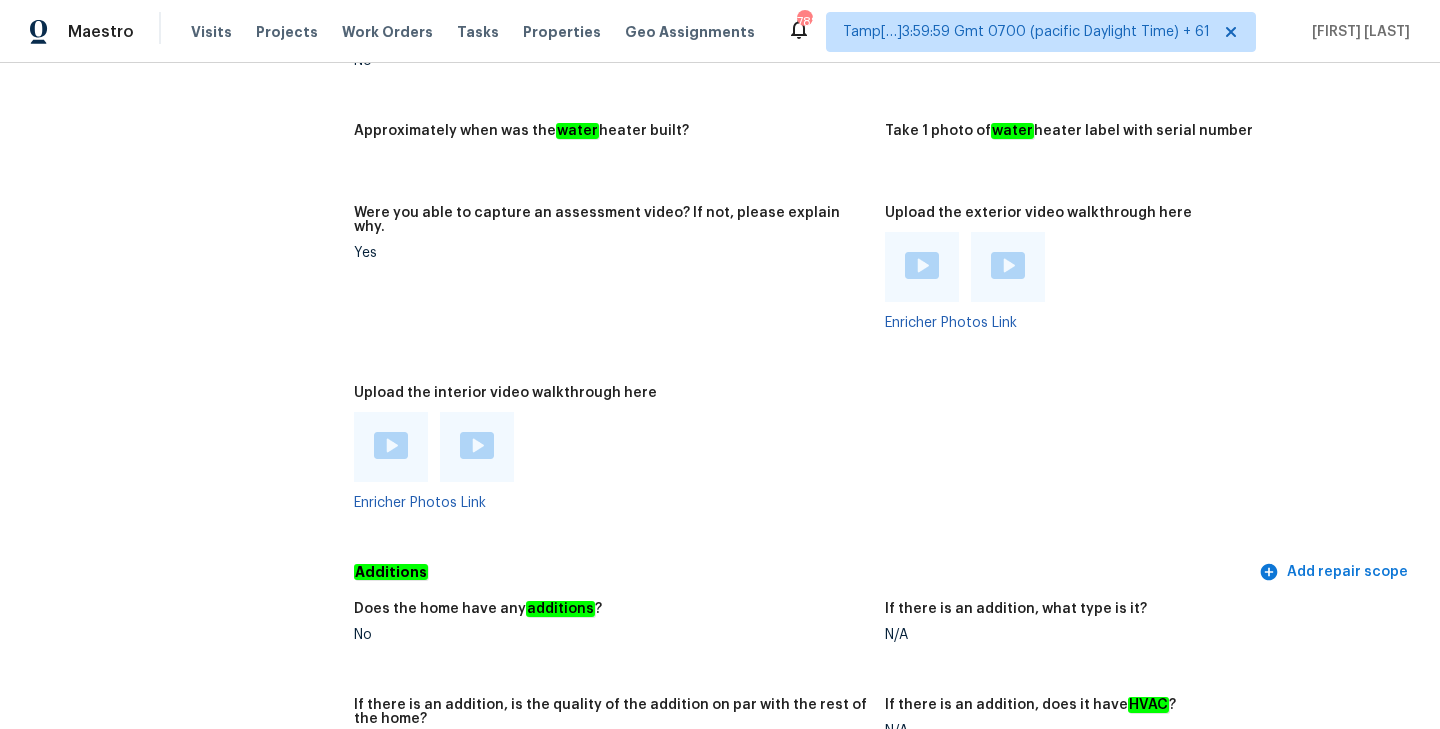 scroll, scrollTop: 4702, scrollLeft: 0, axis: vertical 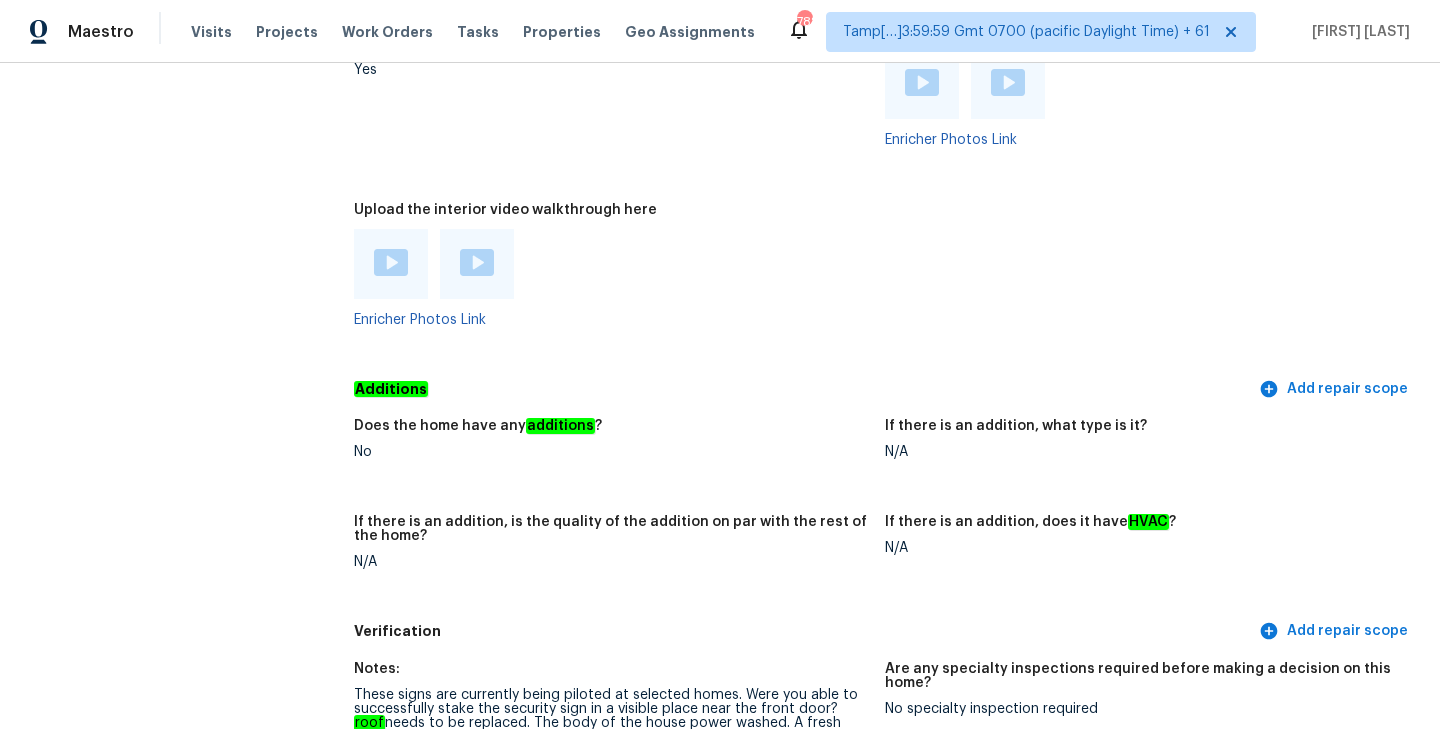 click at bounding box center (391, 262) 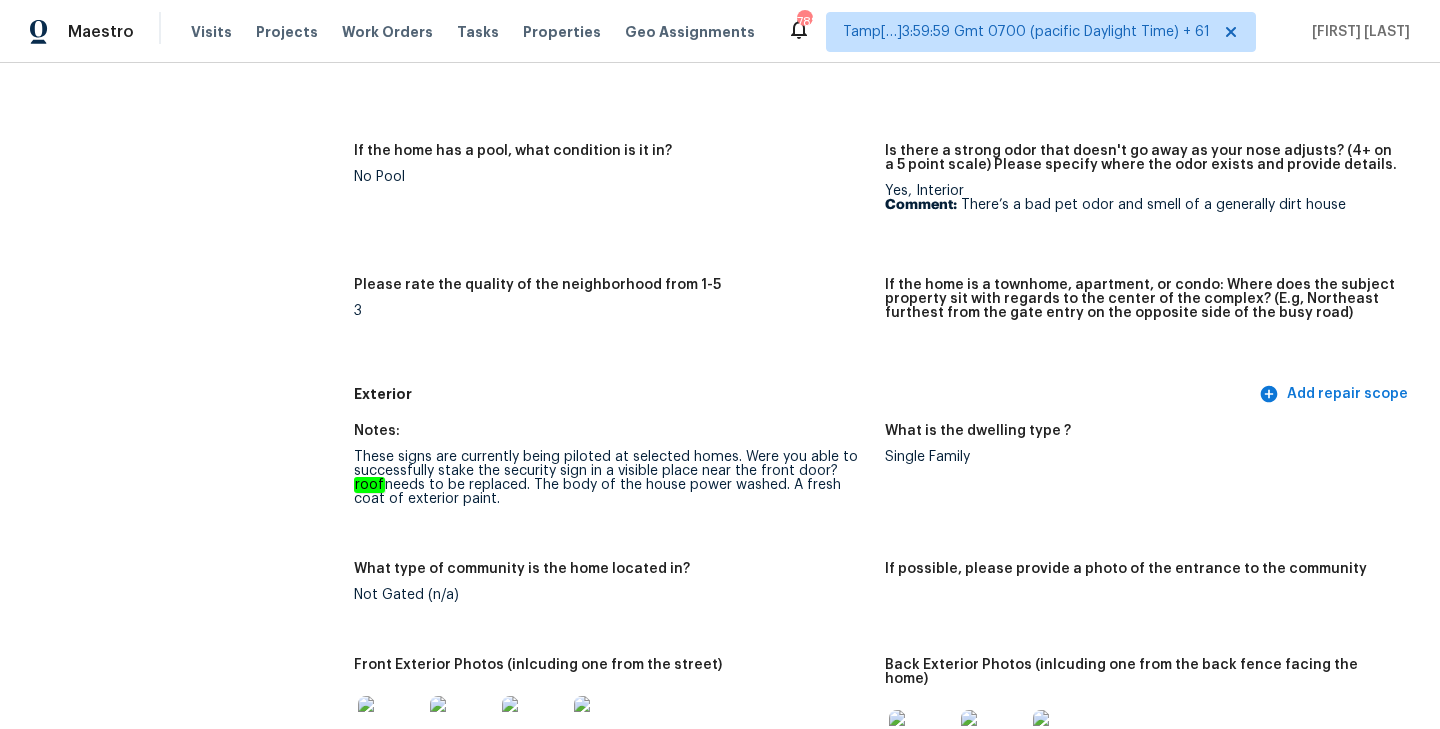 scroll, scrollTop: 0, scrollLeft: 0, axis: both 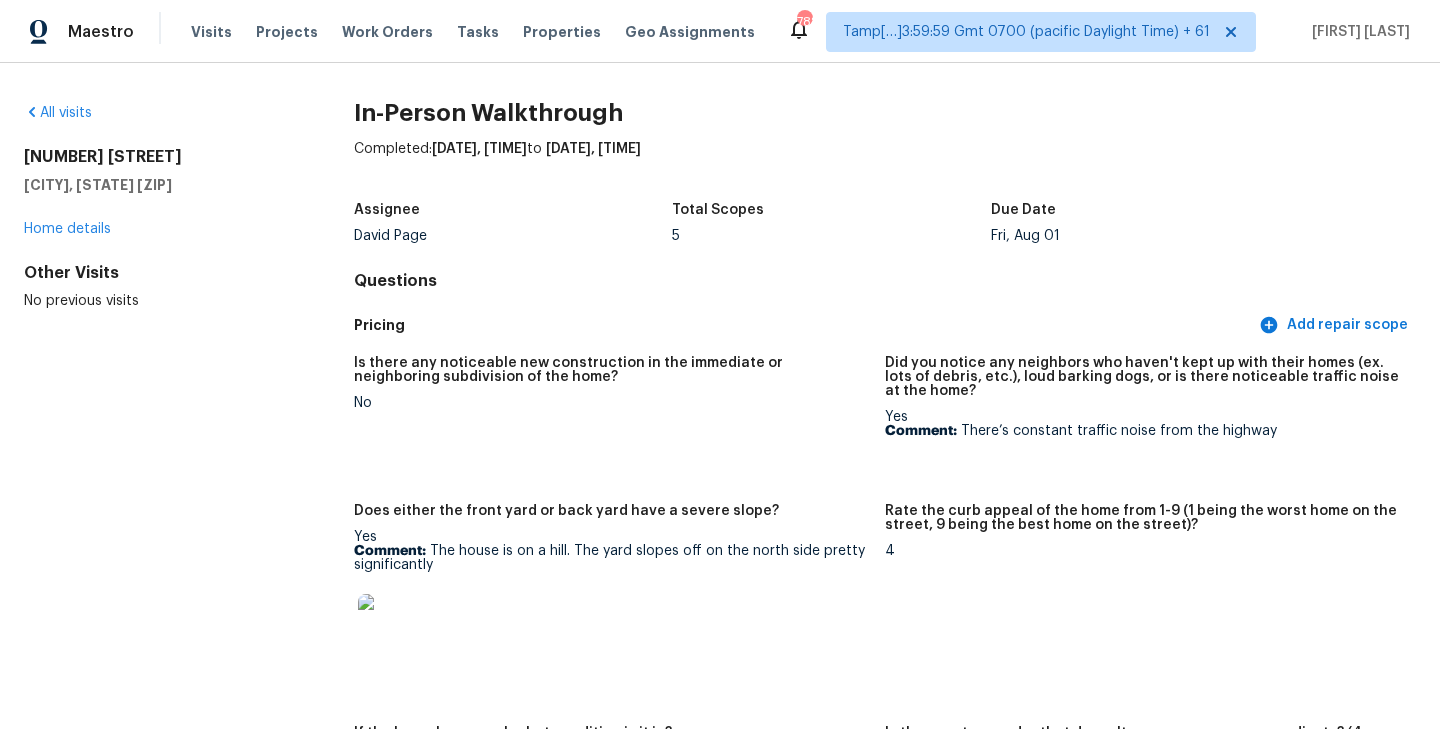 click on "5" at bounding box center (831, 236) 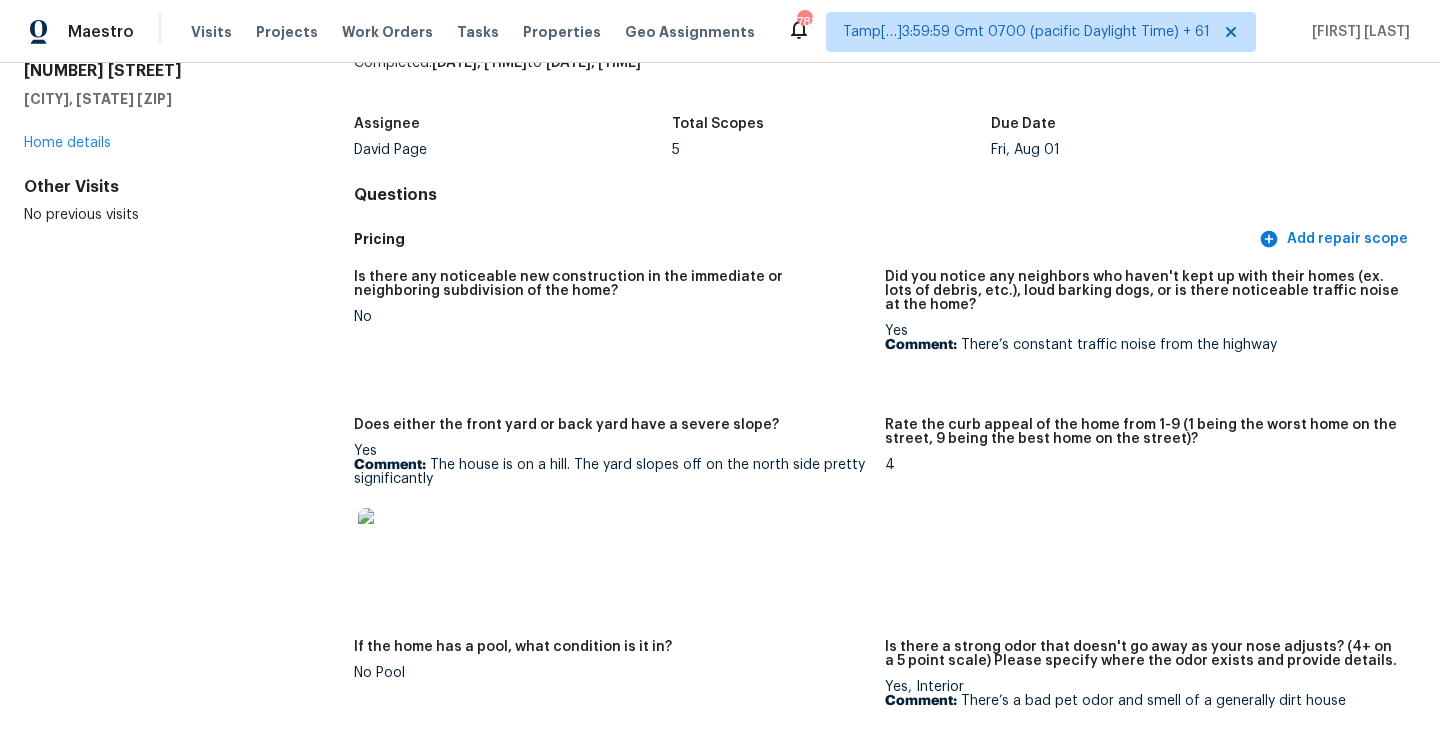 scroll, scrollTop: 0, scrollLeft: 0, axis: both 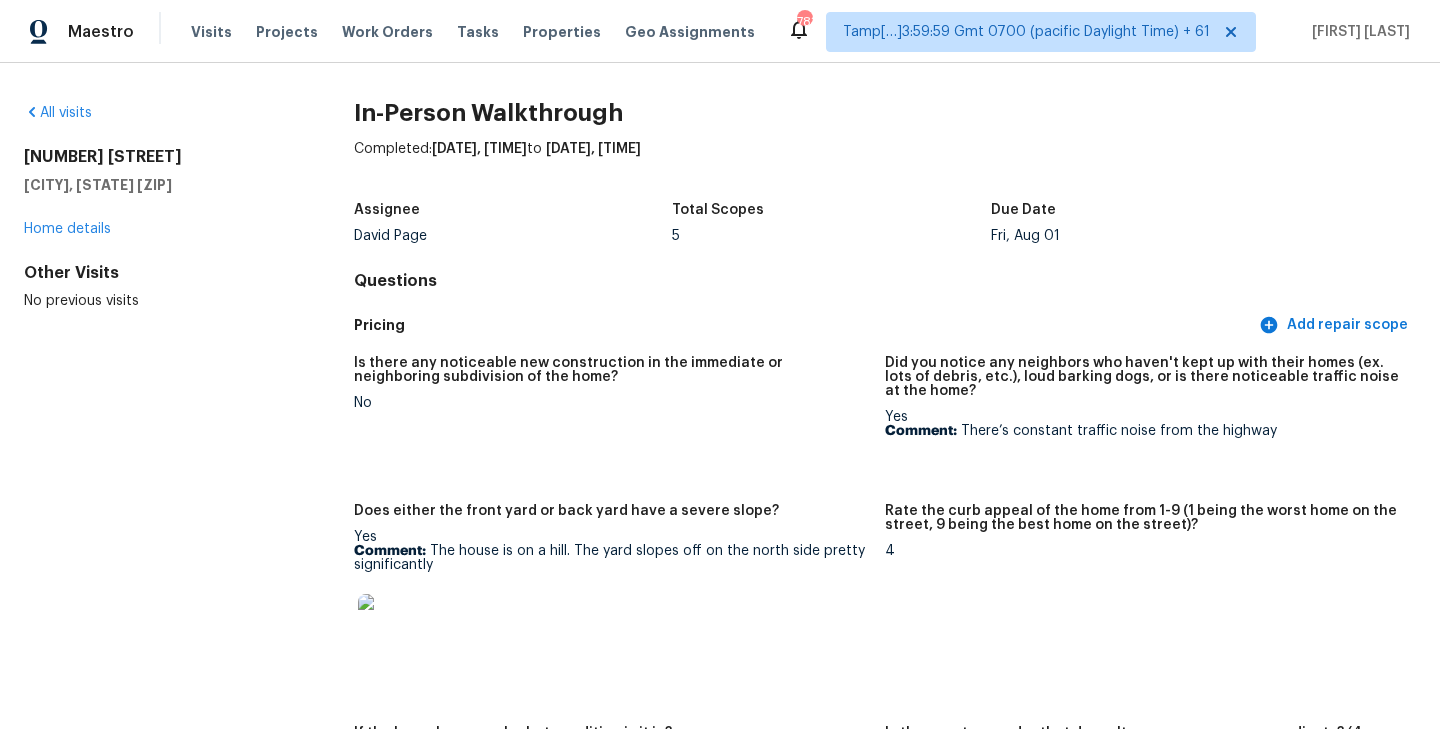 click on "Assignee [FIRST] [LAST] Total Scopes 5 Due Date [DAY], [DATE]" at bounding box center [885, 223] 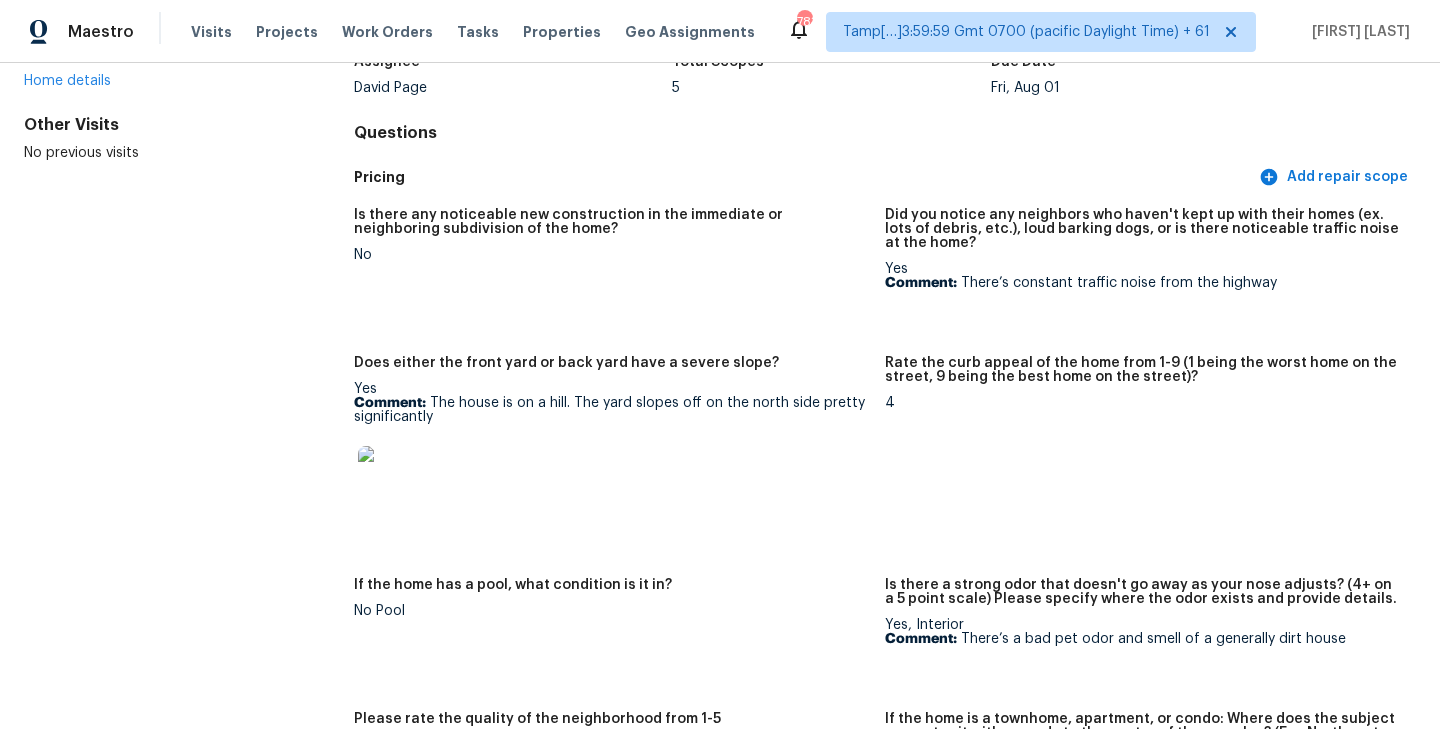 scroll, scrollTop: 160, scrollLeft: 0, axis: vertical 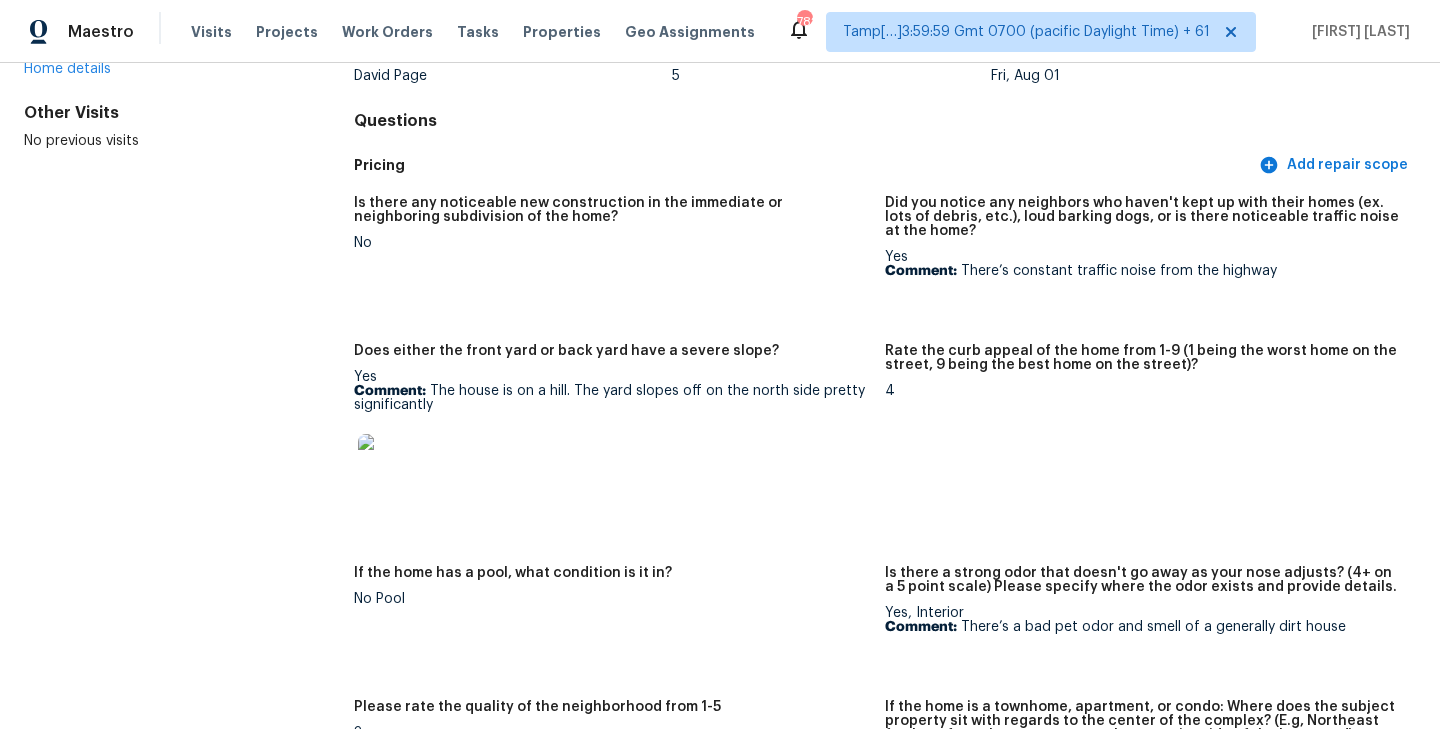 click at bounding box center (611, 466) 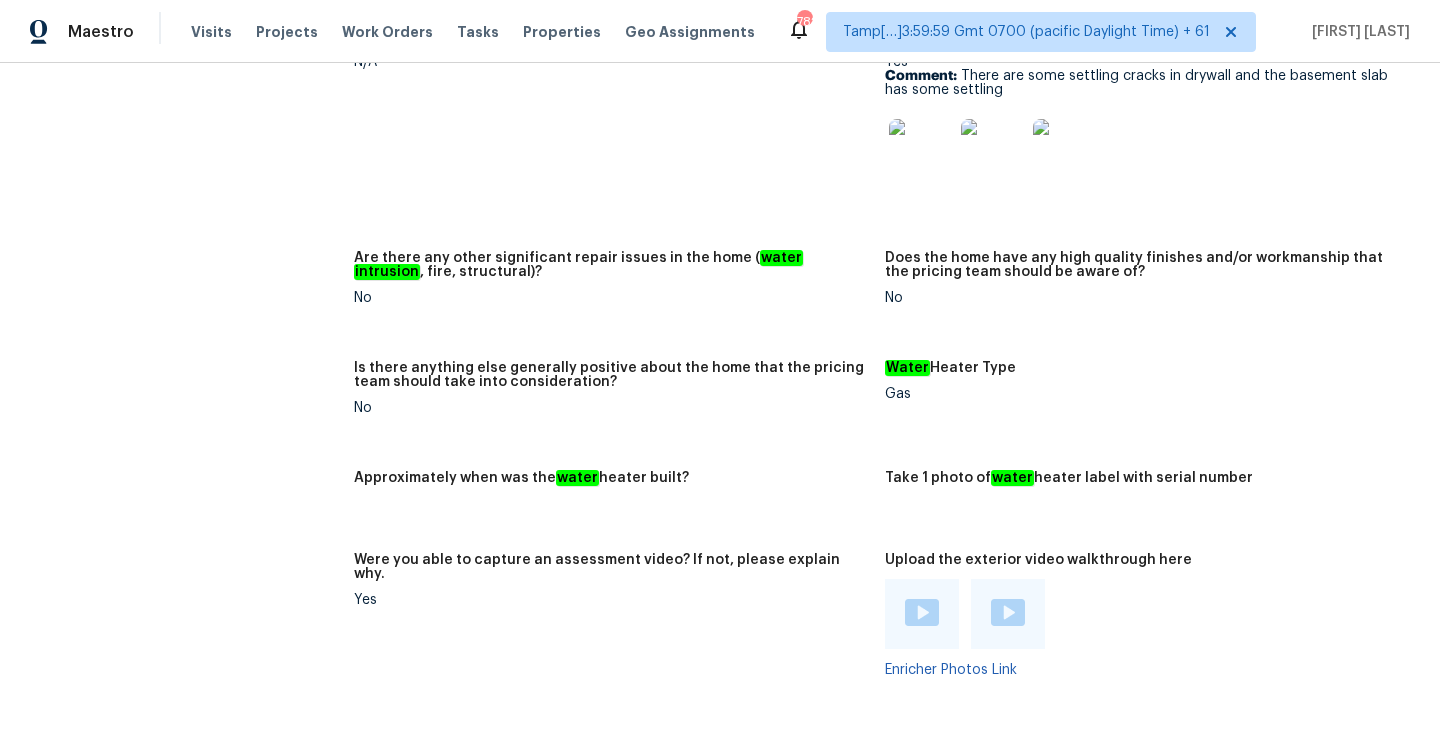 scroll, scrollTop: 5882, scrollLeft: 0, axis: vertical 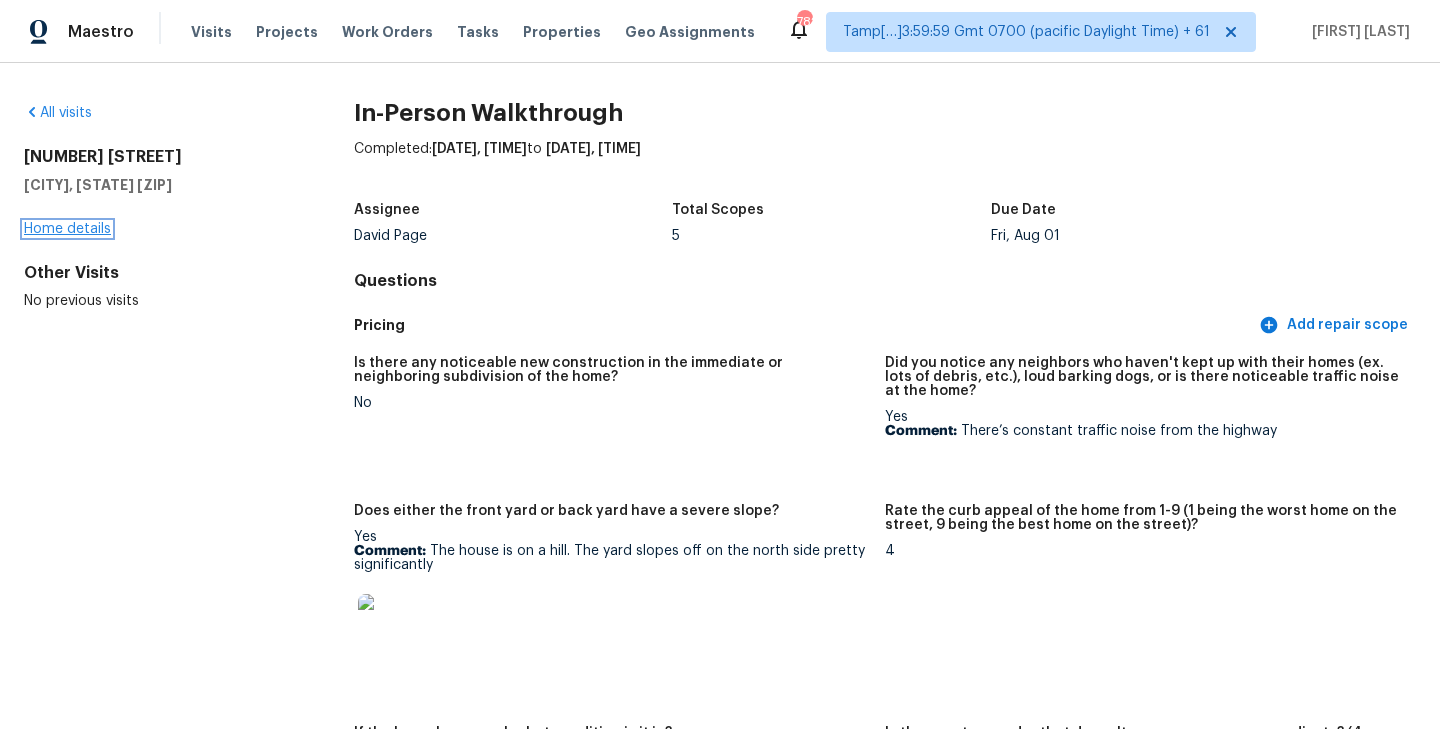 click on "Home details" at bounding box center (67, 229) 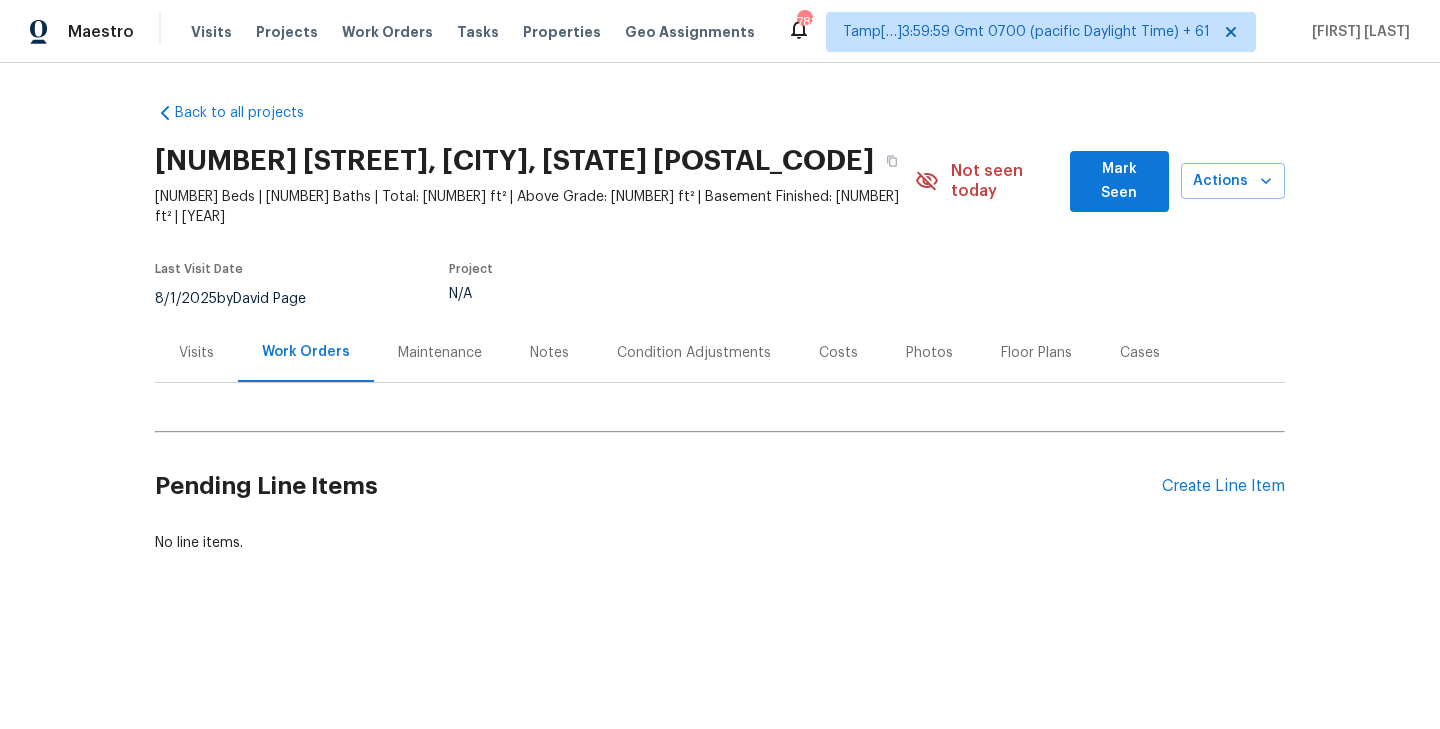 click on "Visits" at bounding box center (196, 353) 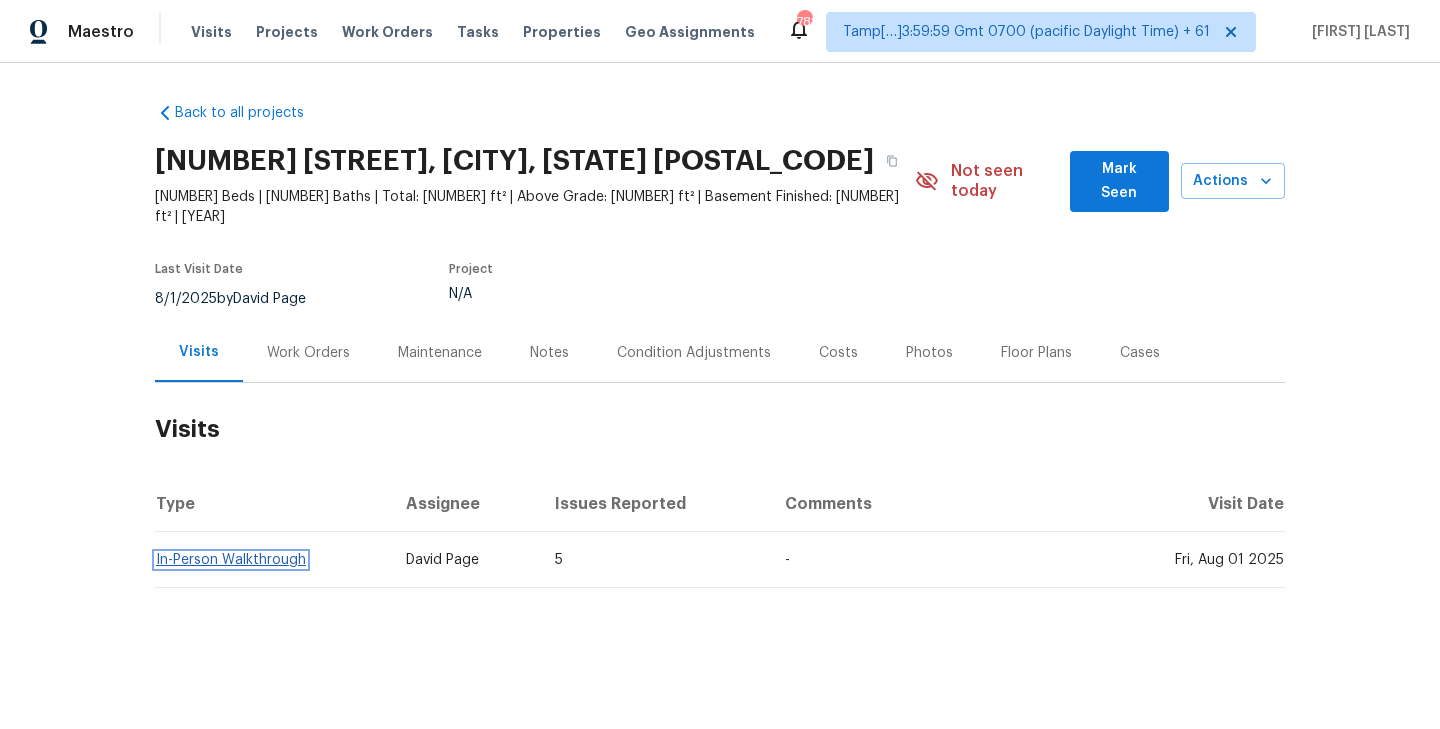click on "In-Person Walkthrough" at bounding box center (231, 560) 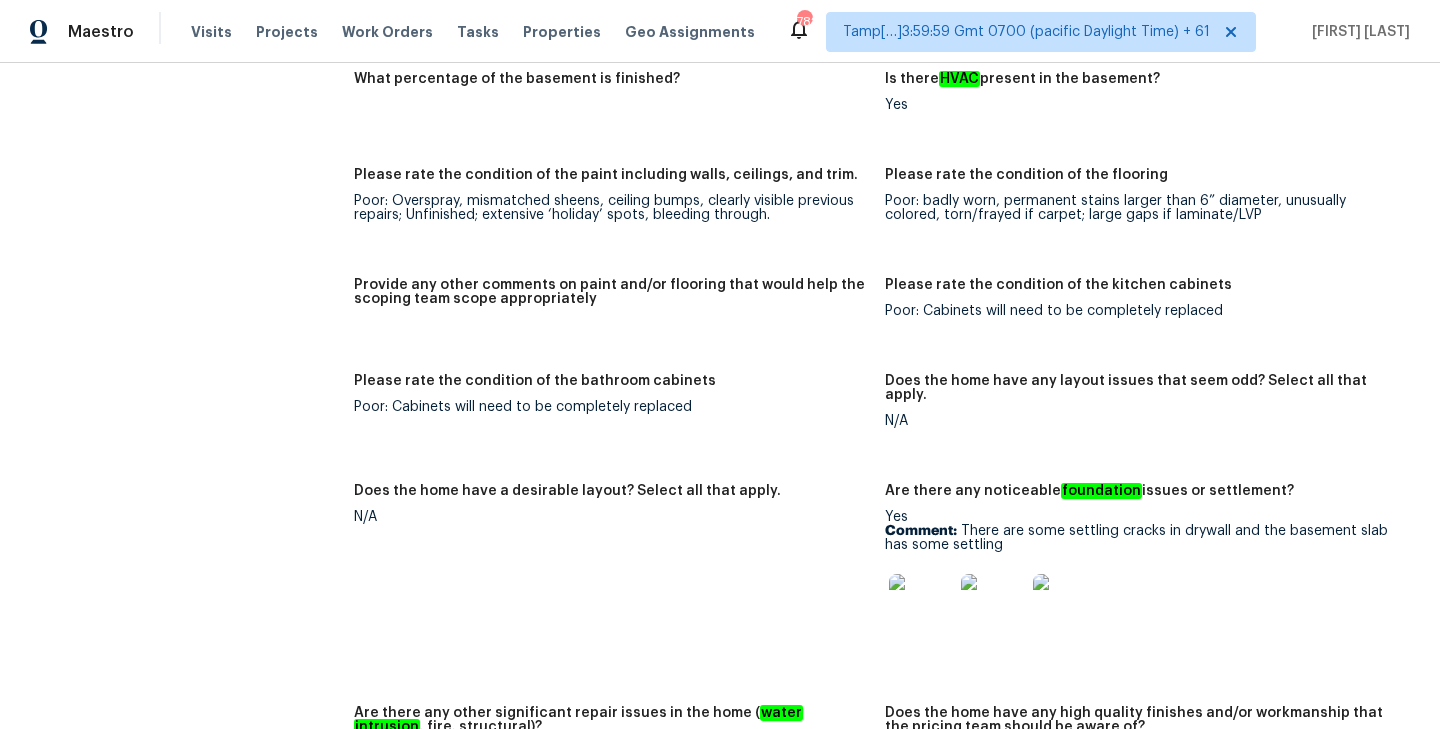 scroll, scrollTop: 115, scrollLeft: 0, axis: vertical 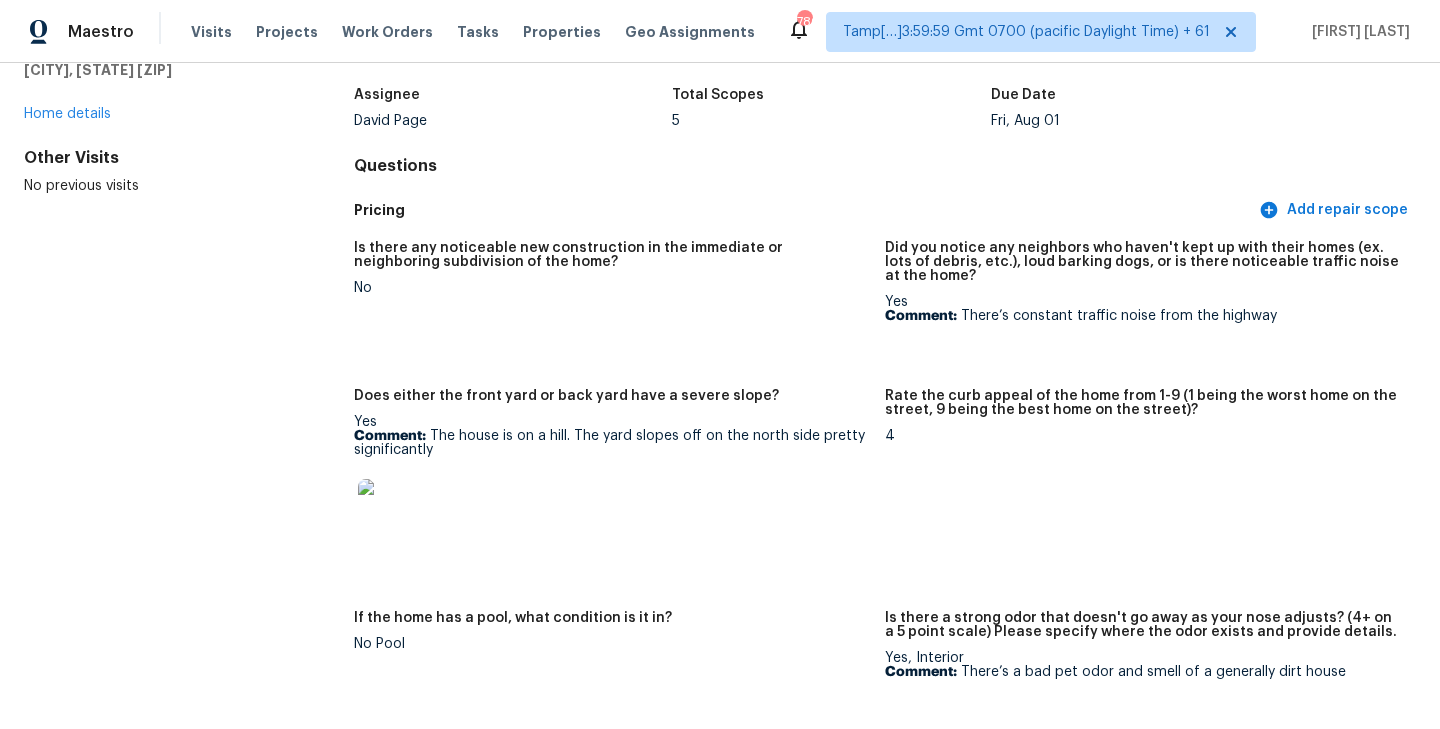 click at bounding box center [611, 511] 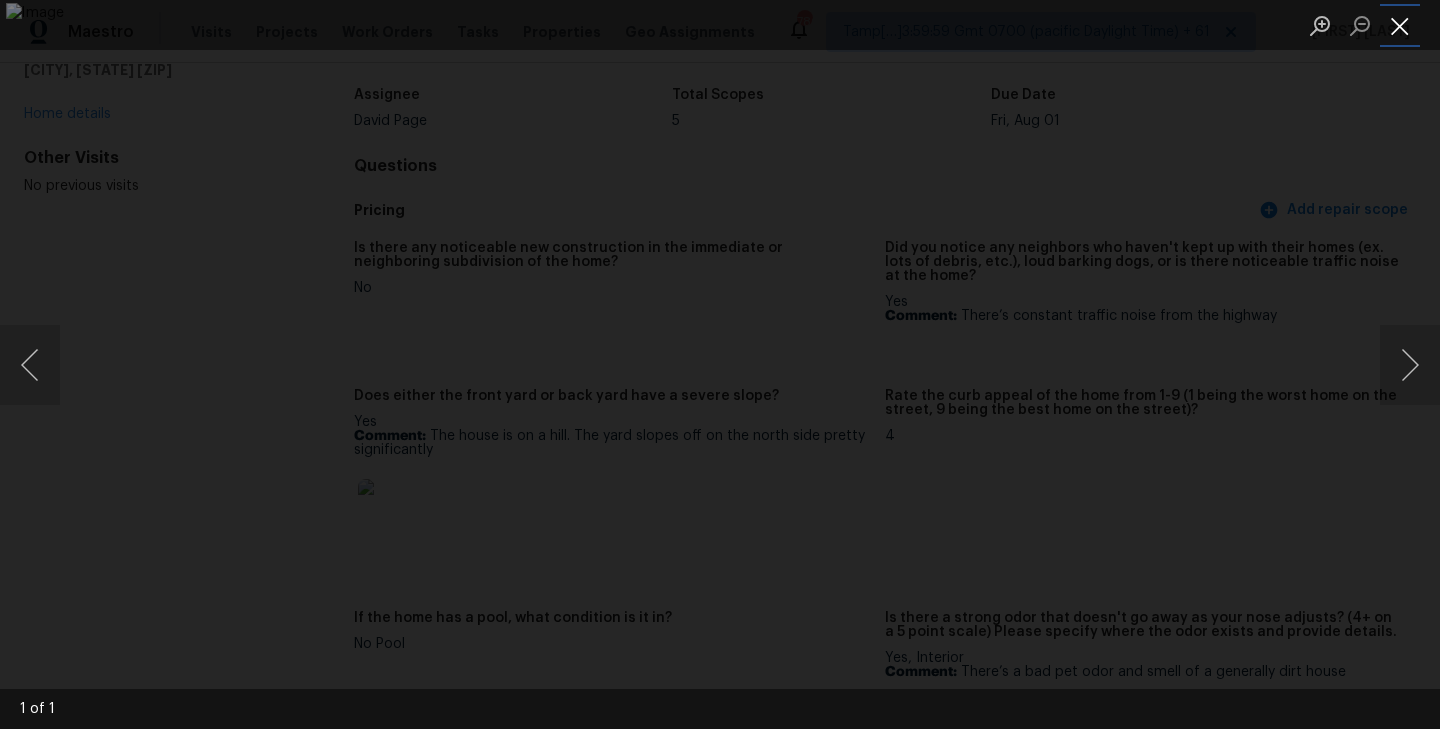 click at bounding box center (1400, 25) 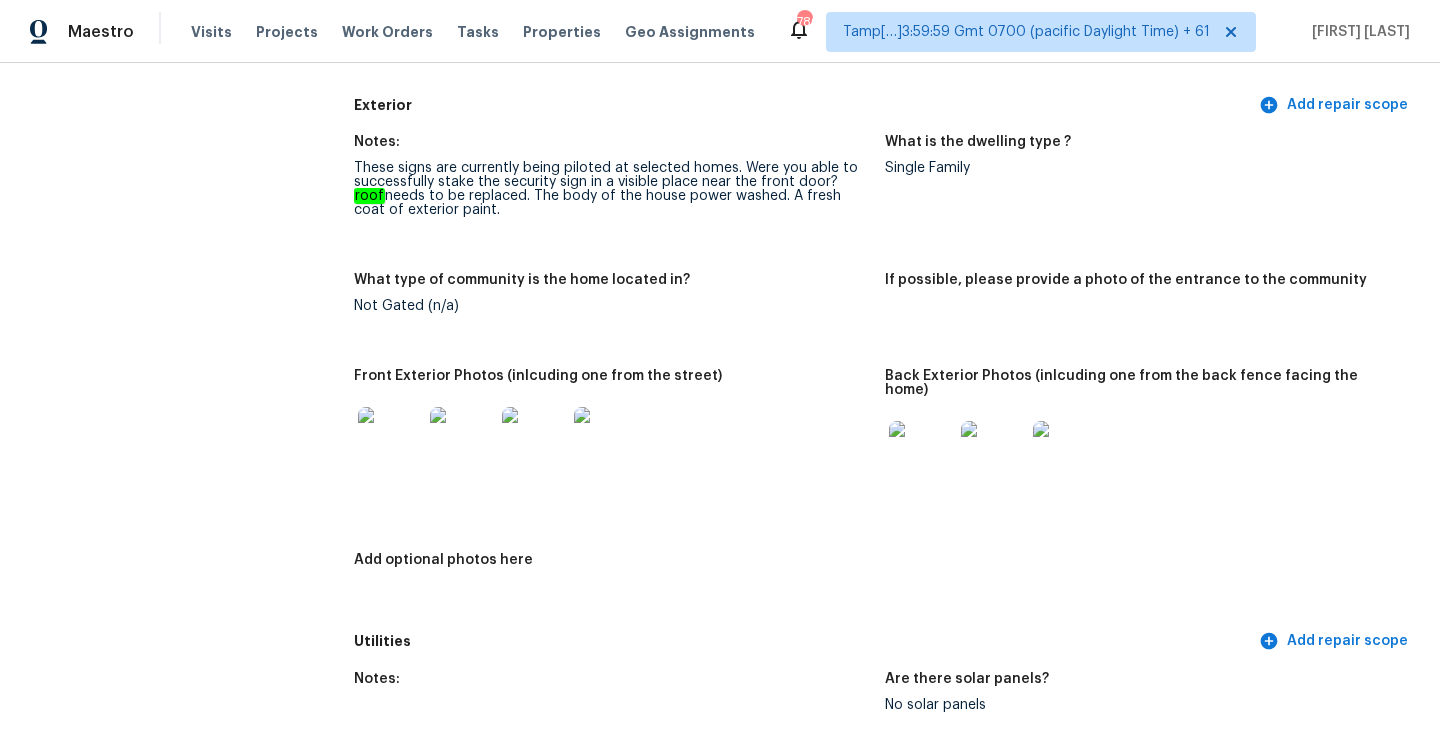 scroll, scrollTop: 898, scrollLeft: 0, axis: vertical 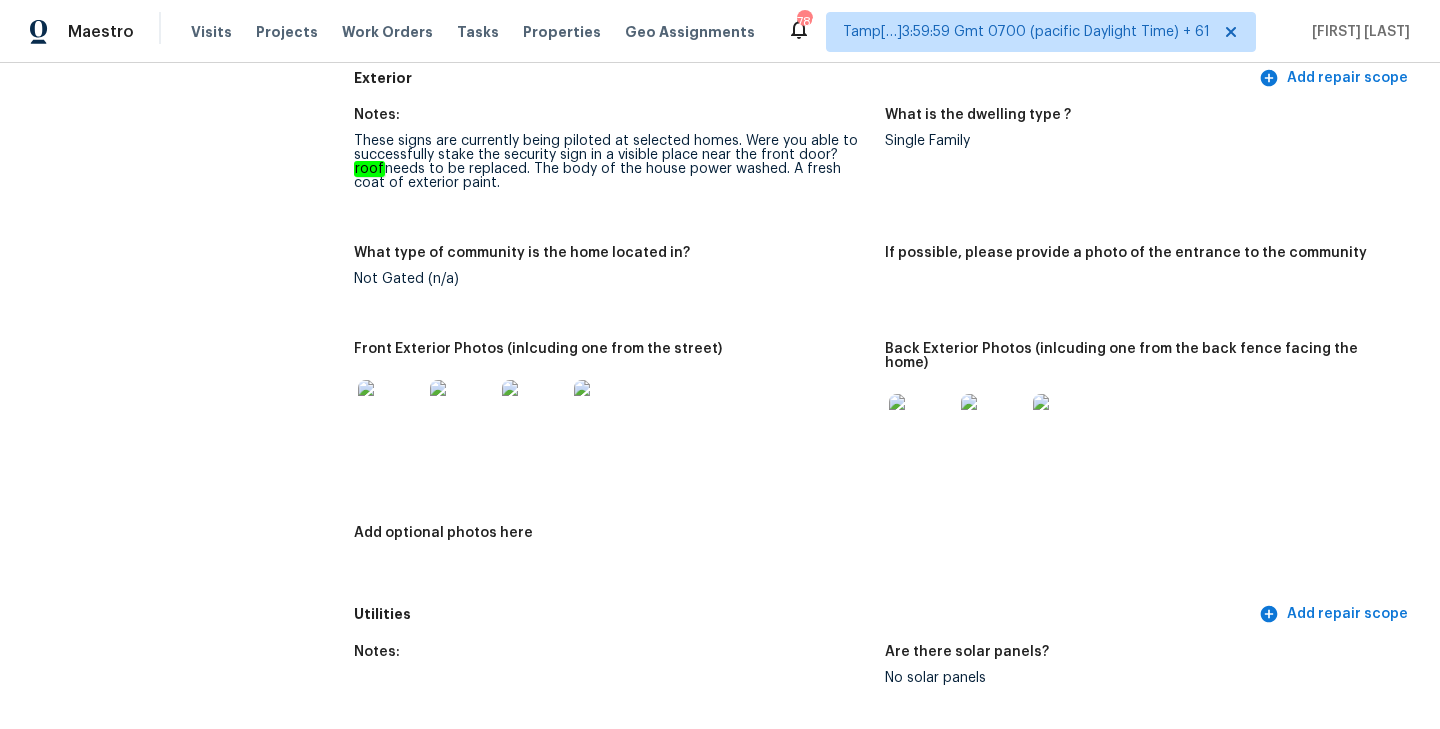 click at bounding box center (390, 412) 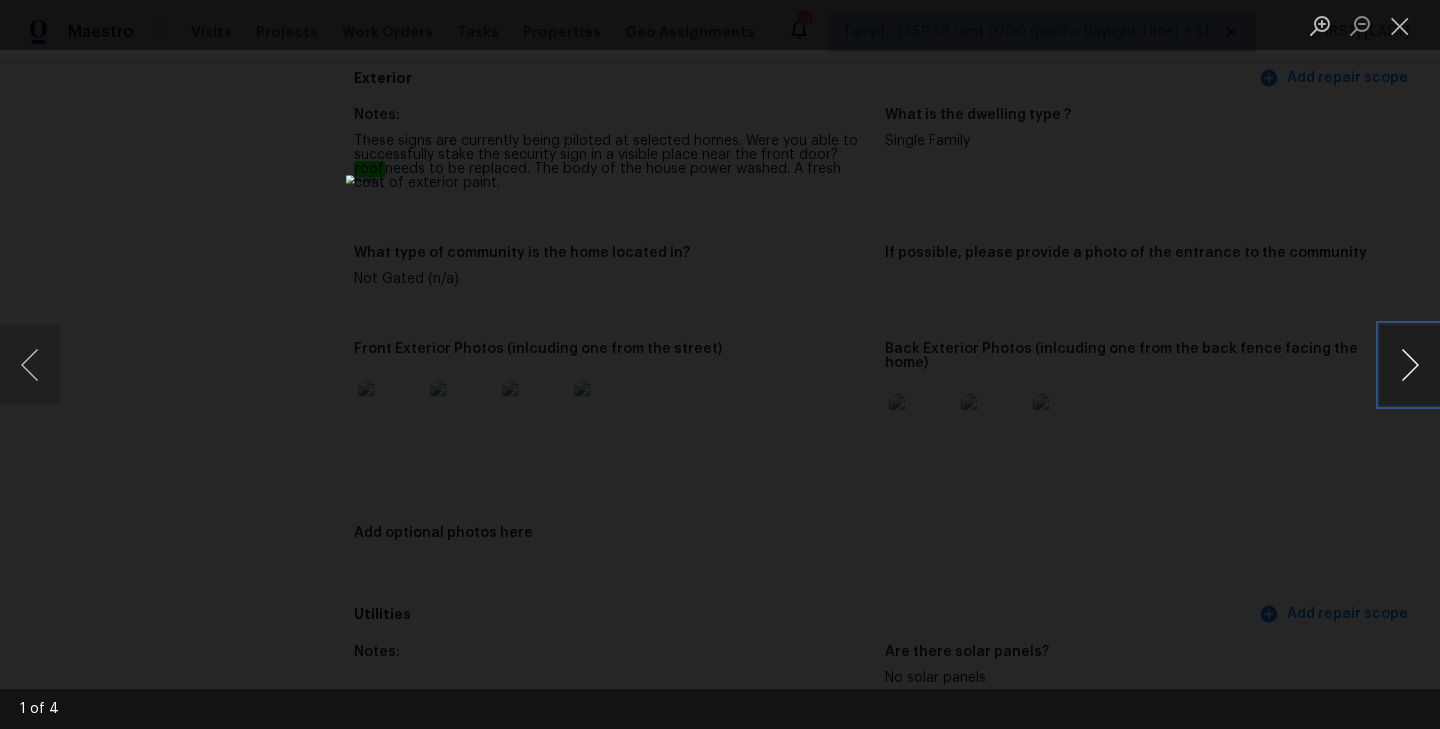 click at bounding box center (1410, 365) 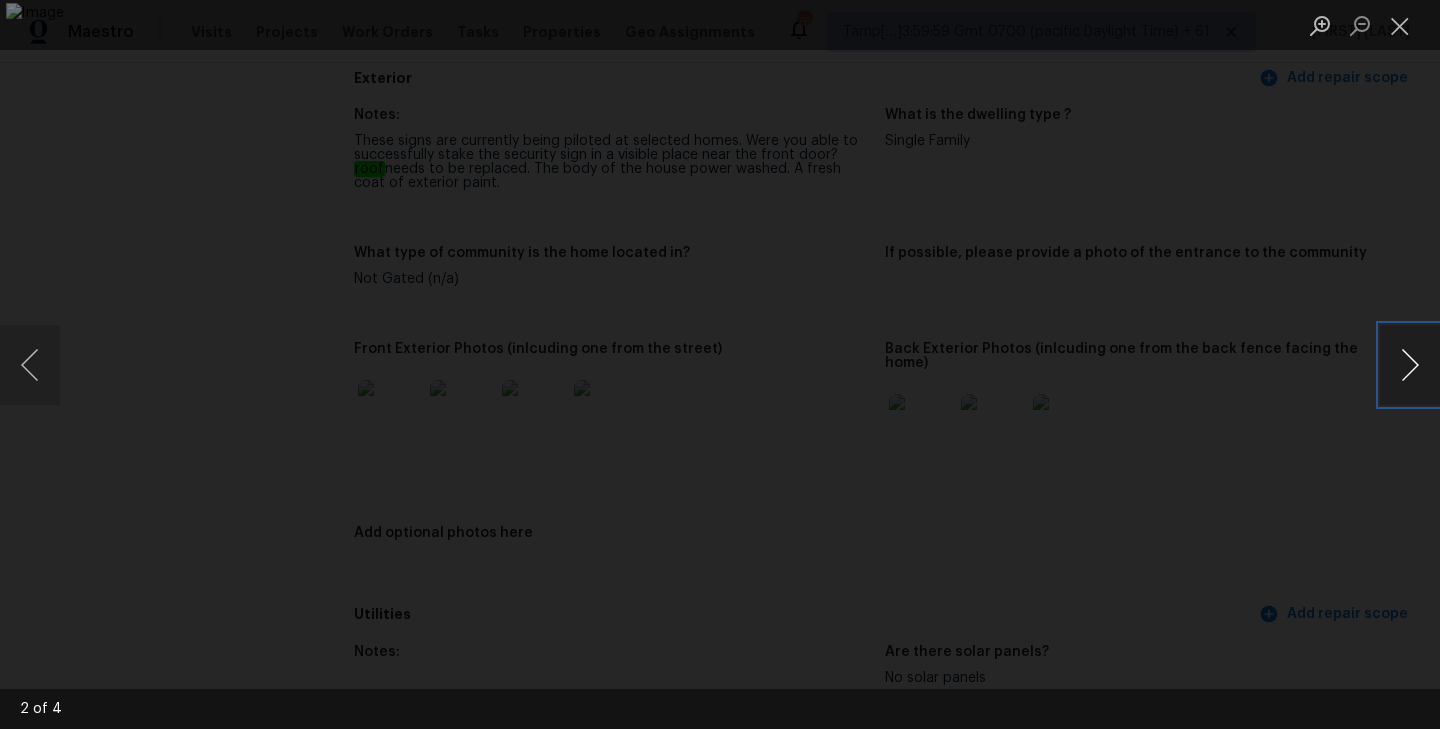 click at bounding box center (1410, 365) 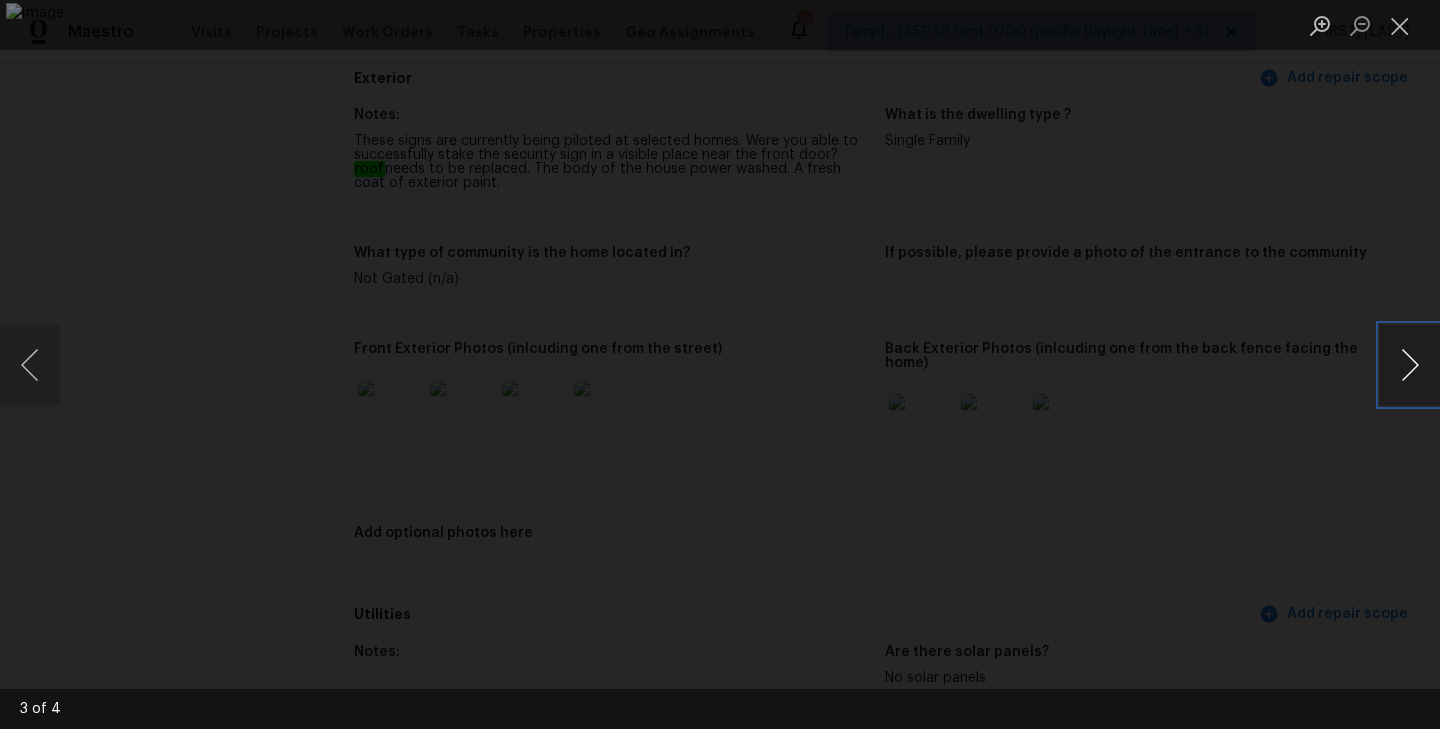 click at bounding box center [1410, 365] 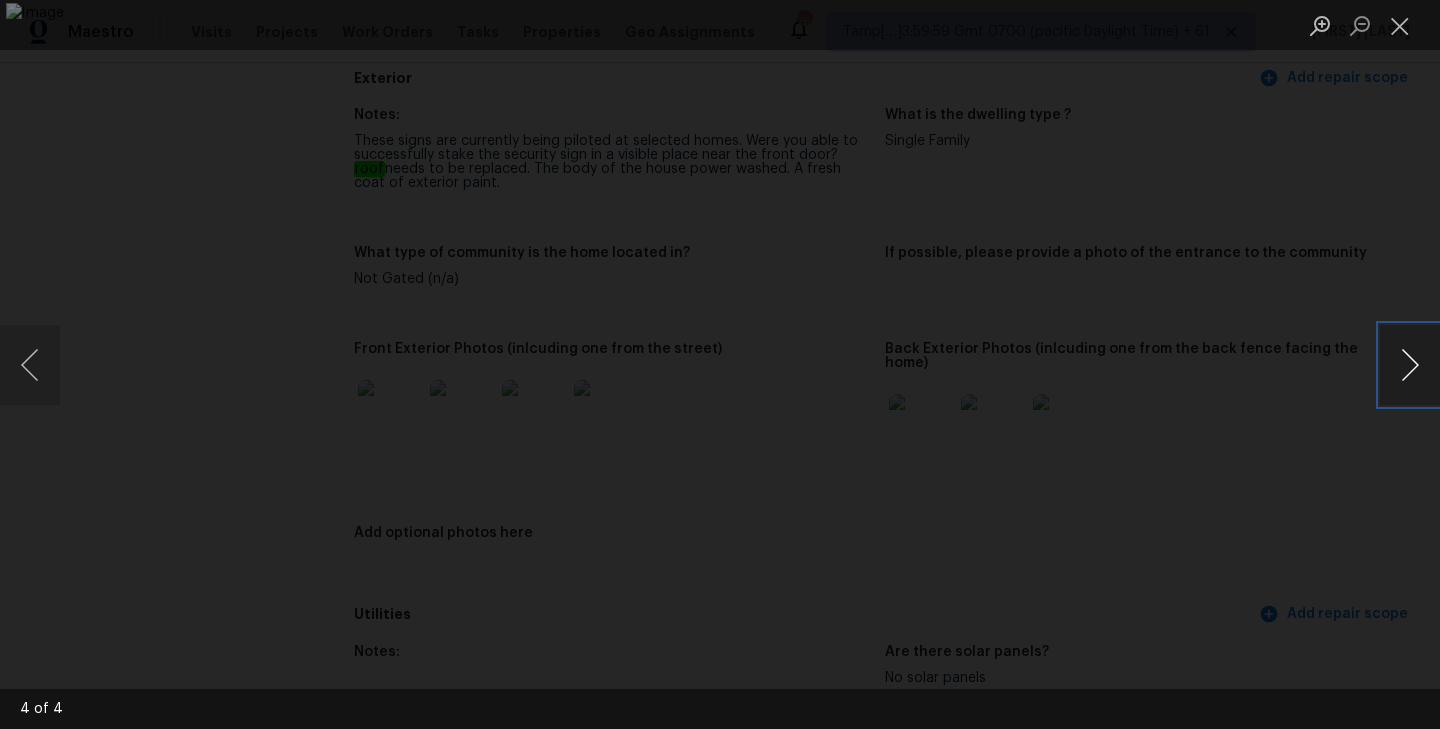 click at bounding box center [1410, 365] 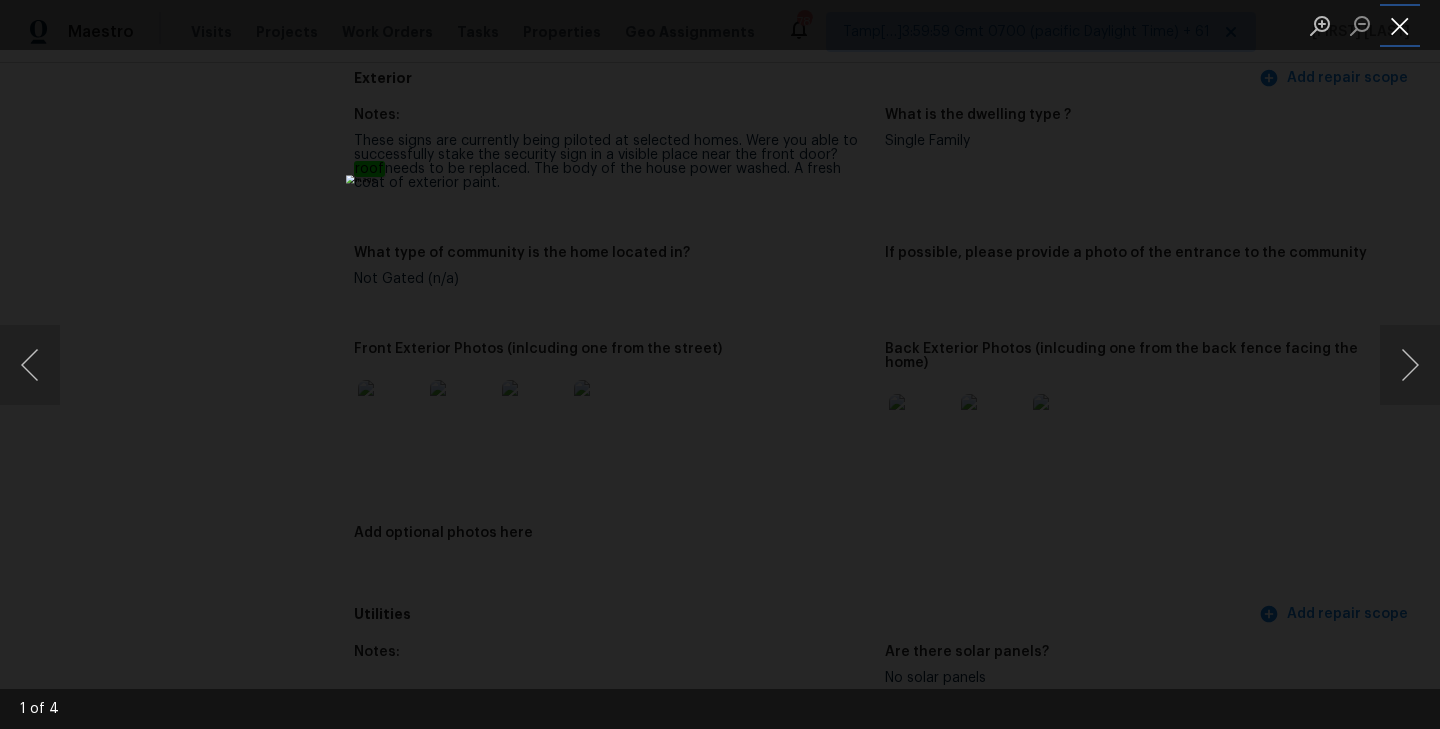 click at bounding box center [1400, 25] 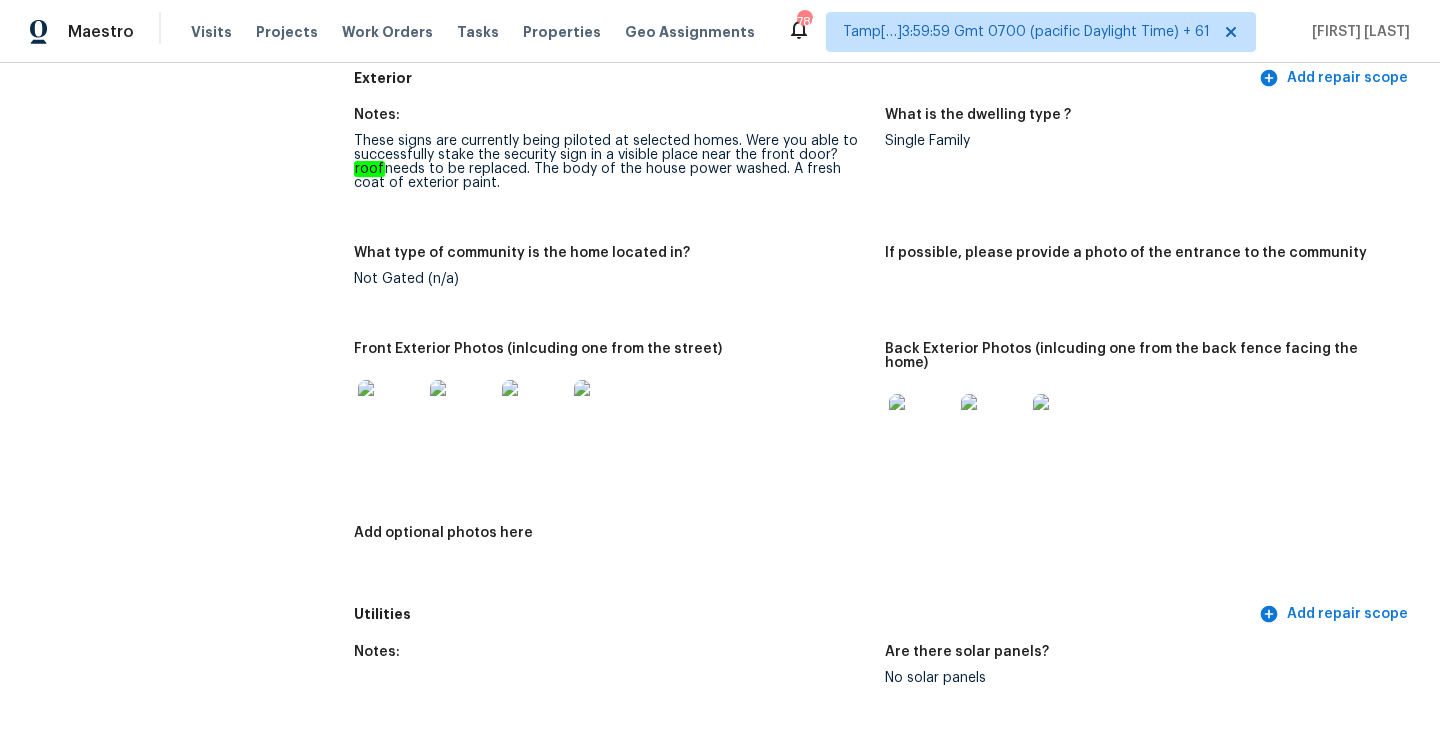 click at bounding box center (921, 426) 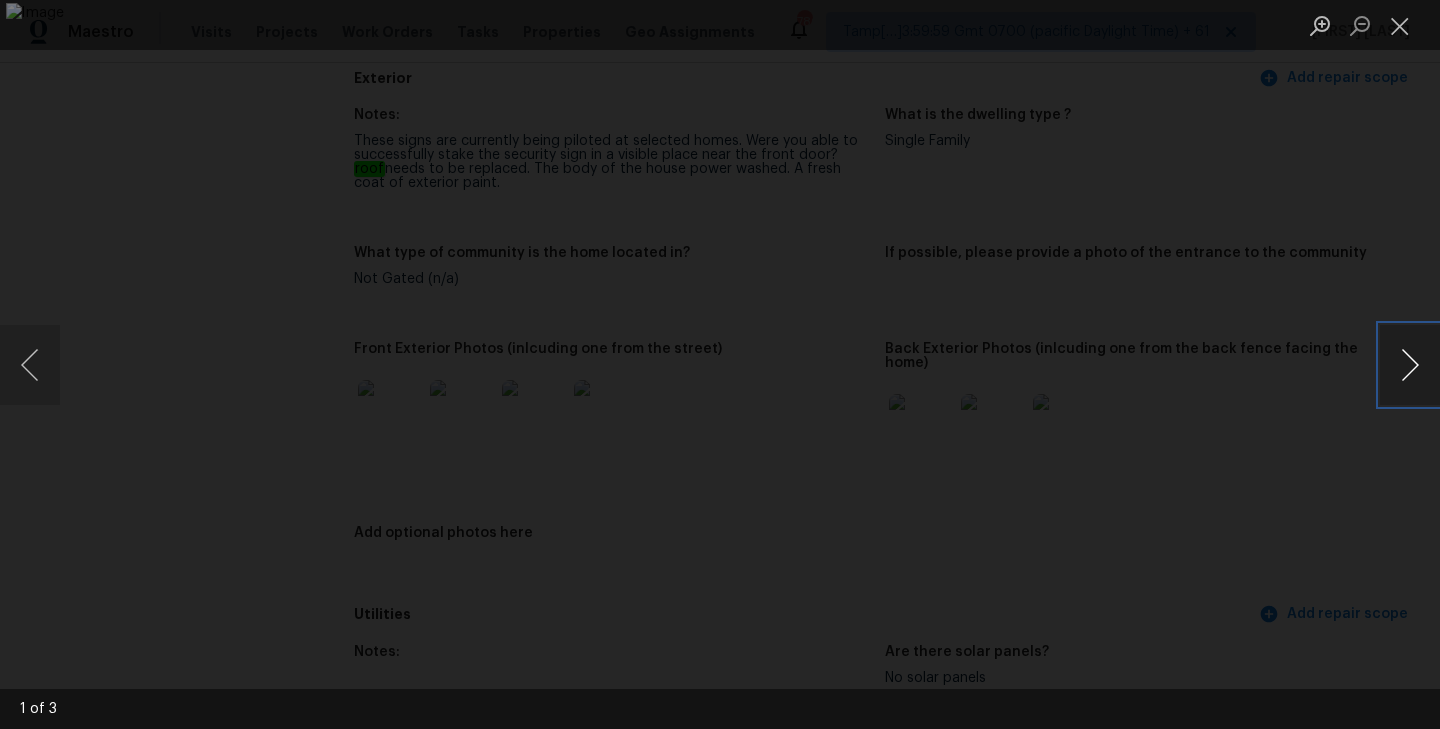 click at bounding box center [1410, 365] 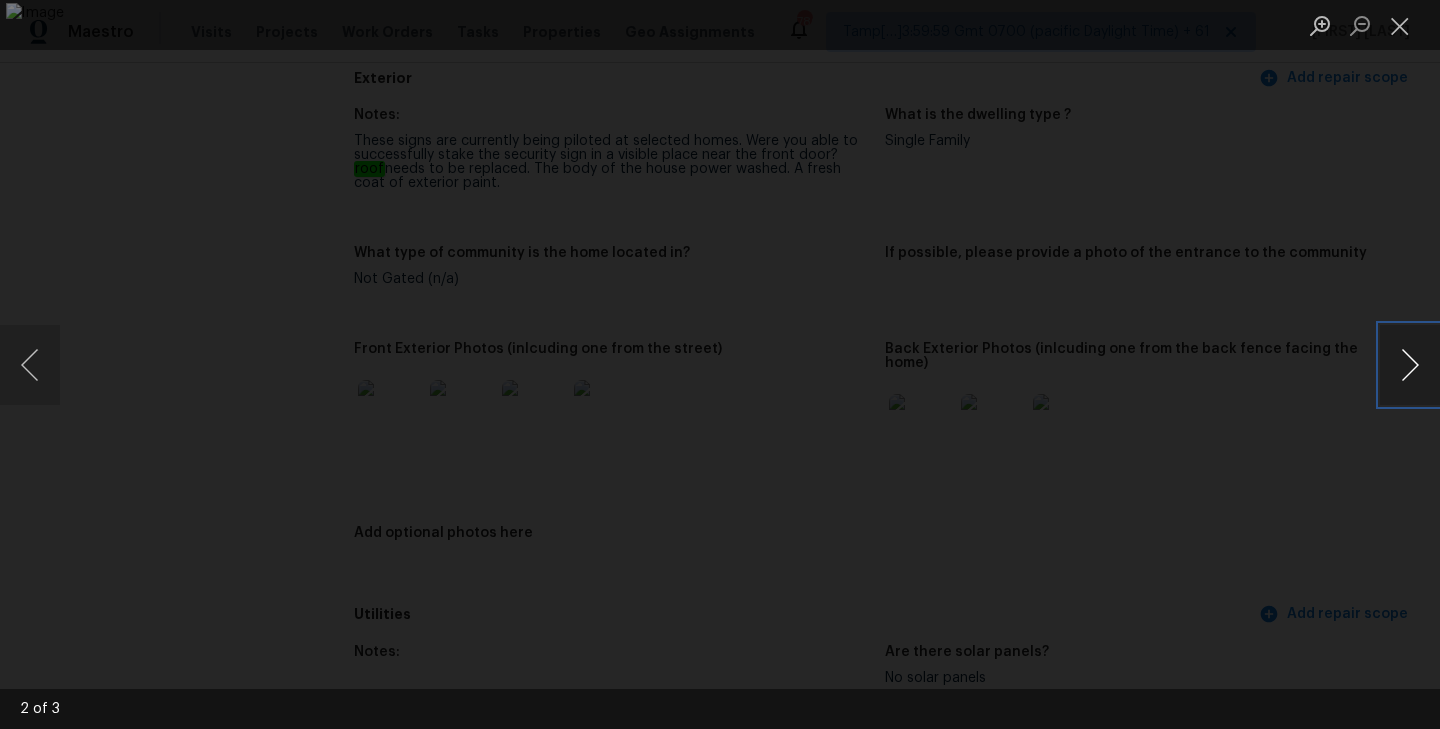 click at bounding box center [1410, 365] 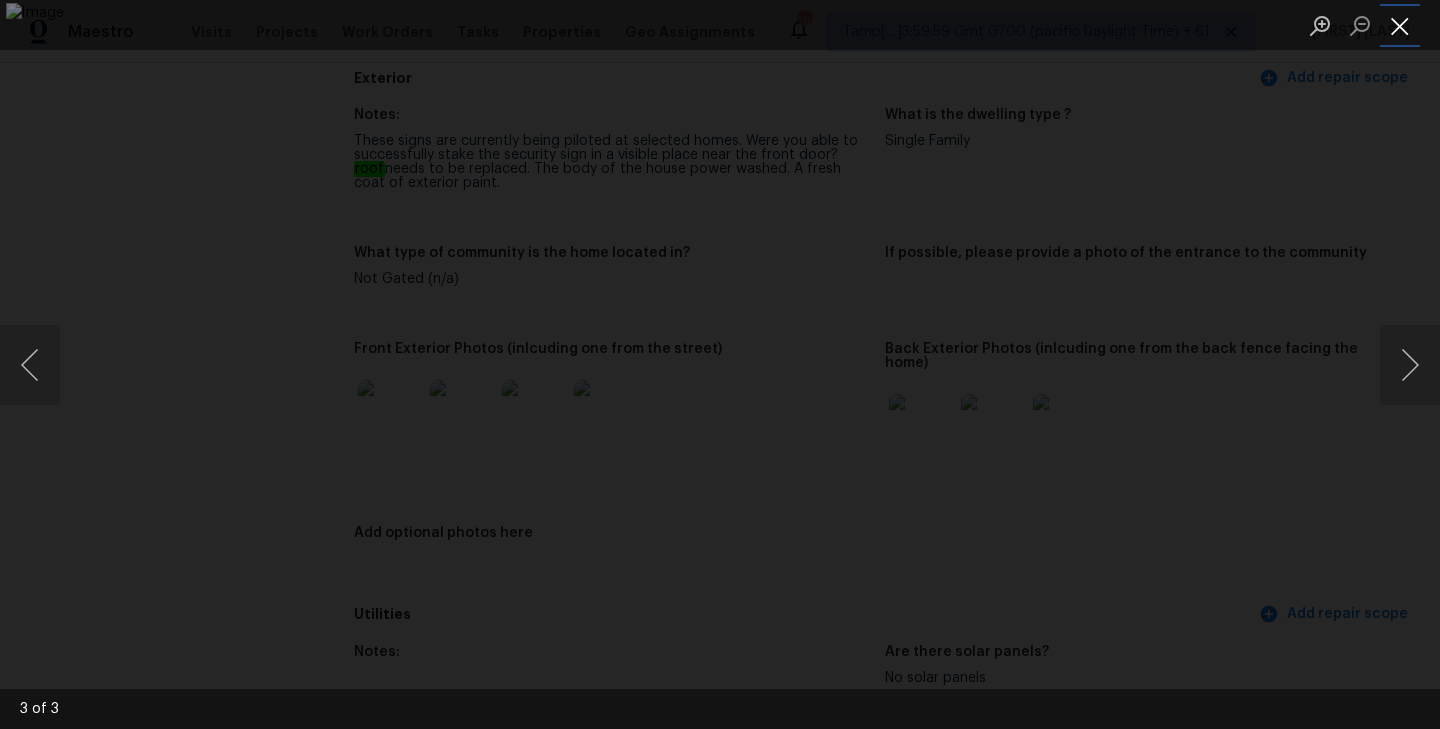click at bounding box center (1400, 25) 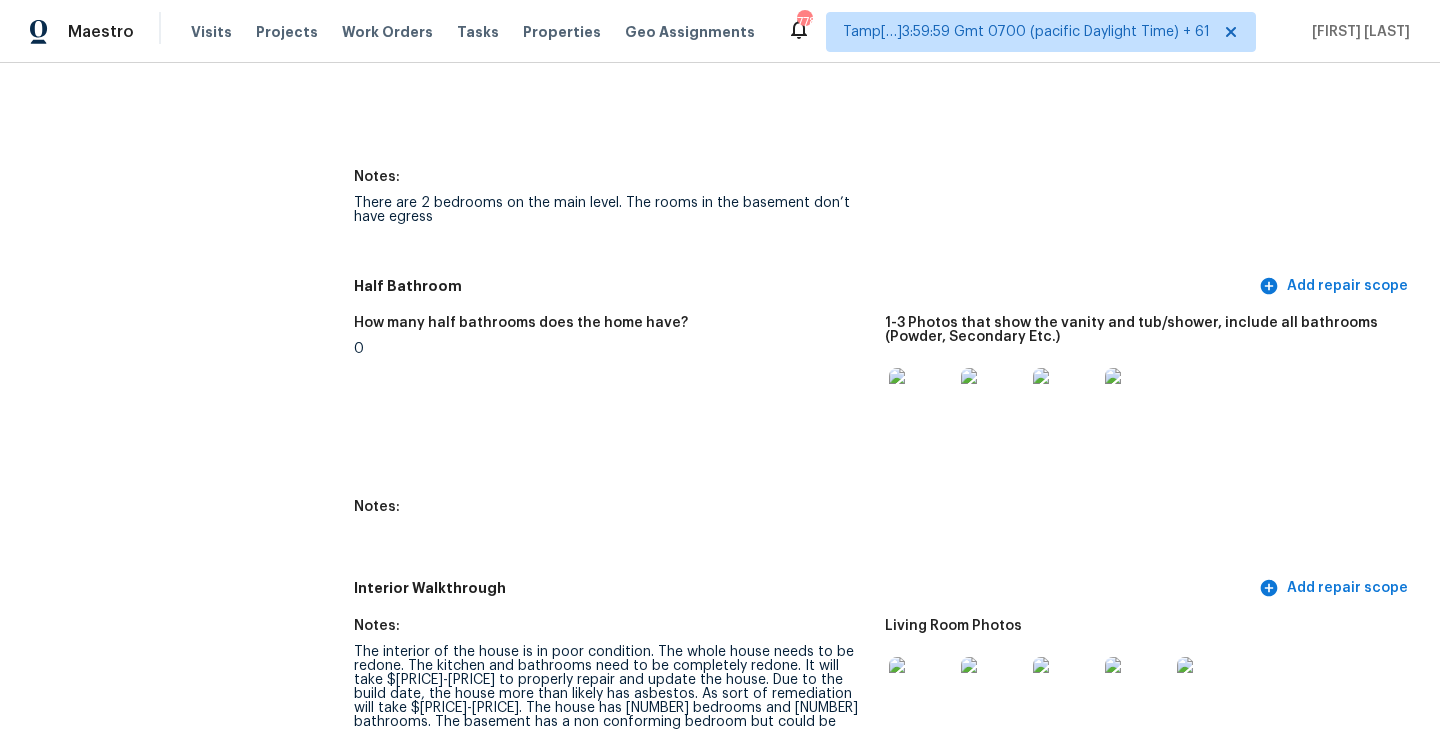 scroll, scrollTop: 2478, scrollLeft: 0, axis: vertical 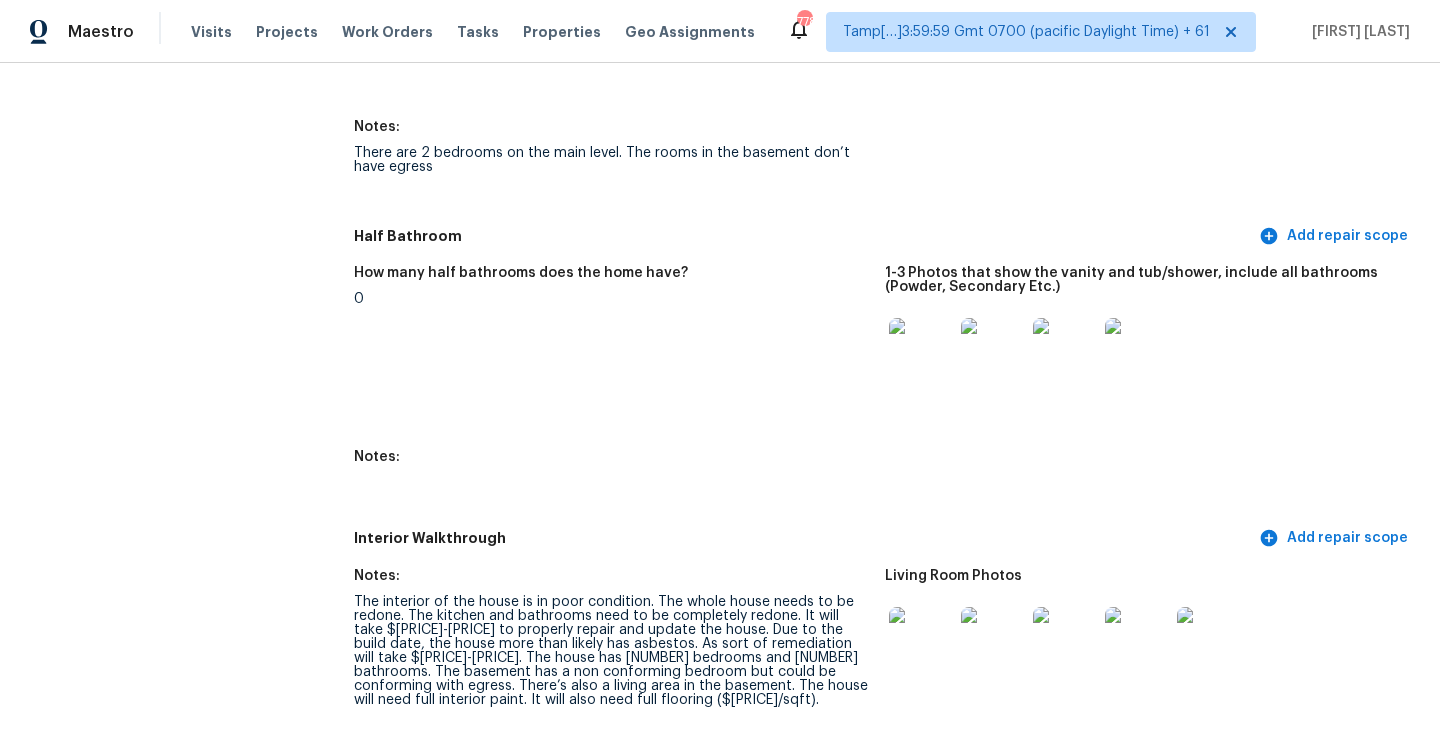click at bounding box center (921, 350) 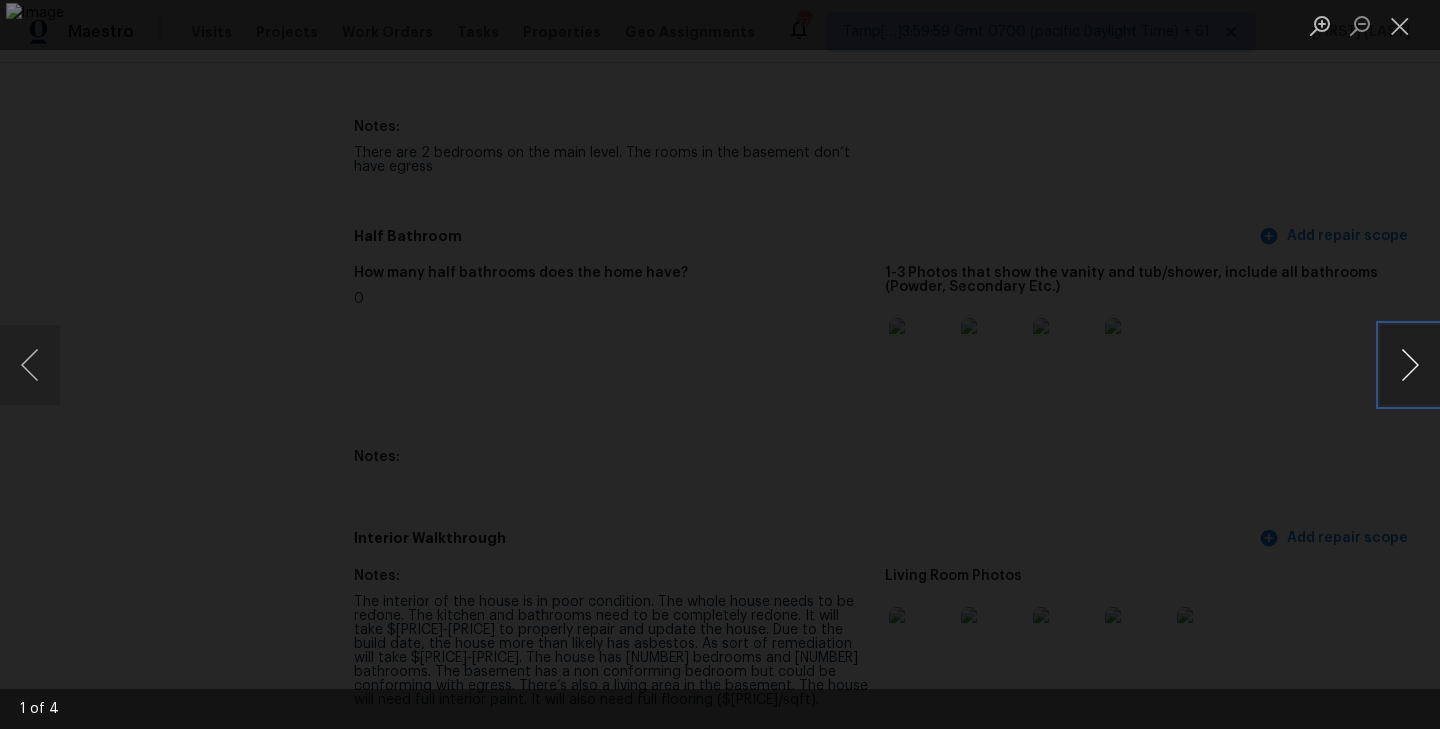 click at bounding box center (1410, 365) 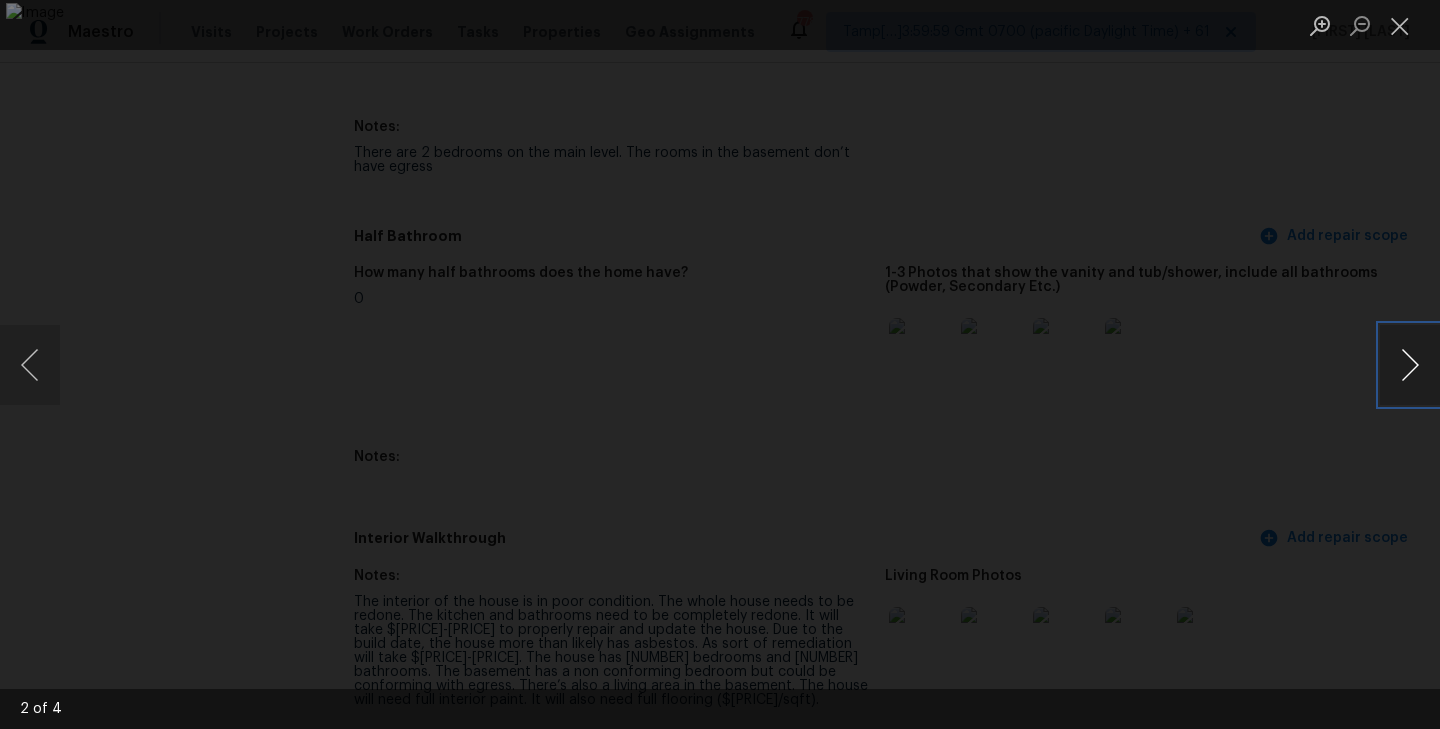 click at bounding box center (1410, 365) 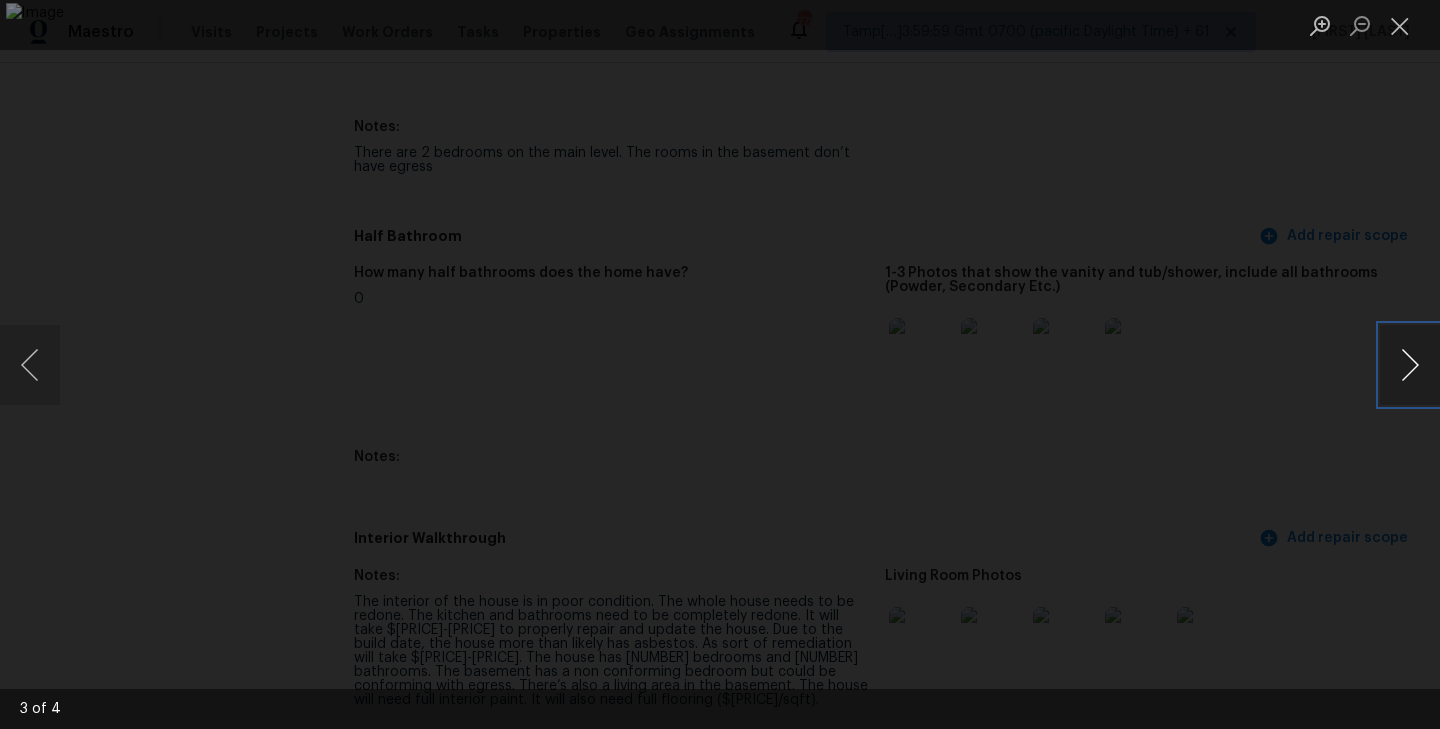 click at bounding box center (1410, 365) 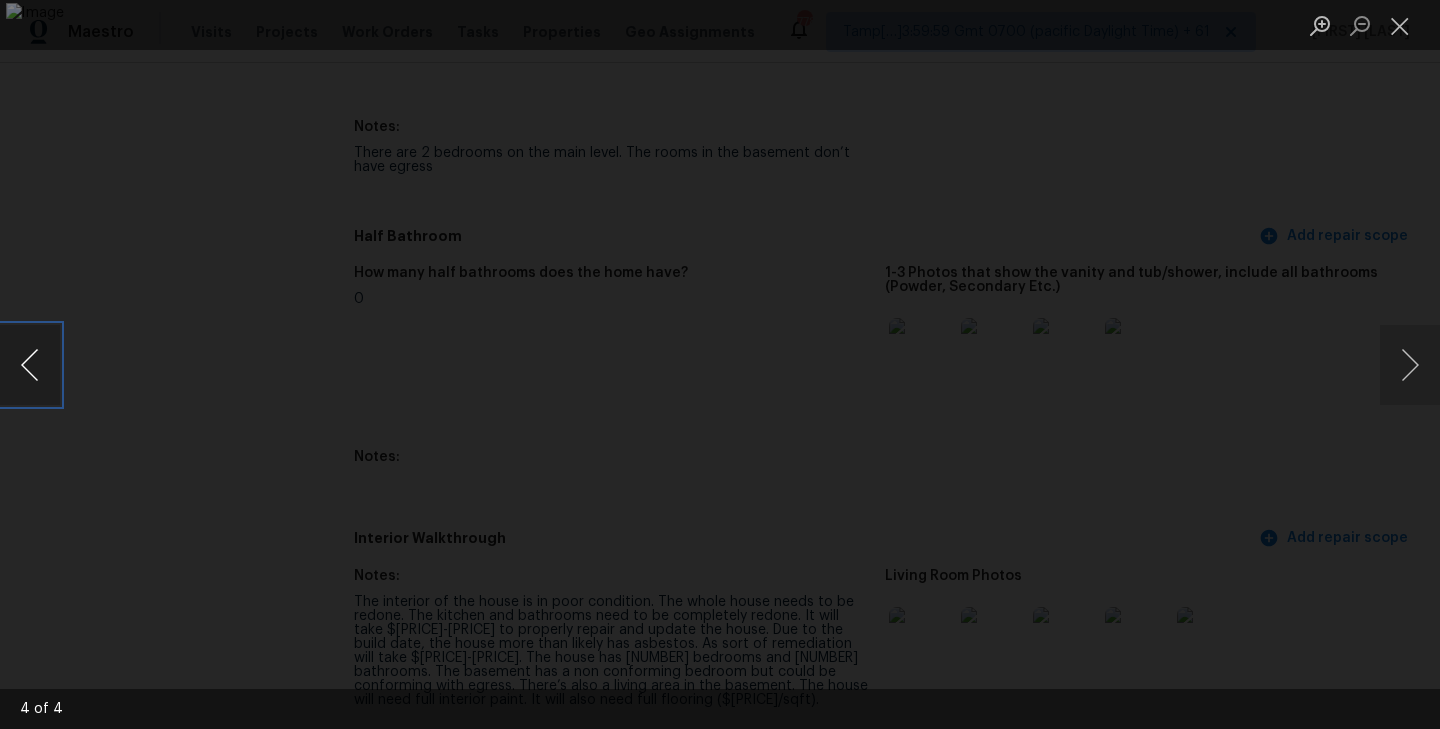 click at bounding box center [30, 365] 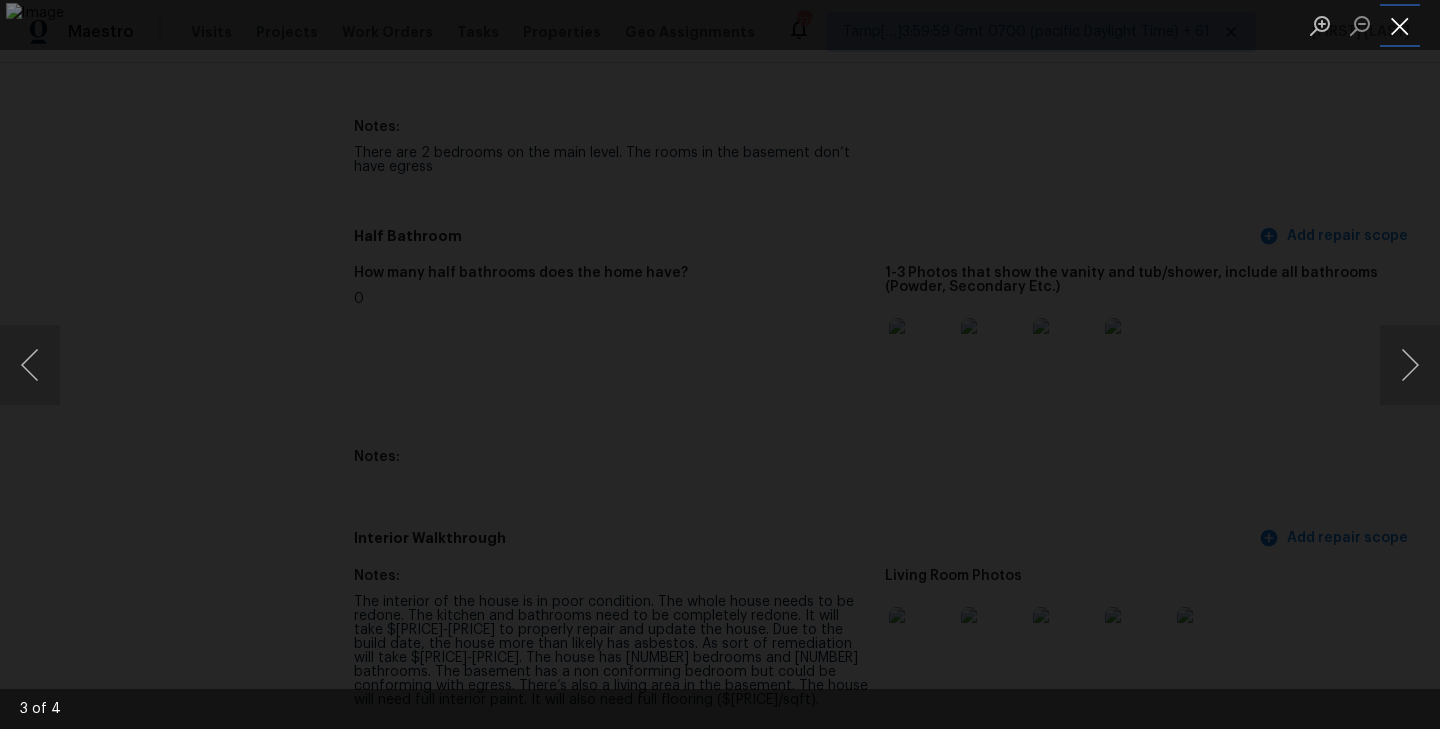 click at bounding box center (1400, 25) 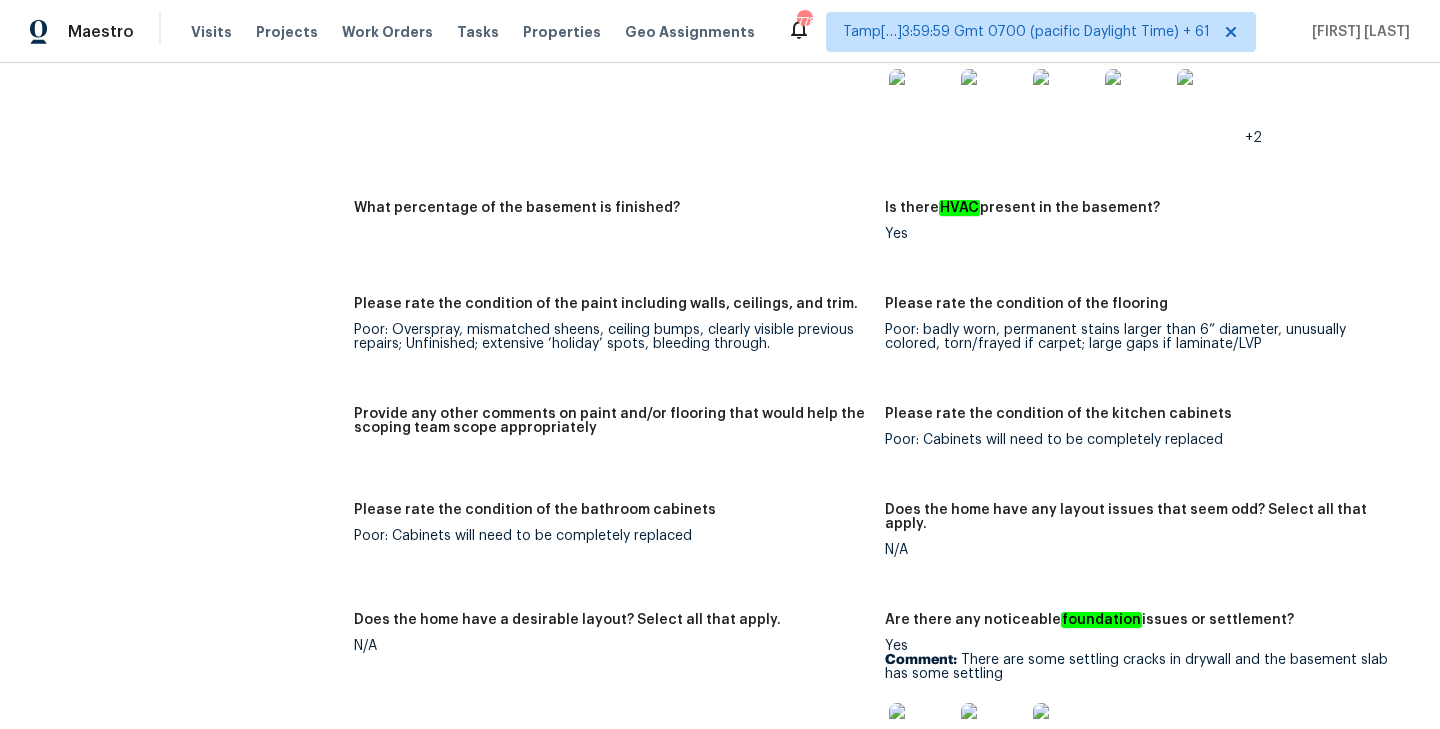 scroll, scrollTop: 3596, scrollLeft: 0, axis: vertical 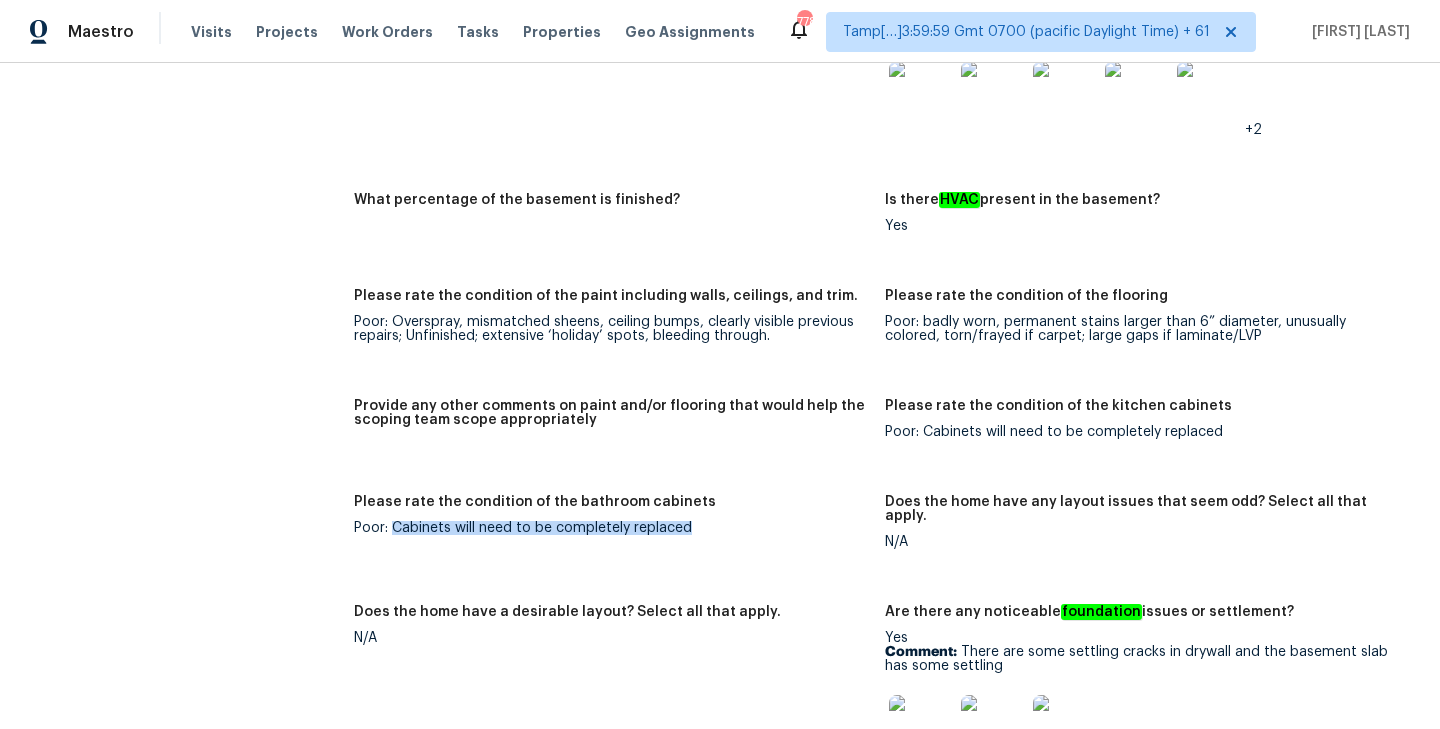 drag, startPoint x: 394, startPoint y: 541, endPoint x: 684, endPoint y: 552, distance: 290.20856 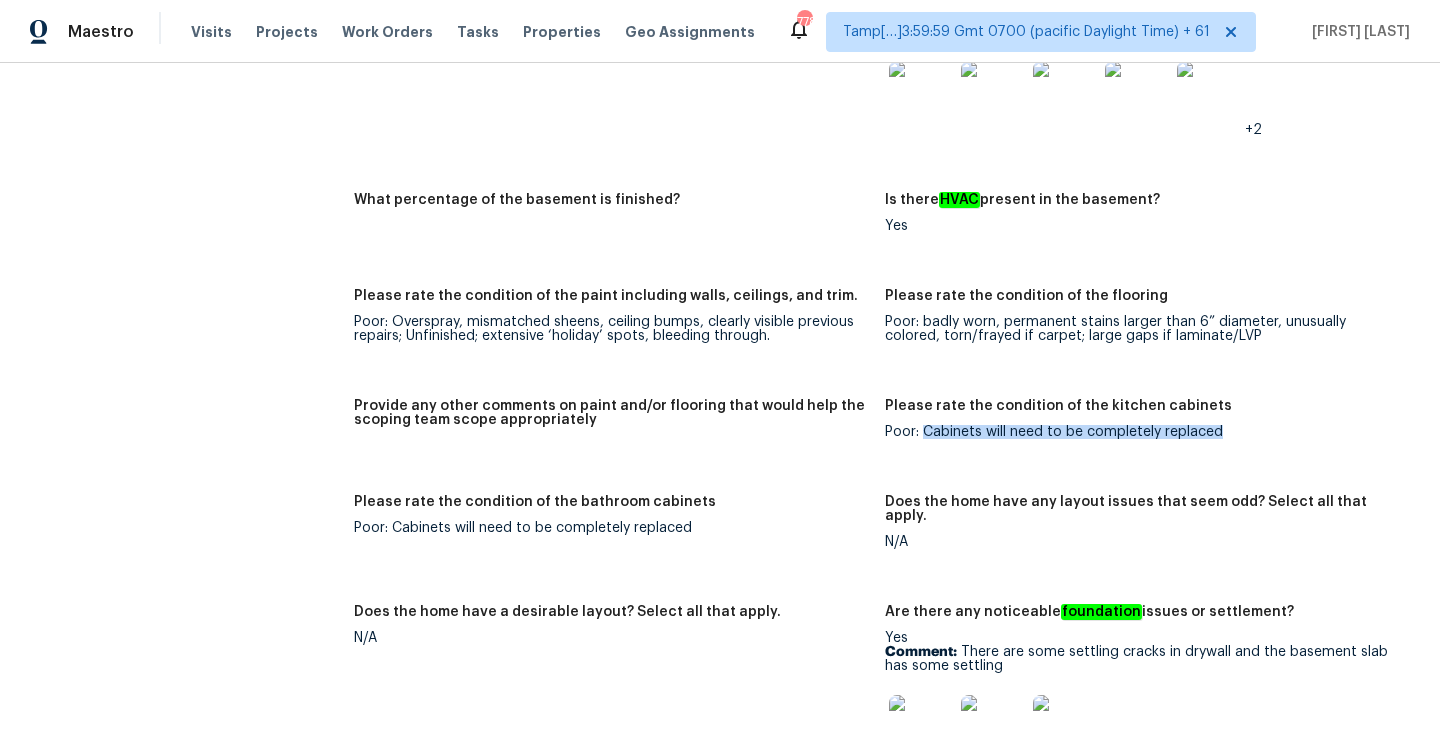 drag, startPoint x: 926, startPoint y: 446, endPoint x: 1166, endPoint y: 463, distance: 240.60133 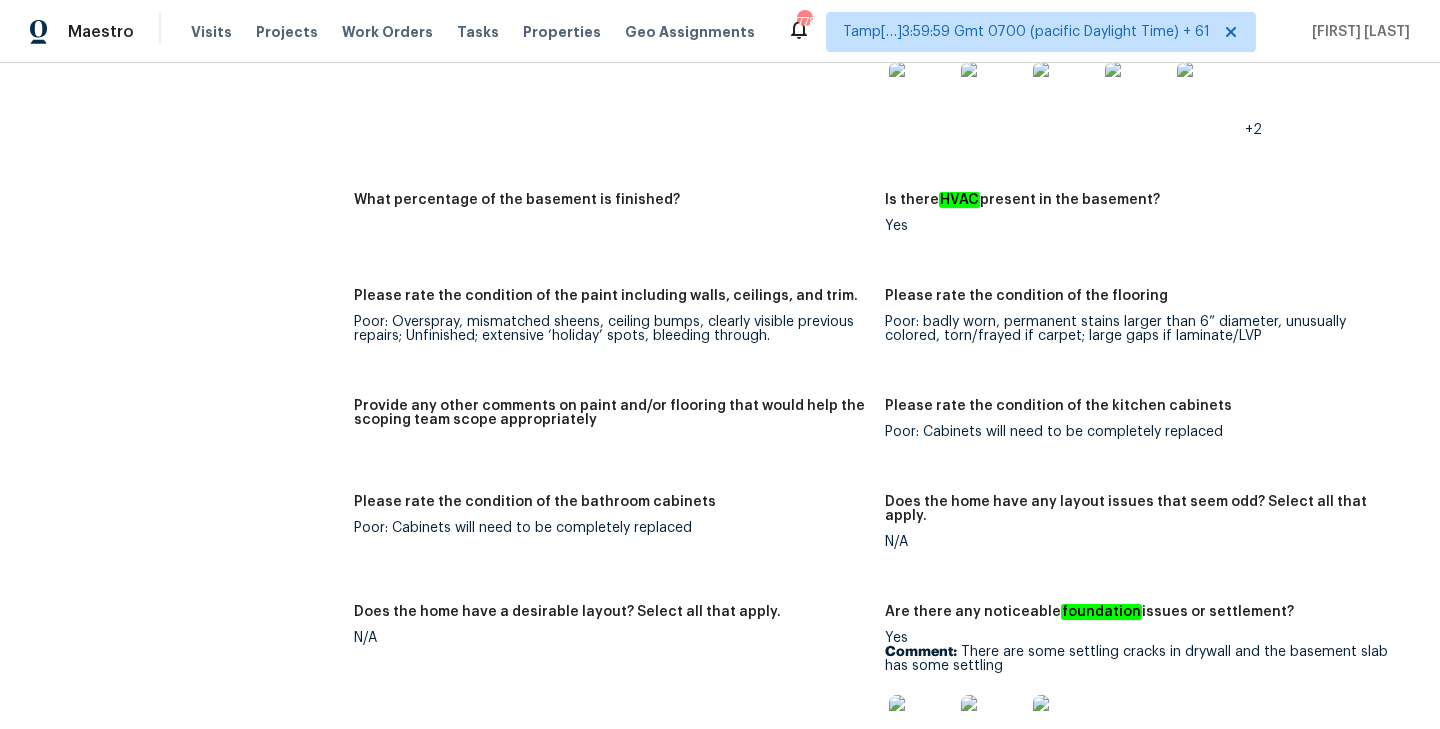 click on "Provide any other comments on paint and/or flooring that would help the scoping team scope appropriately" at bounding box center [611, 419] 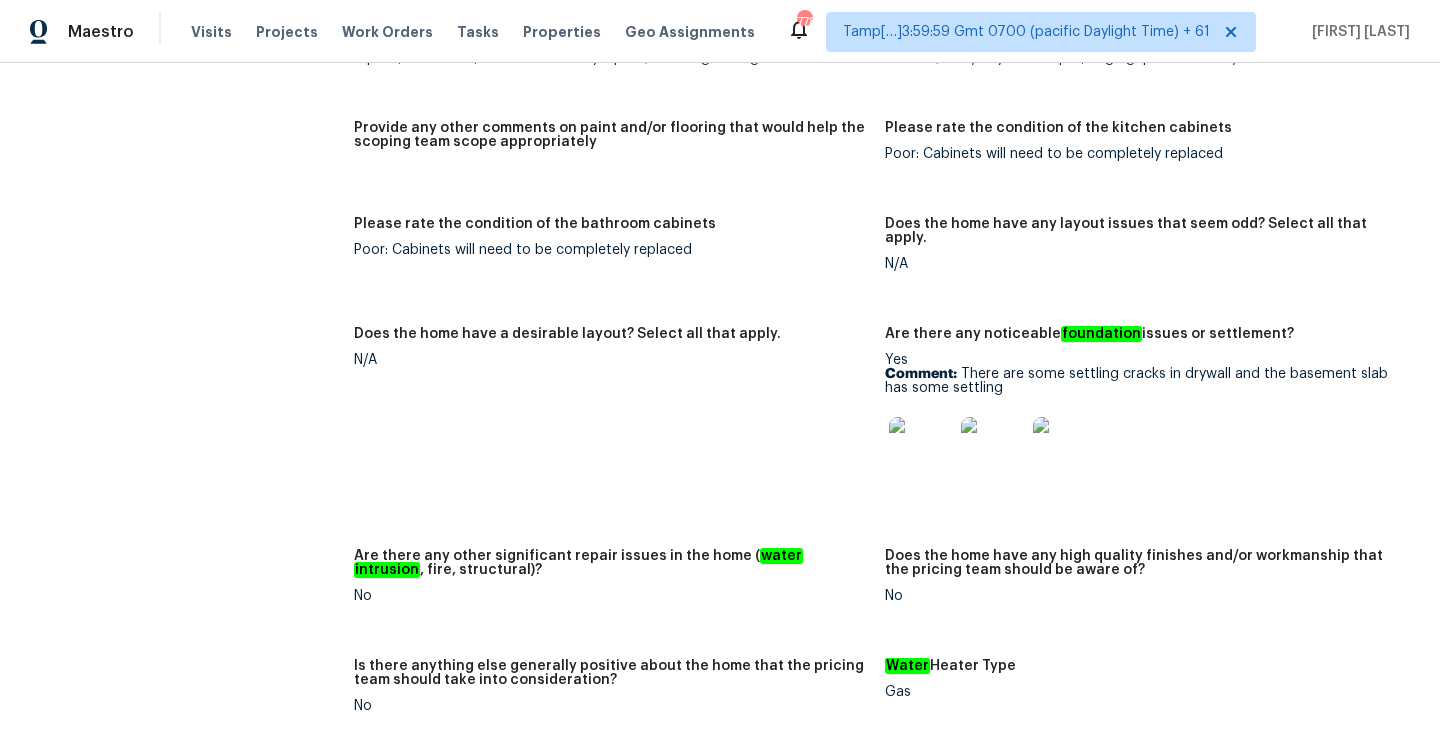 scroll, scrollTop: 3877, scrollLeft: 0, axis: vertical 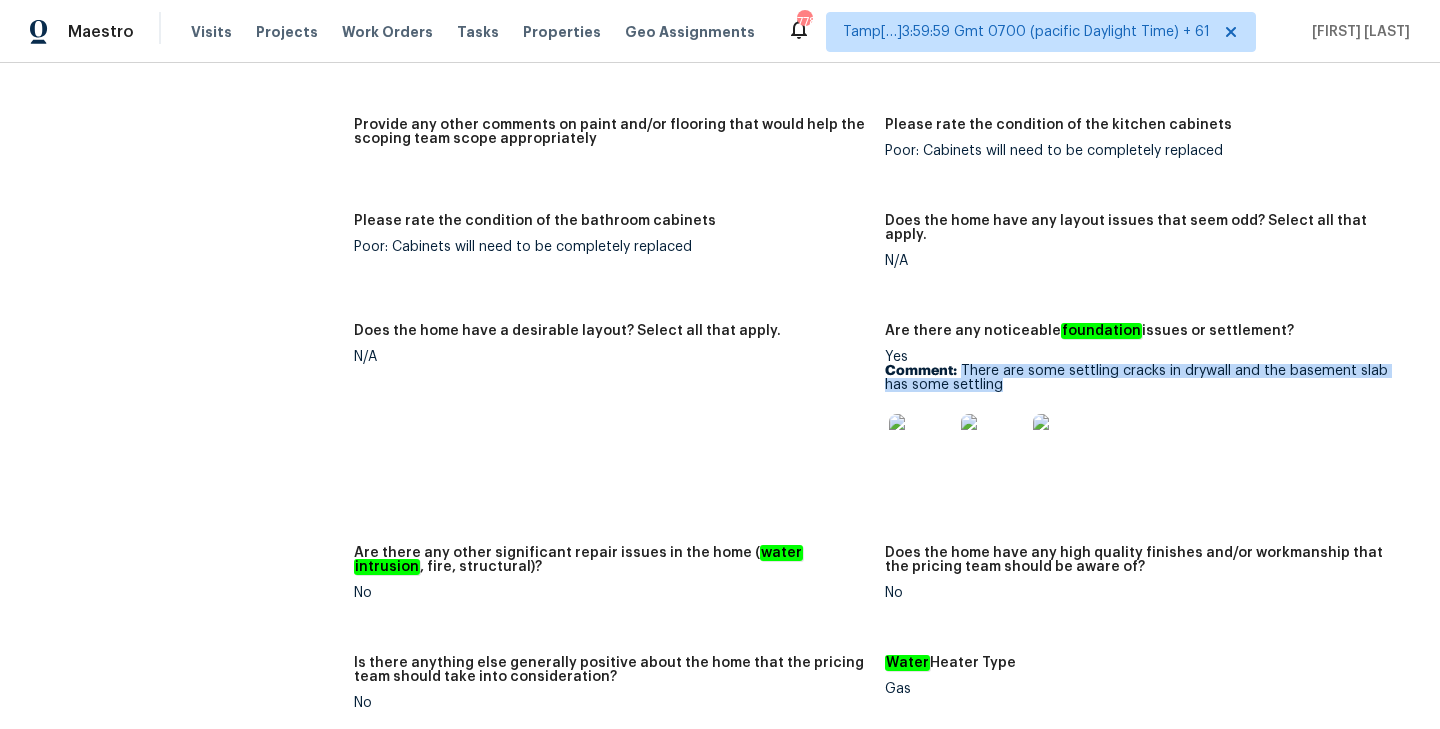 drag, startPoint x: 959, startPoint y: 367, endPoint x: 1033, endPoint y: 386, distance: 76.40026 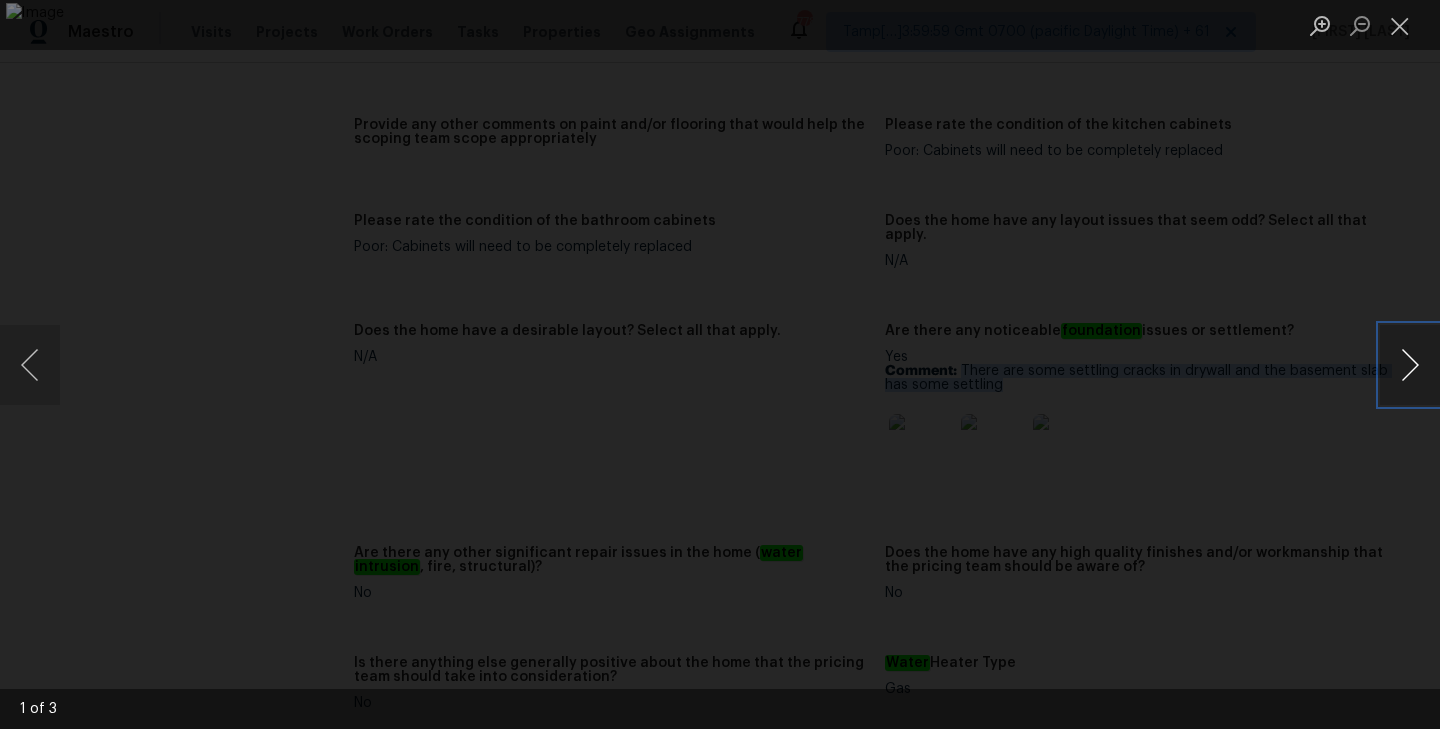 click at bounding box center (1410, 365) 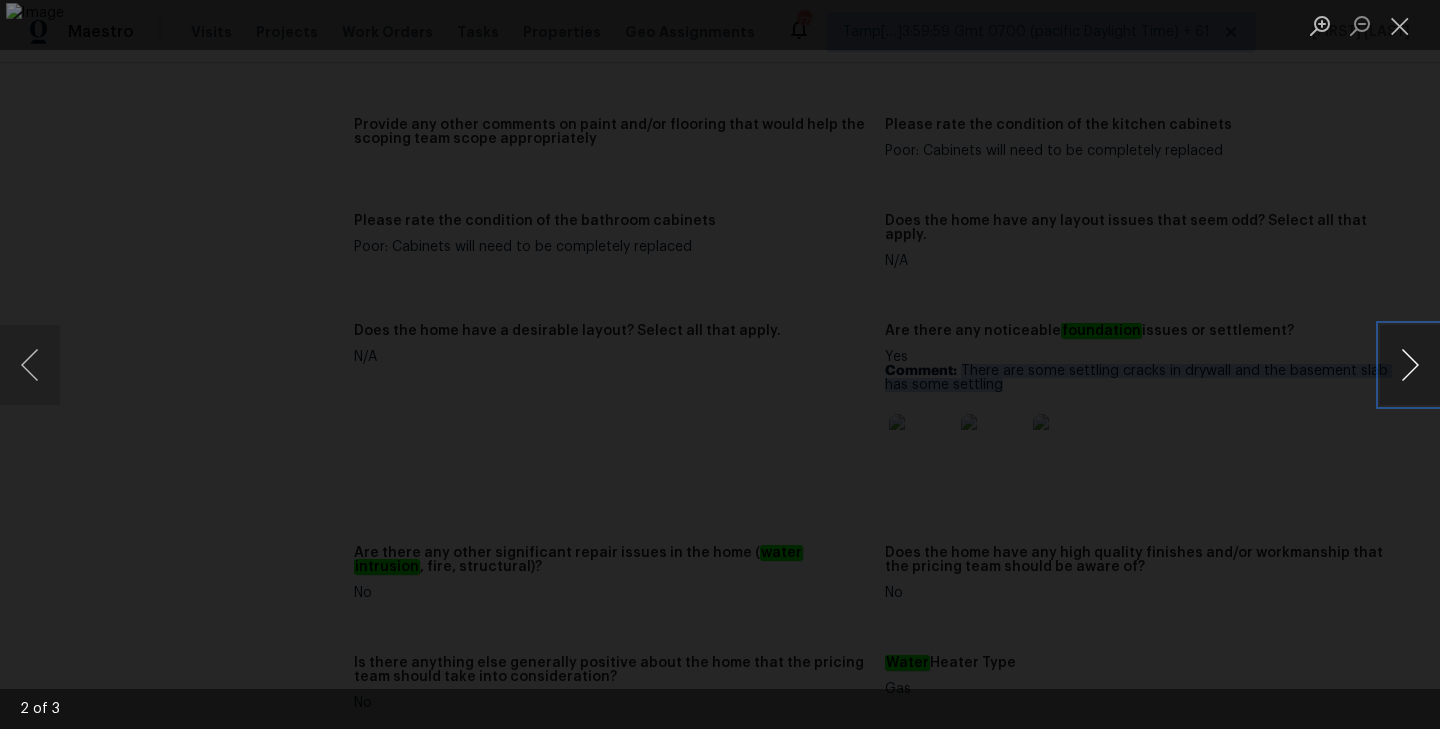 click at bounding box center [1410, 365] 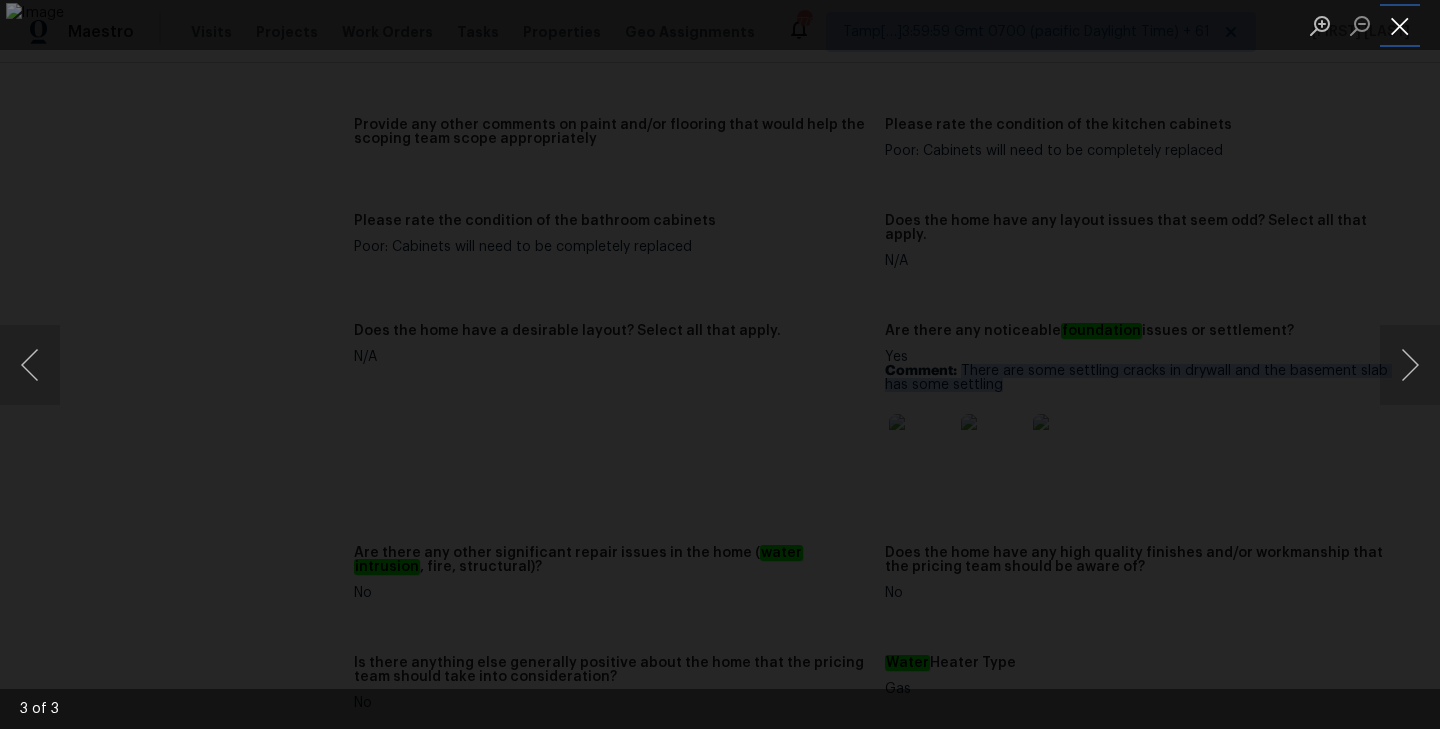 click at bounding box center [1400, 25] 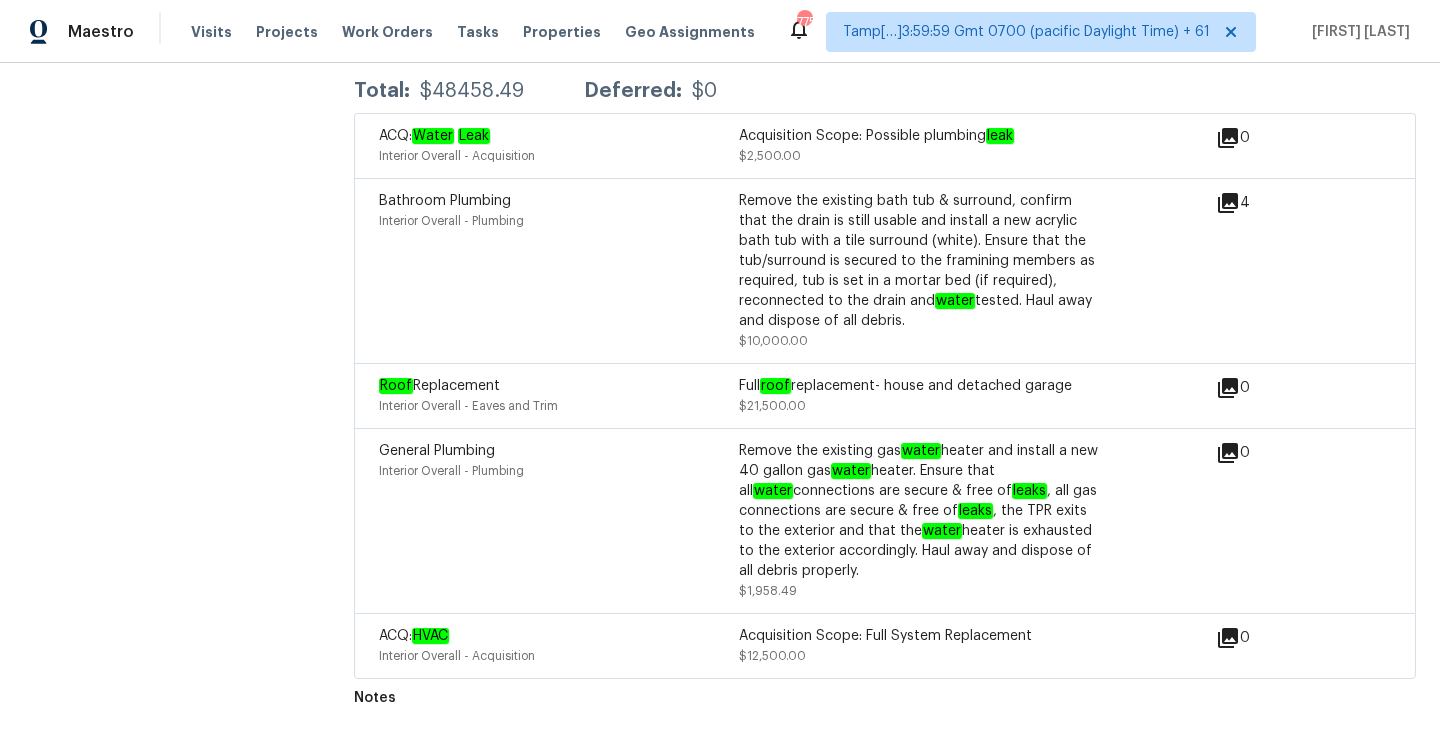 scroll, scrollTop: 5852, scrollLeft: 0, axis: vertical 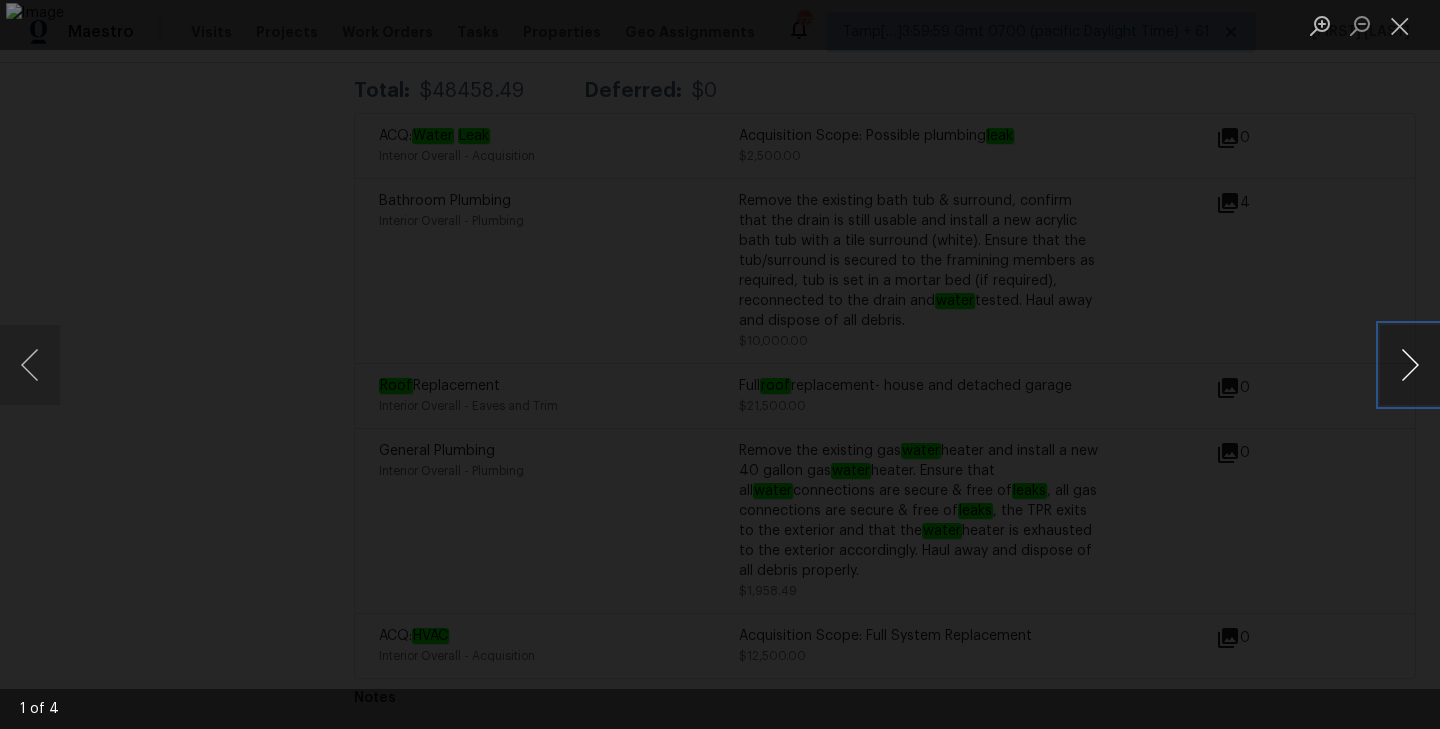 click at bounding box center (1410, 365) 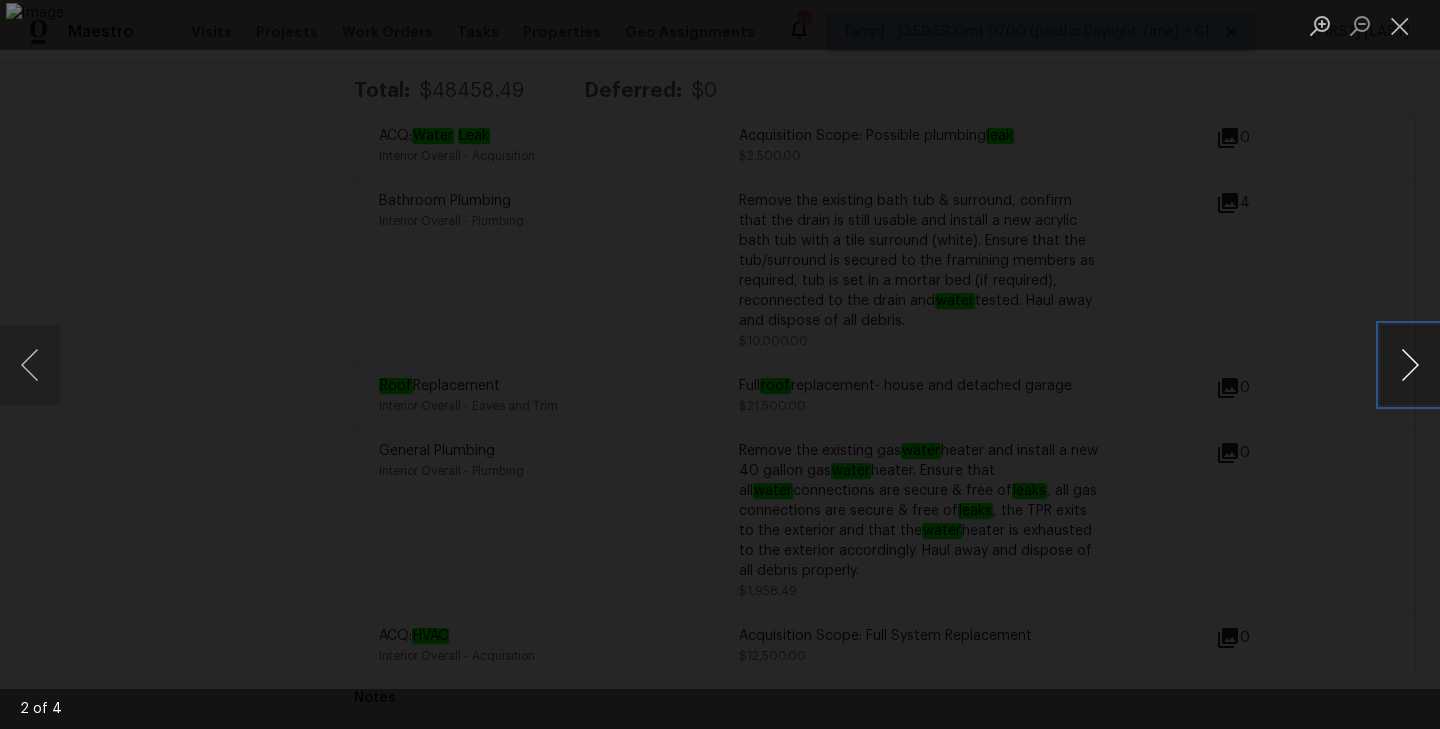 click at bounding box center [1410, 365] 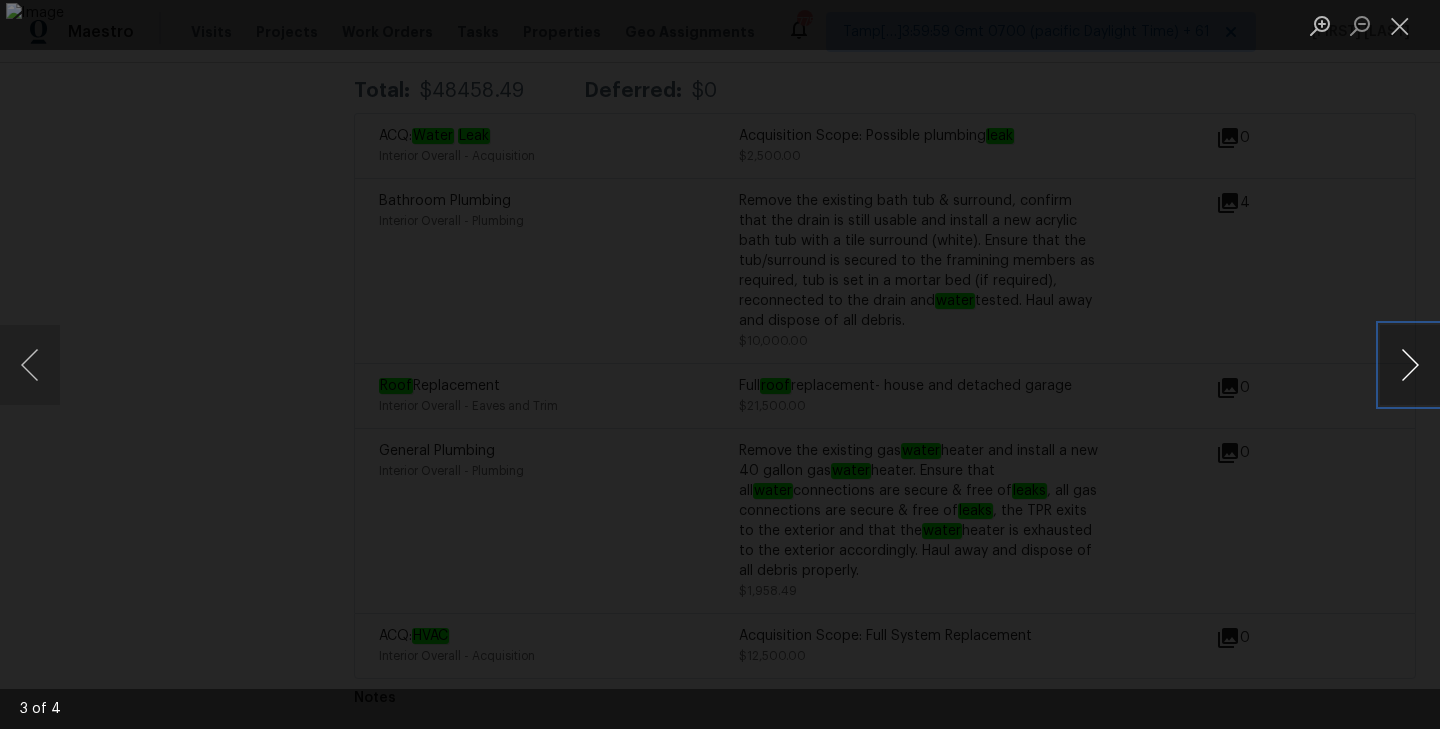 click at bounding box center [1410, 365] 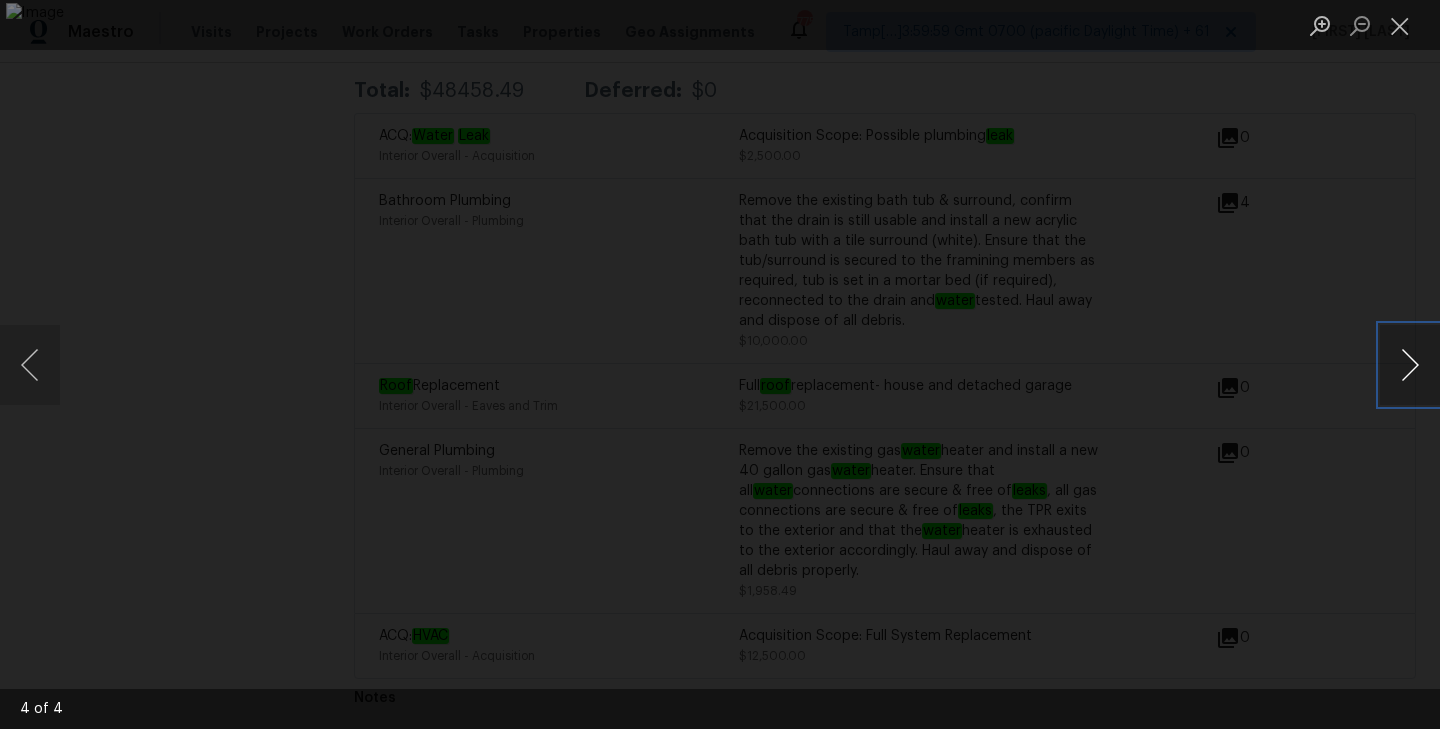 click at bounding box center [1410, 365] 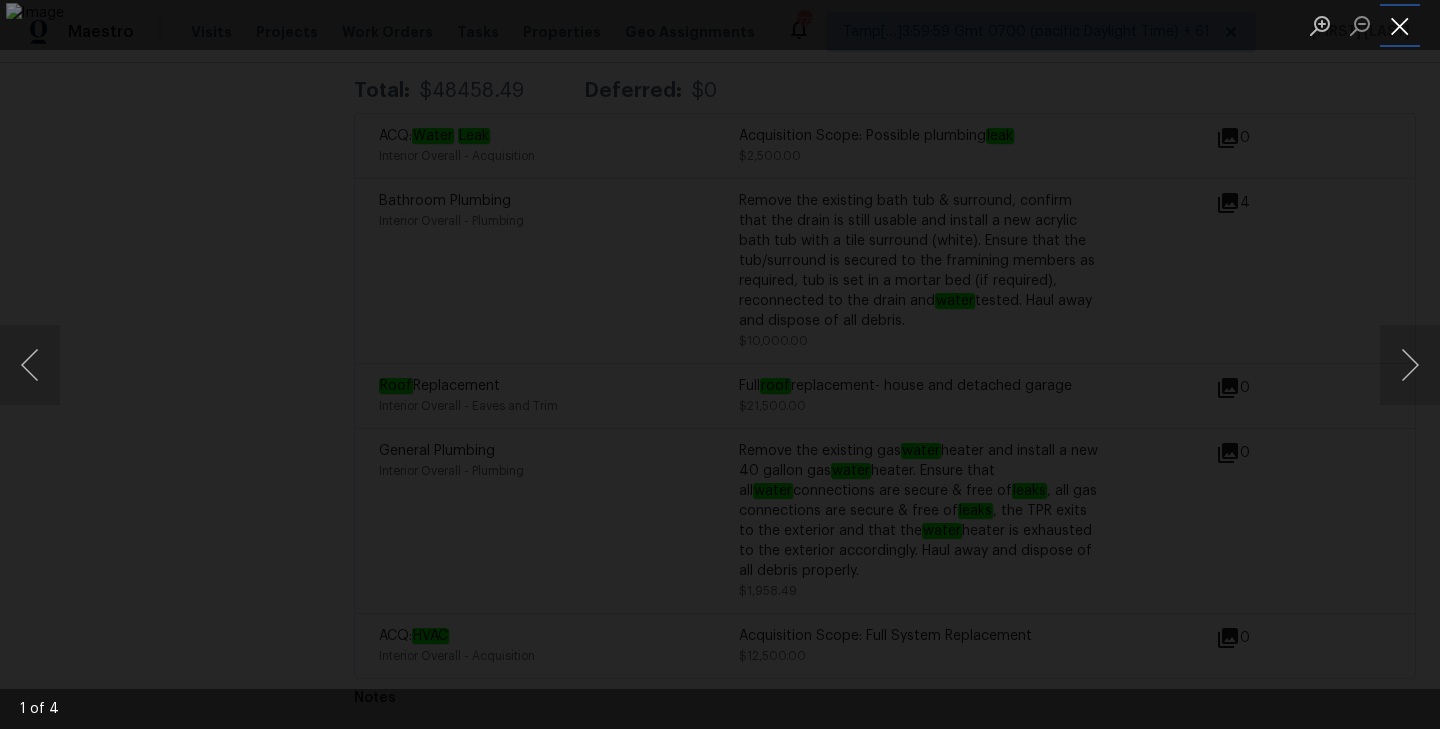 click at bounding box center [1400, 25] 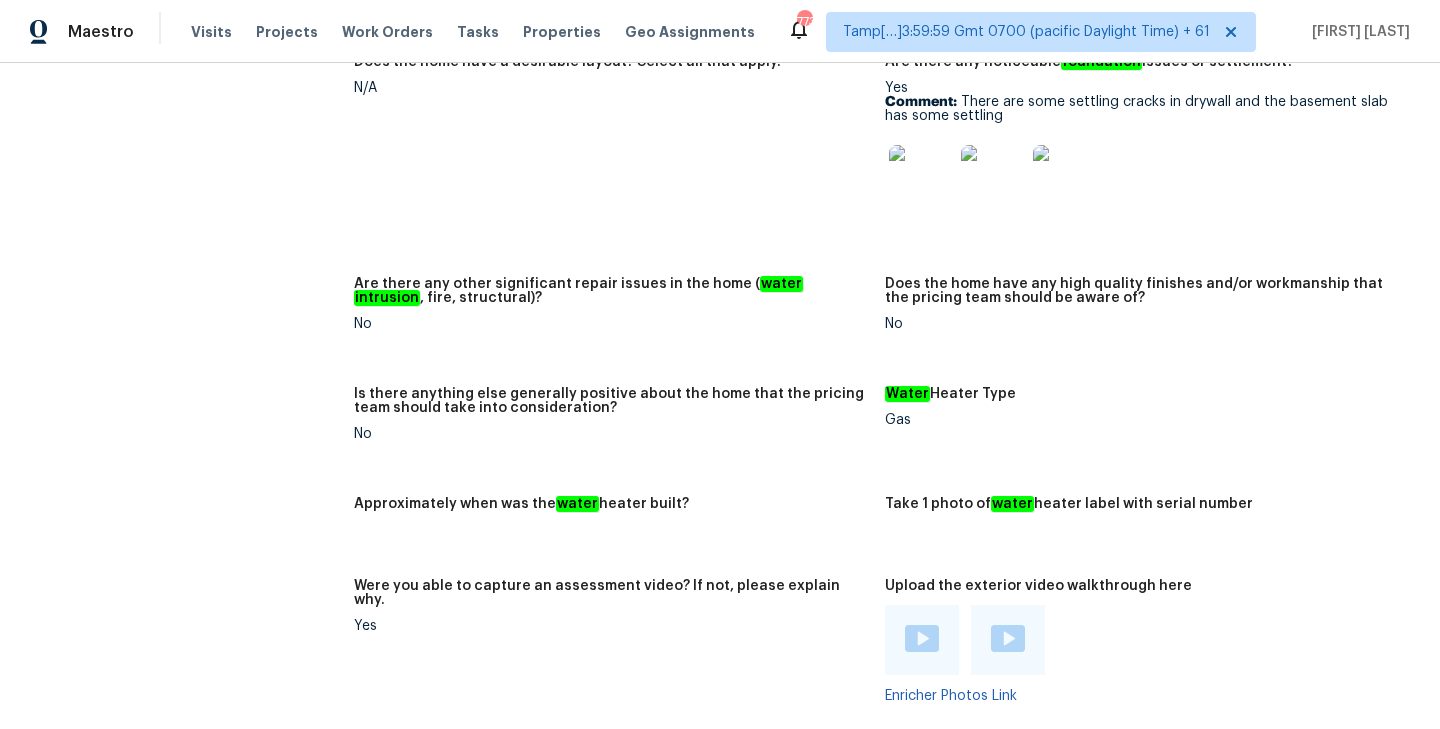 scroll, scrollTop: 3717, scrollLeft: 0, axis: vertical 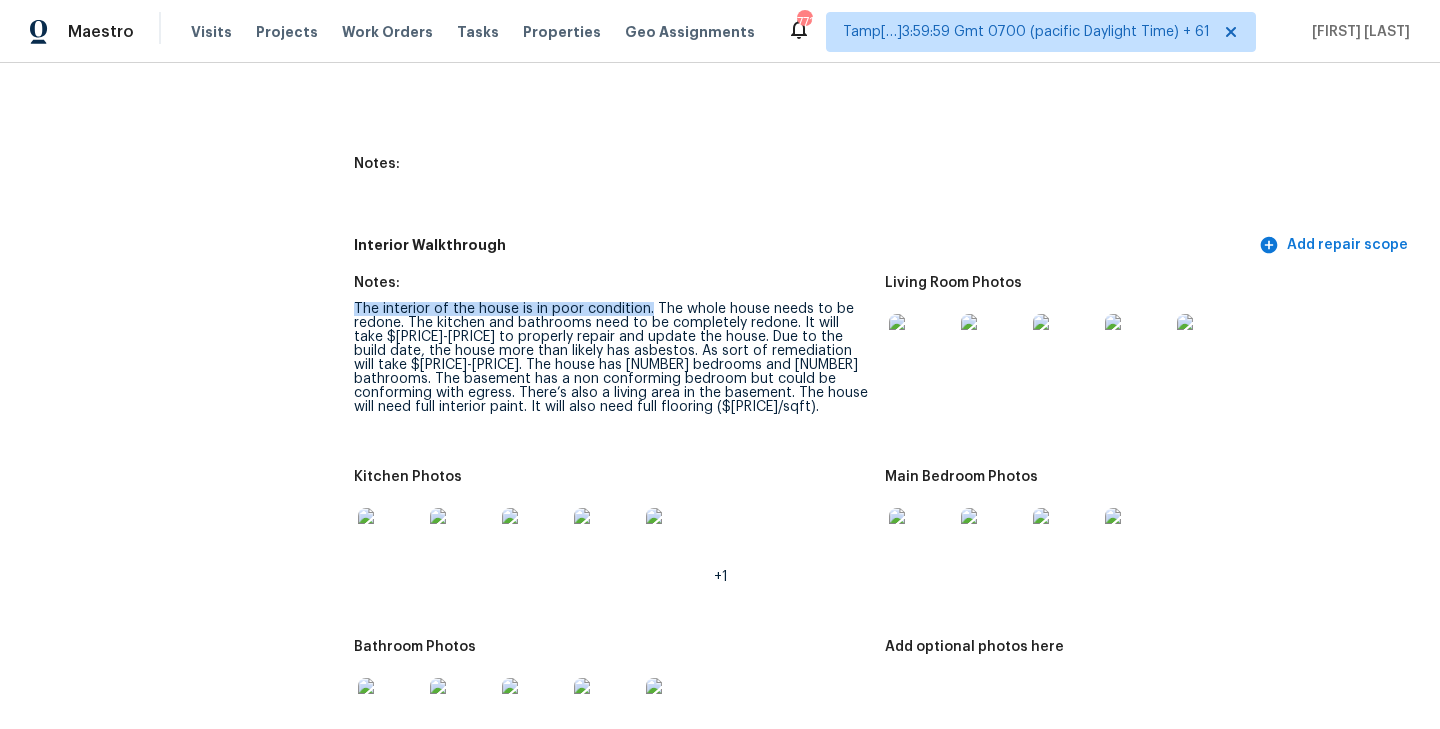 drag, startPoint x: 353, startPoint y: 323, endPoint x: 650, endPoint y: 328, distance: 297.04208 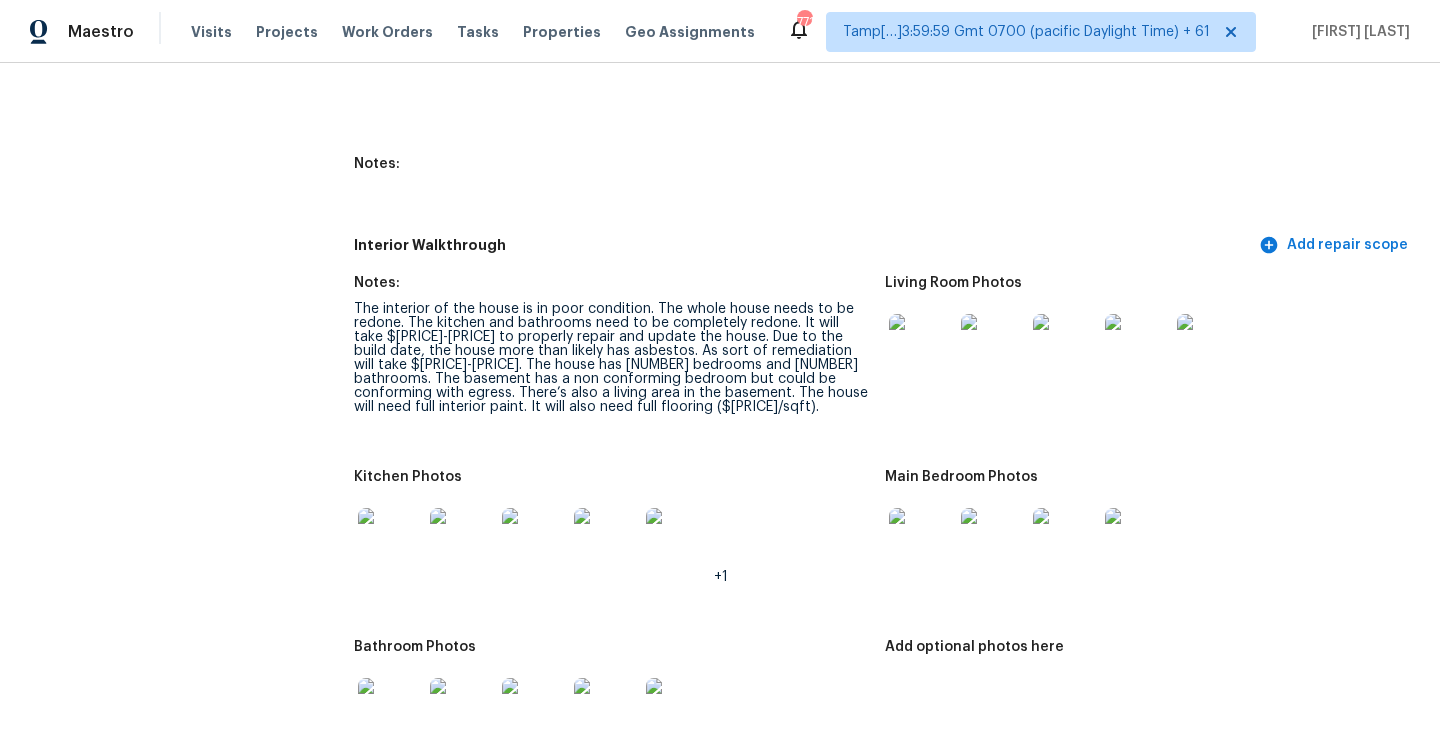 click on "How many half bathrooms does the home have? 0 1-3 Photos that show the vanity and tub/shower, include all bathrooms (Powder, Secondary Etc.) Notes:" at bounding box center [885, 94] 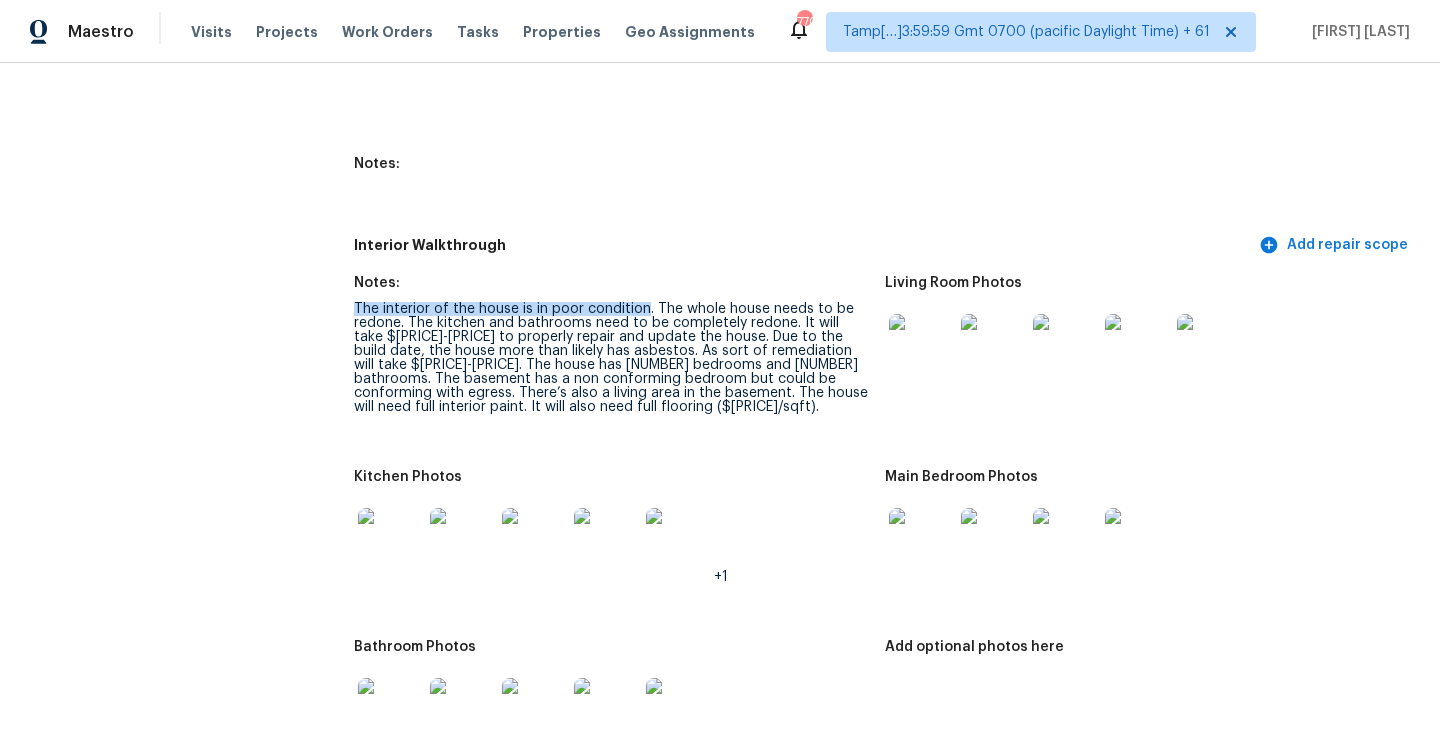 drag, startPoint x: 354, startPoint y: 326, endPoint x: 646, endPoint y: 318, distance: 292.10956 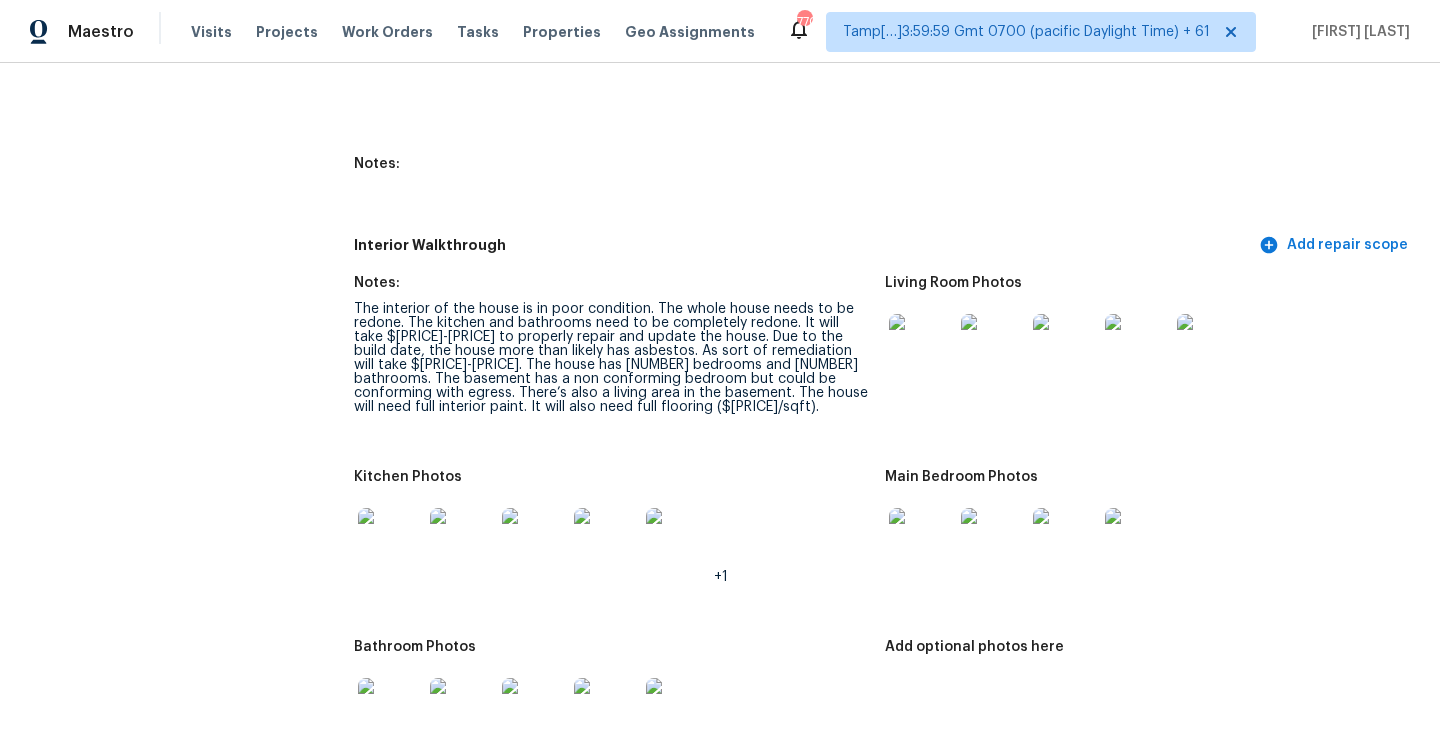 click on "The interior of the house is in poor condition. The whole house needs to be redone. The kitchen and bathrooms need to be completely redone. It will take $[PRICE]-[PRICE] to properly repair and update the house. Due to the build date, the house more than likely has asbestos. As sort of remediation will take $[PRICE]-[PRICE]. The house has [NUMBER] bedrooms and [NUMBER] bathrooms. The basement has a non conforming bedroom but could be conforming with egress. There’s also a living area in the basement. The house will need full interior paint. It will also need full flooring ($[PRICE]/sqft)." at bounding box center (611, 358) 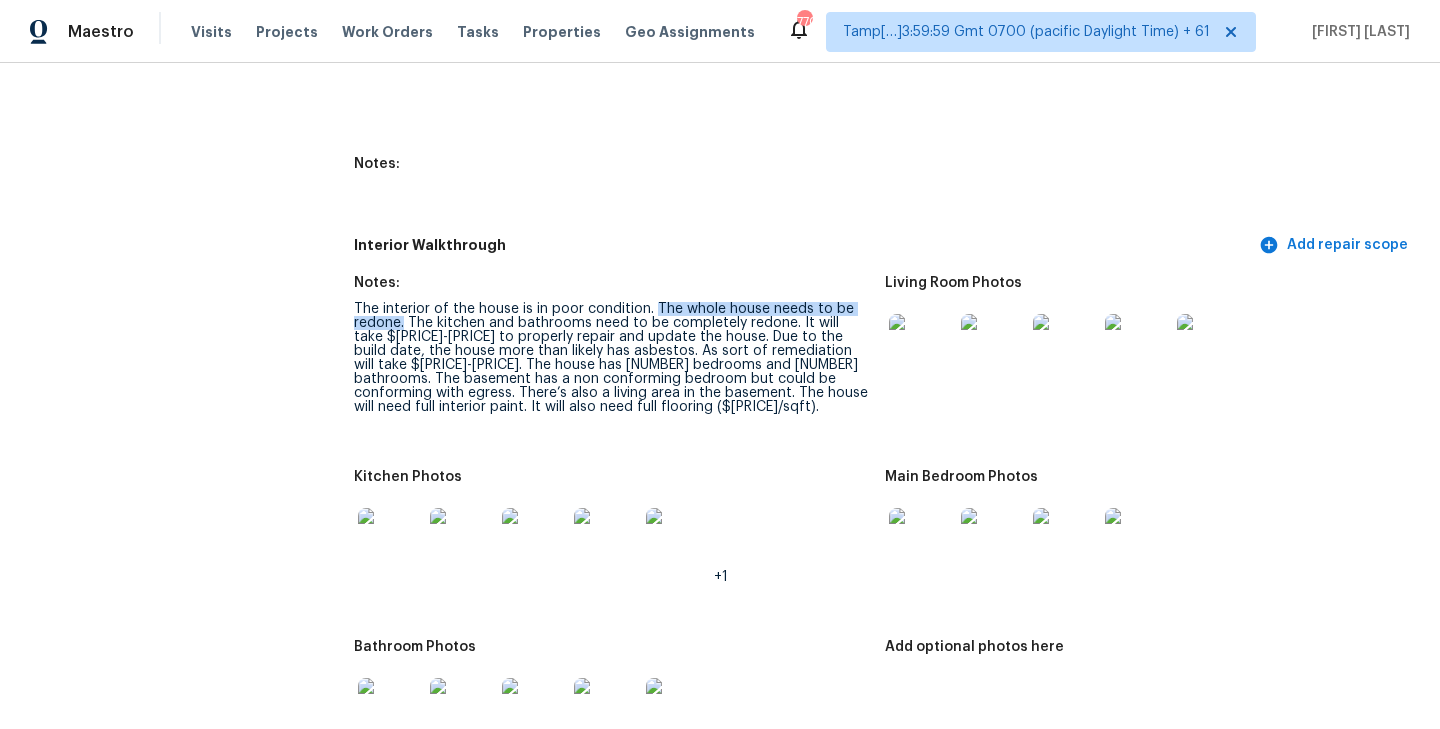 drag, startPoint x: 651, startPoint y: 321, endPoint x: 404, endPoint y: 339, distance: 247.655 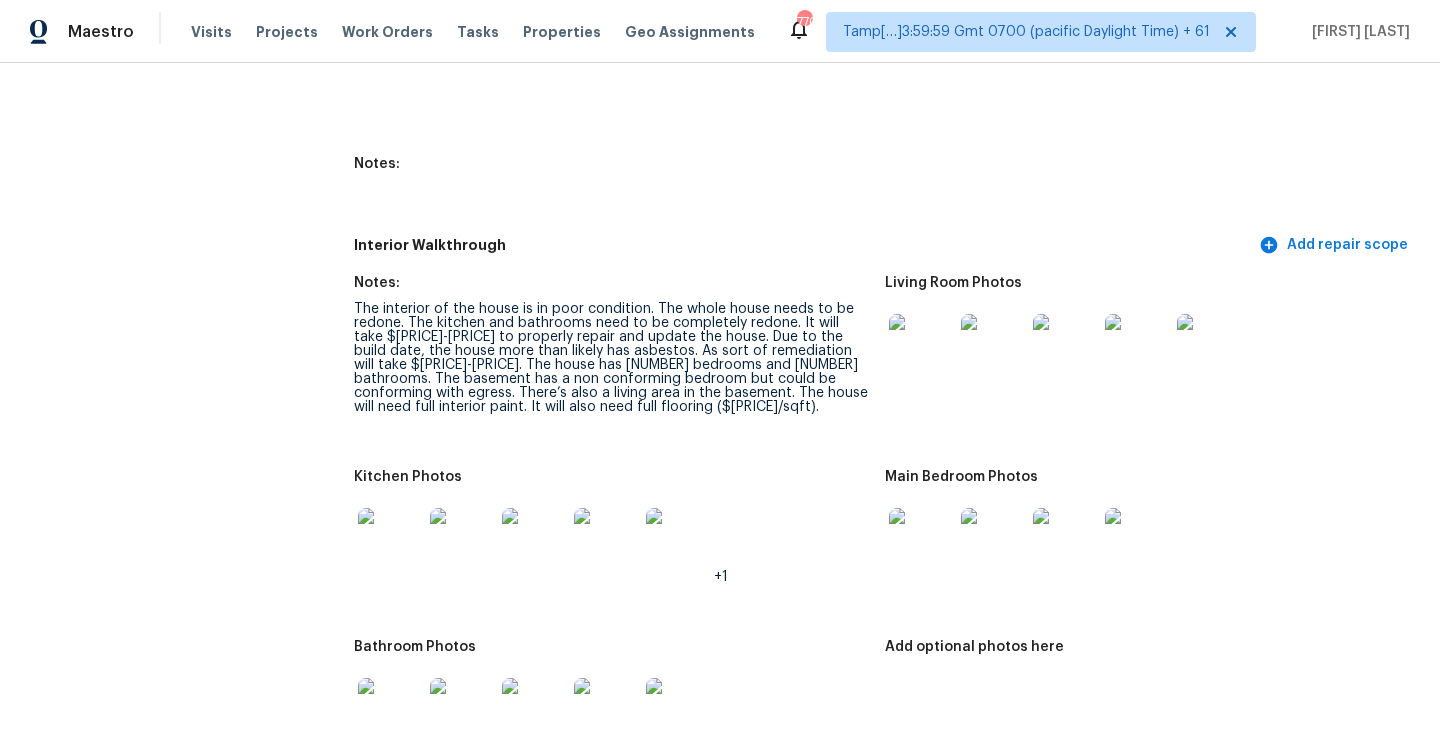 click on "The interior of the house is in poor condition. The whole house needs to be redone. The kitchen and bathrooms need to be completely redone. It will take $[PRICE]-[PRICE] to properly repair and update the house. Due to the build date, the house more than likely has asbestos. As sort of remediation will take $[PRICE]-[PRICE]. The house has [NUMBER] bedrooms and [NUMBER] bathrooms. The basement has a non conforming bedroom but could be conforming with egress. There’s also a living area in the basement. The house will need full interior paint. It will also need full flooring ($[PRICE]/sqft)." at bounding box center (611, 358) 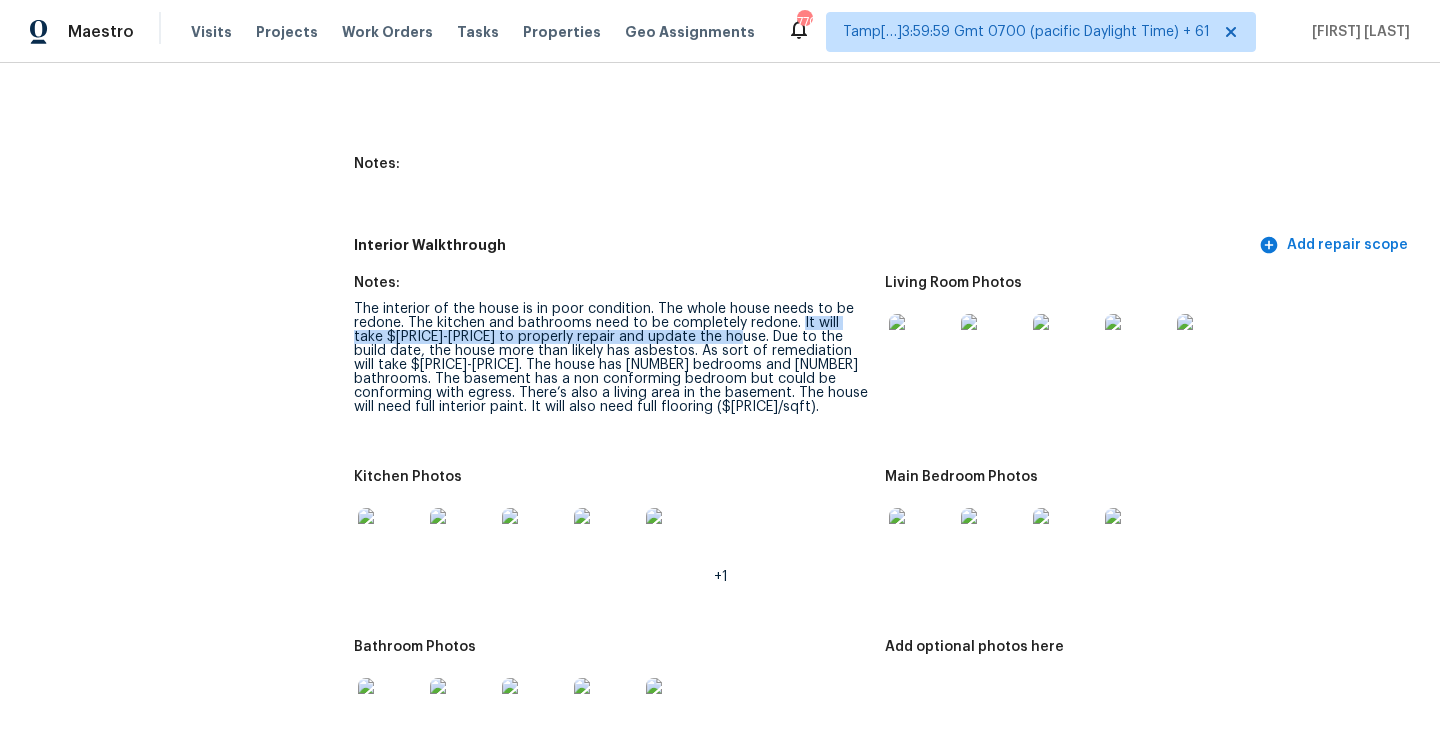 drag, startPoint x: 796, startPoint y: 337, endPoint x: 710, endPoint y: 348, distance: 86.70064 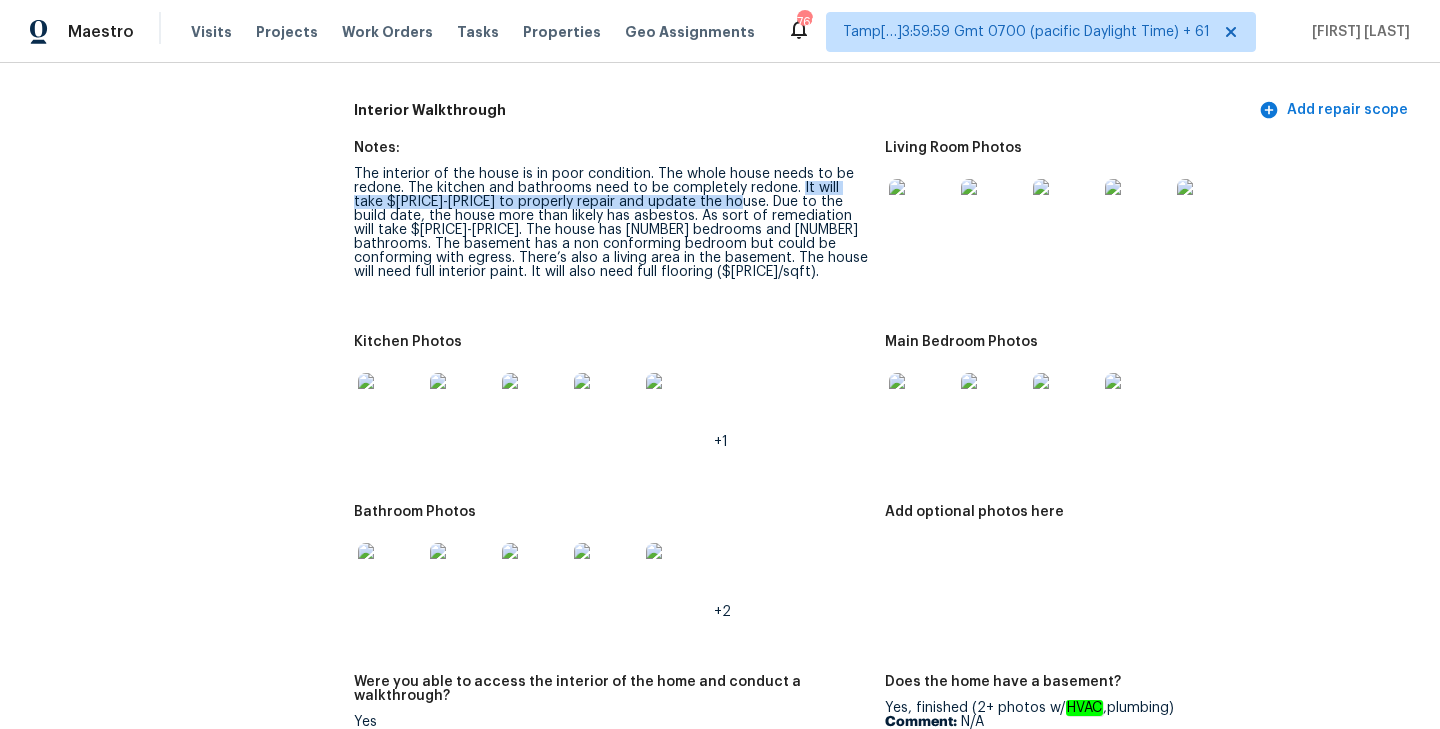 scroll, scrollTop: 2910, scrollLeft: 0, axis: vertical 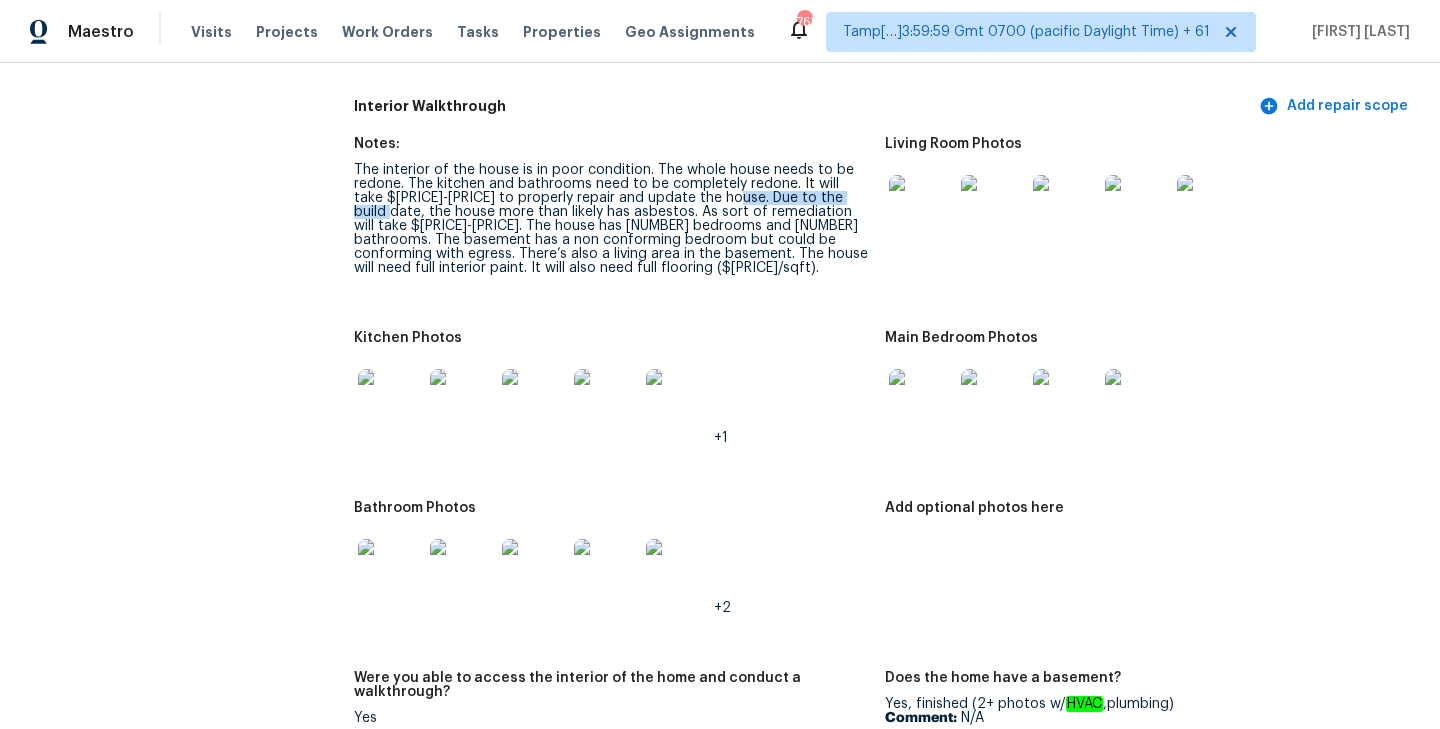 drag, startPoint x: 713, startPoint y: 212, endPoint x: 854, endPoint y: 212, distance: 141 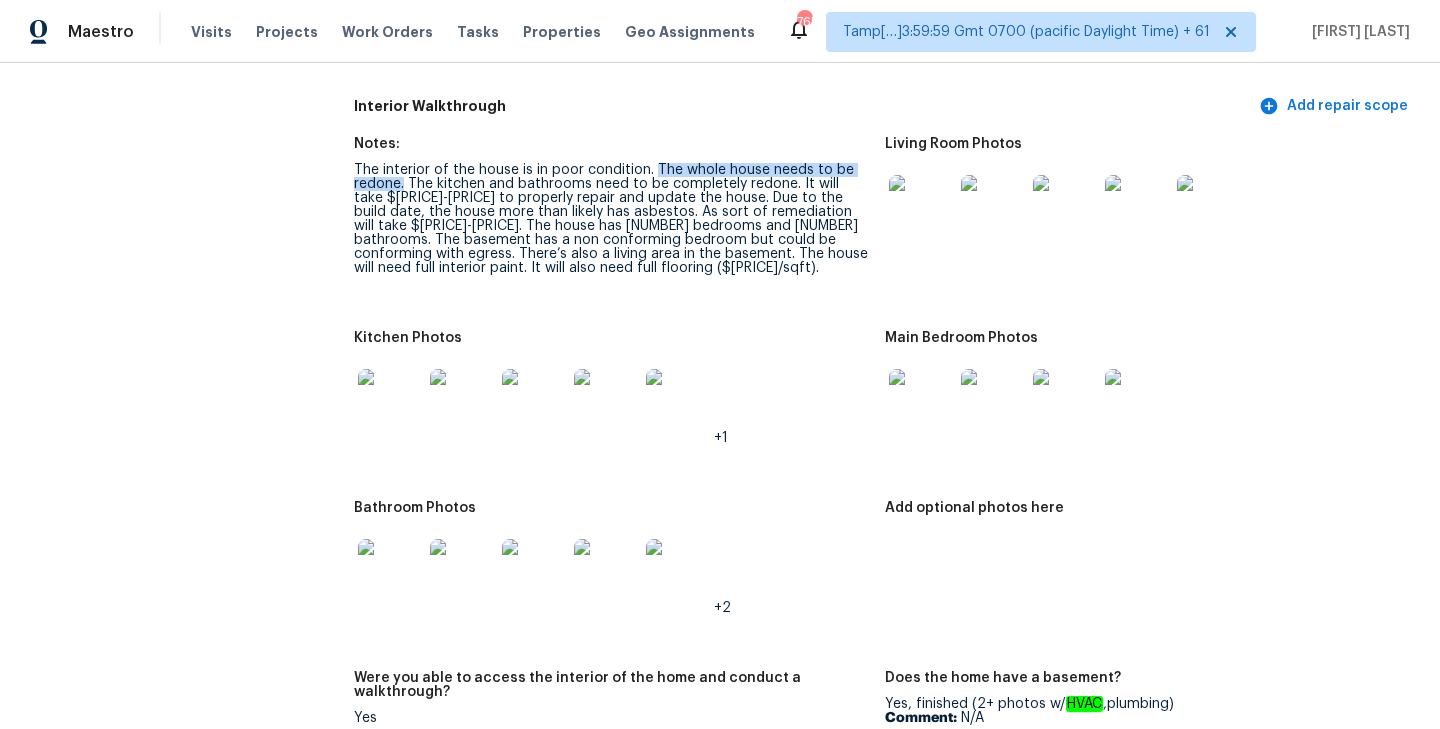 drag, startPoint x: 652, startPoint y: 182, endPoint x: 405, endPoint y: 194, distance: 247.29132 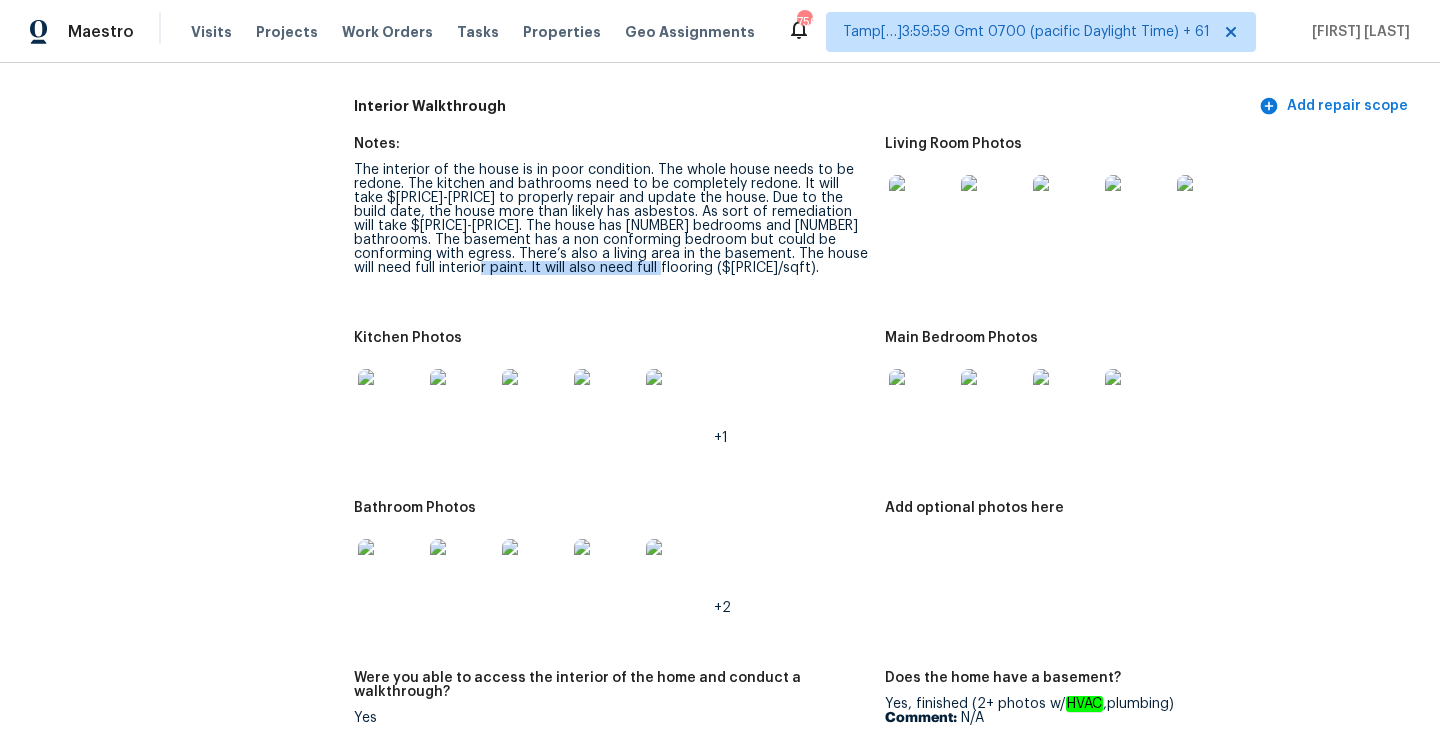 drag, startPoint x: 383, startPoint y: 283, endPoint x: 601, endPoint y: 287, distance: 218.0367 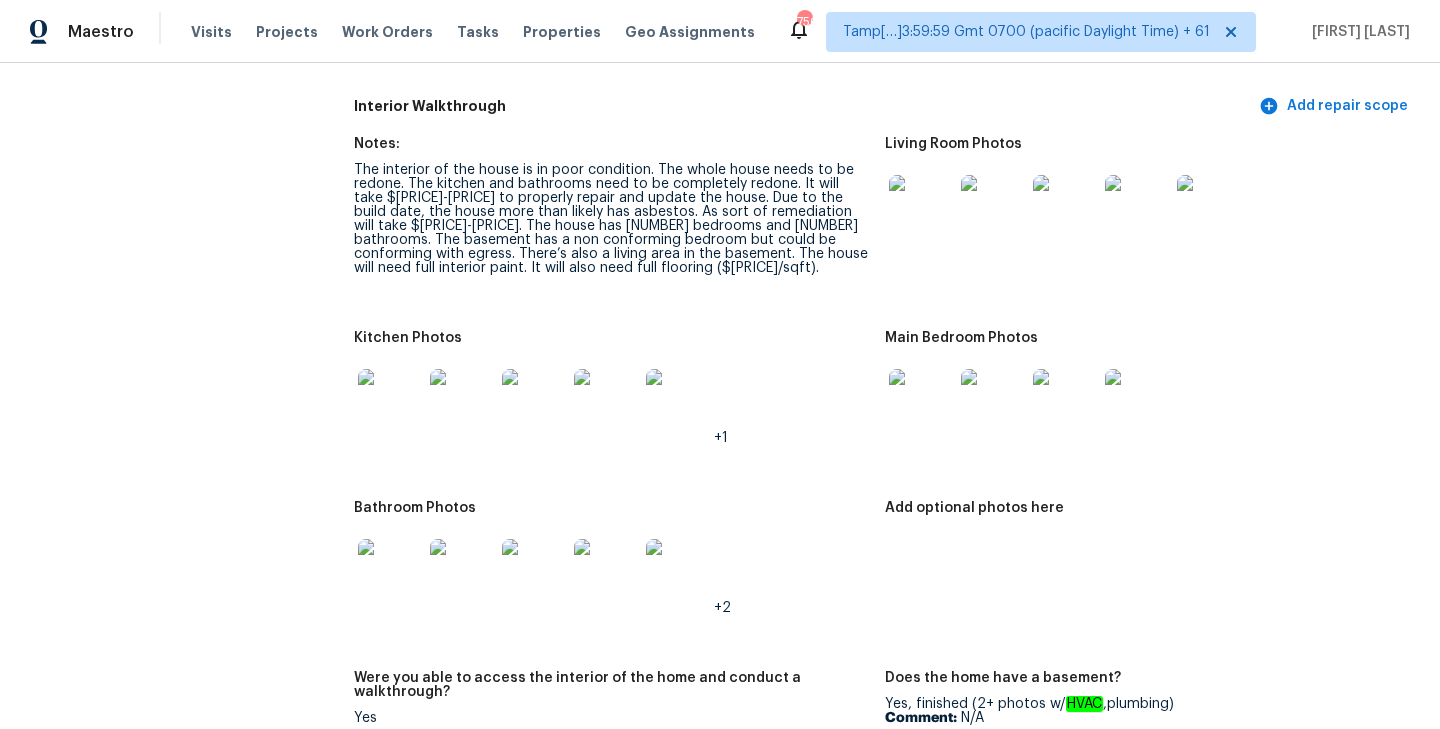 scroll, scrollTop: 337, scrollLeft: 0, axis: vertical 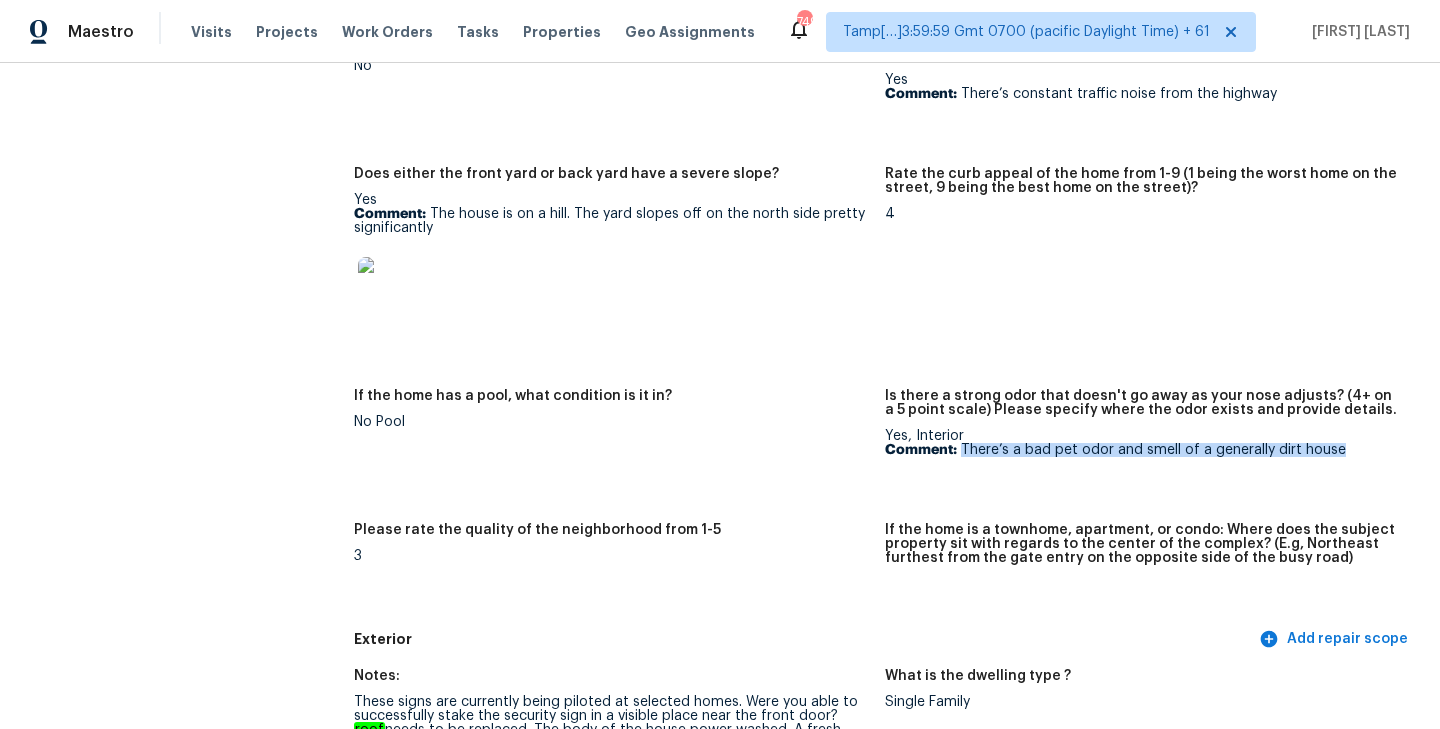 drag, startPoint x: 963, startPoint y: 450, endPoint x: 1384, endPoint y: 458, distance: 421.076 